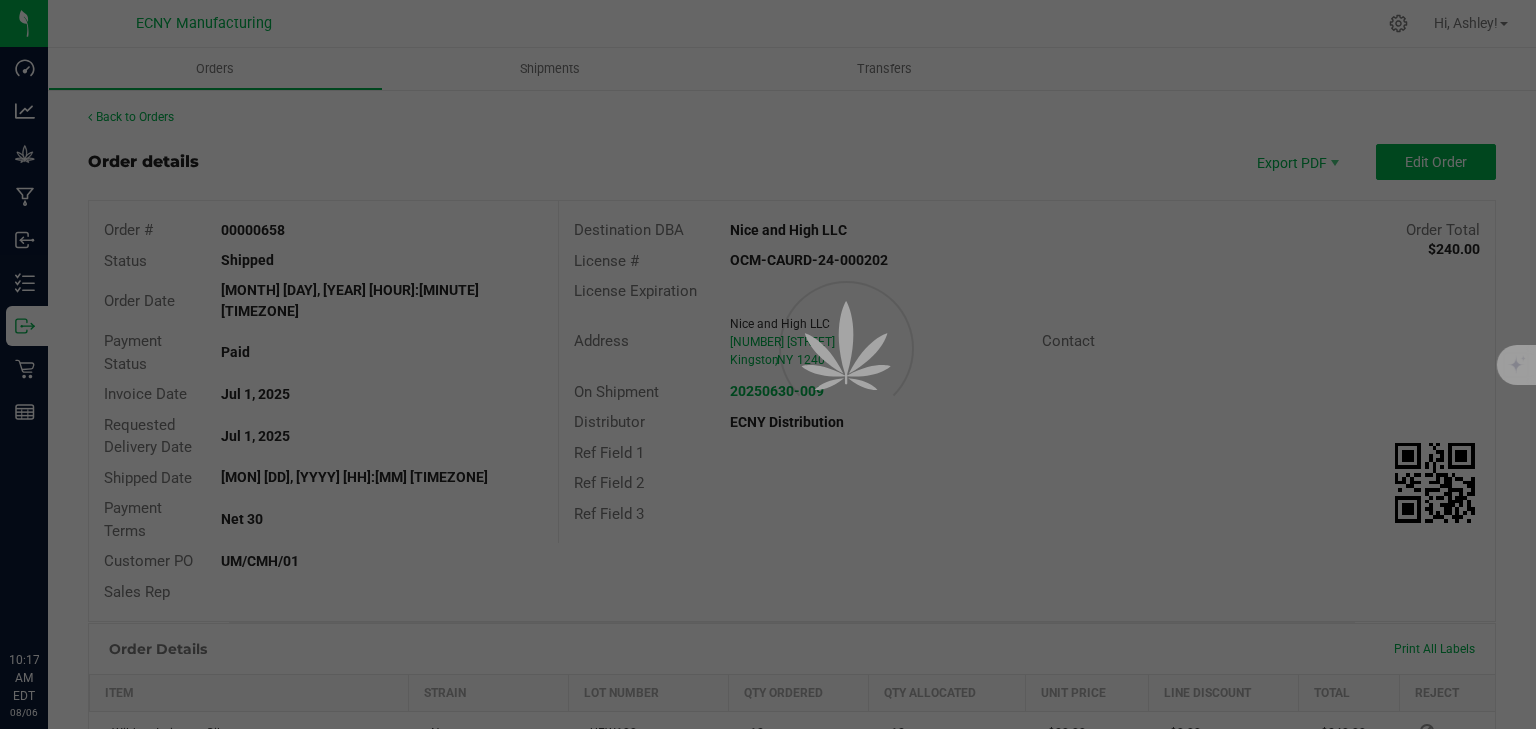 scroll, scrollTop: 0, scrollLeft: 0, axis: both 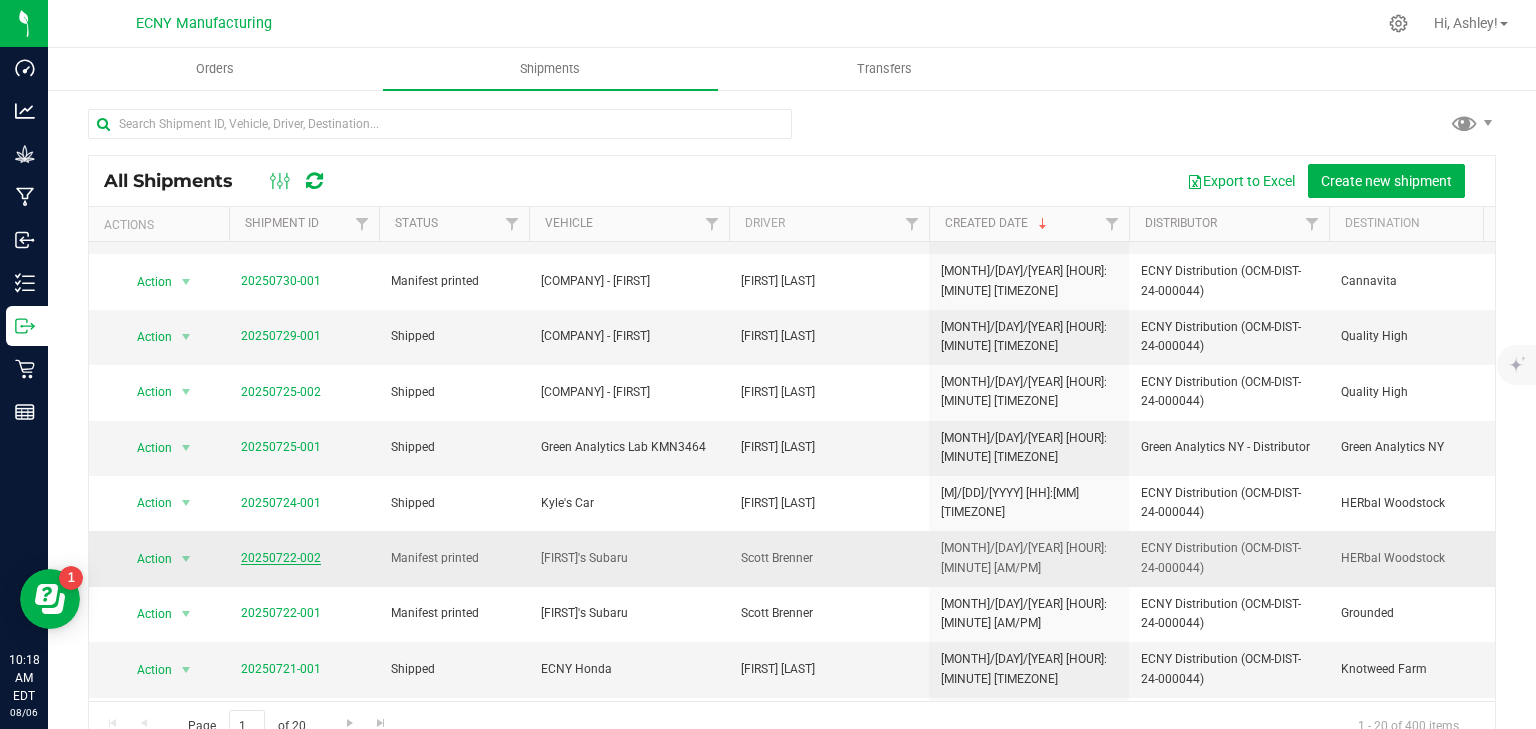 click on "20250722-002" at bounding box center [281, 558] 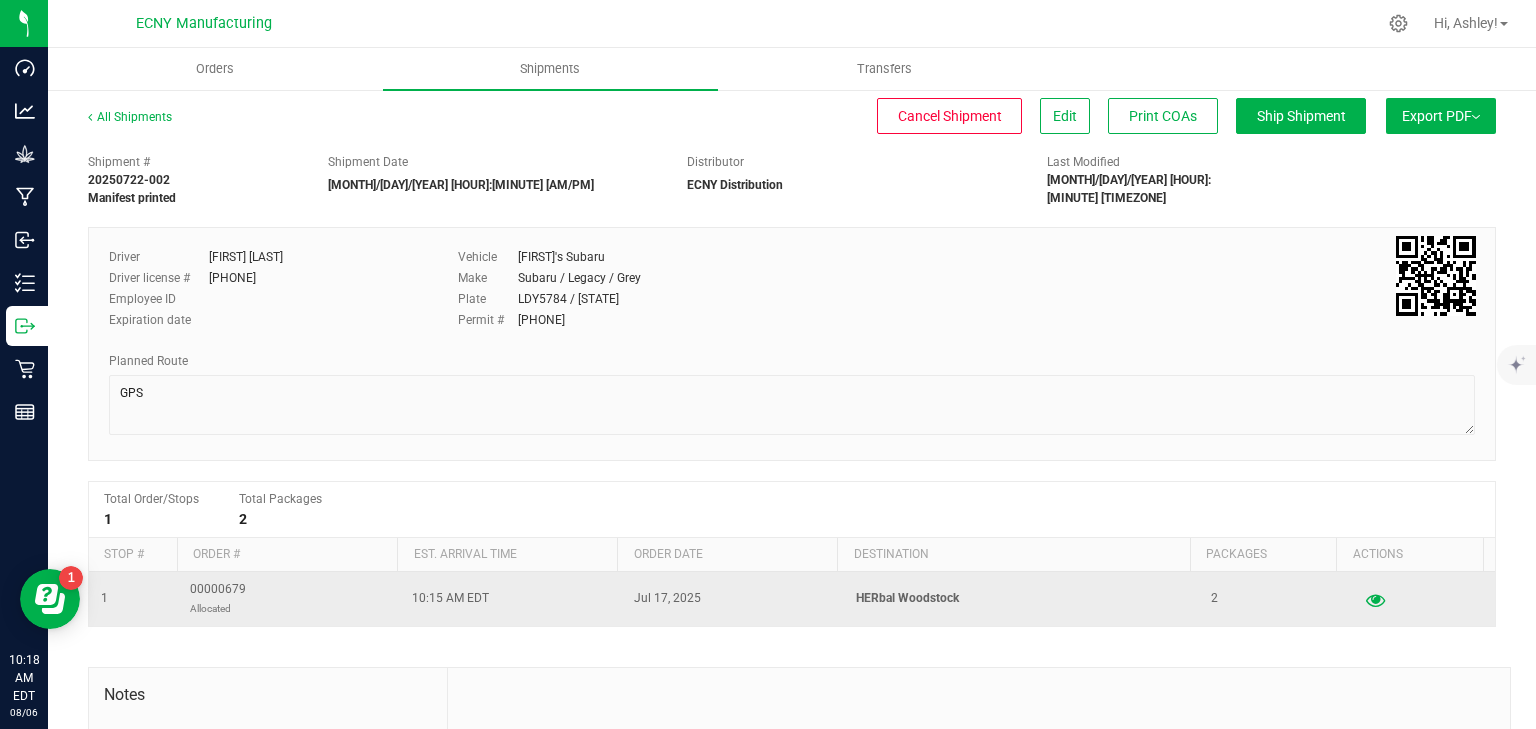 click at bounding box center [1375, 599] 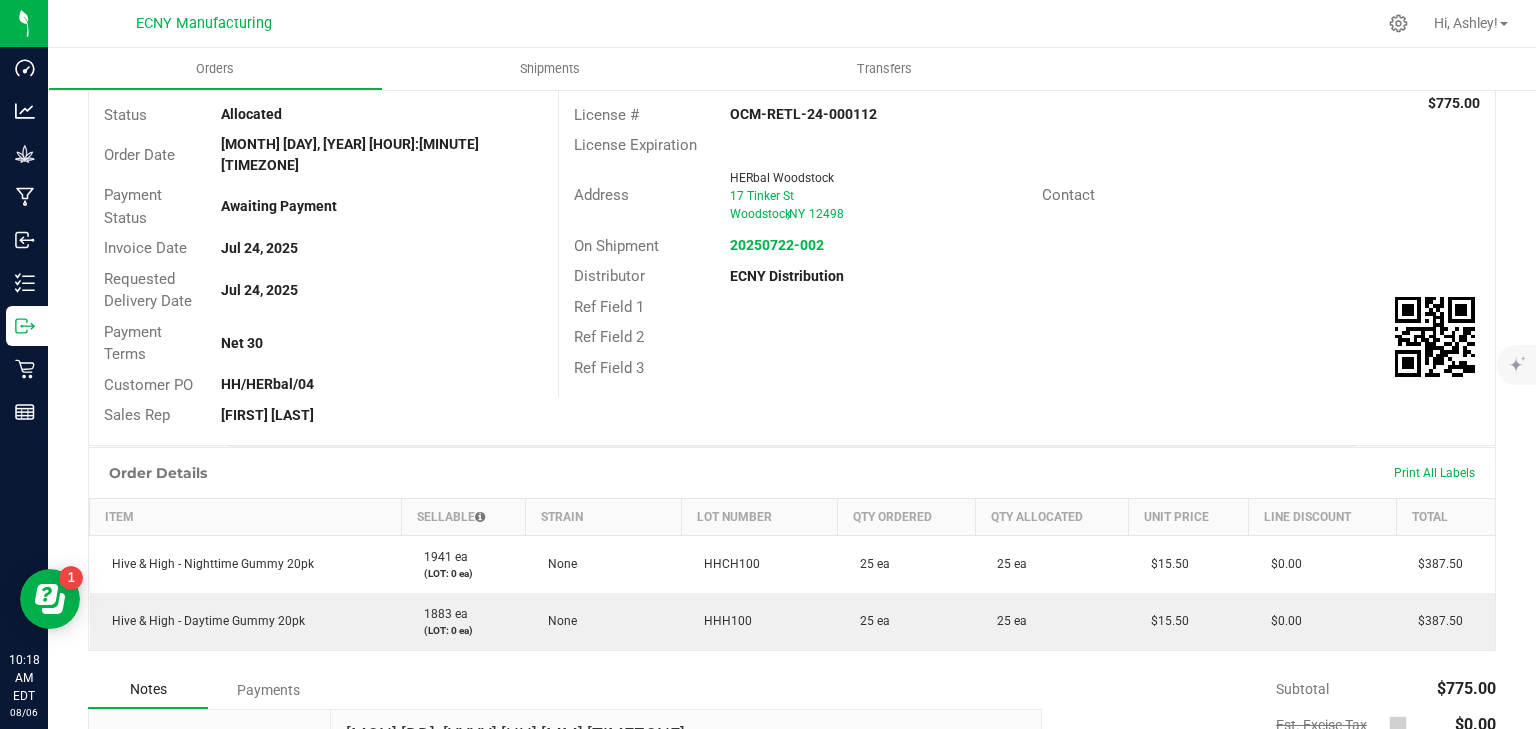 scroll, scrollTop: 0, scrollLeft: 0, axis: both 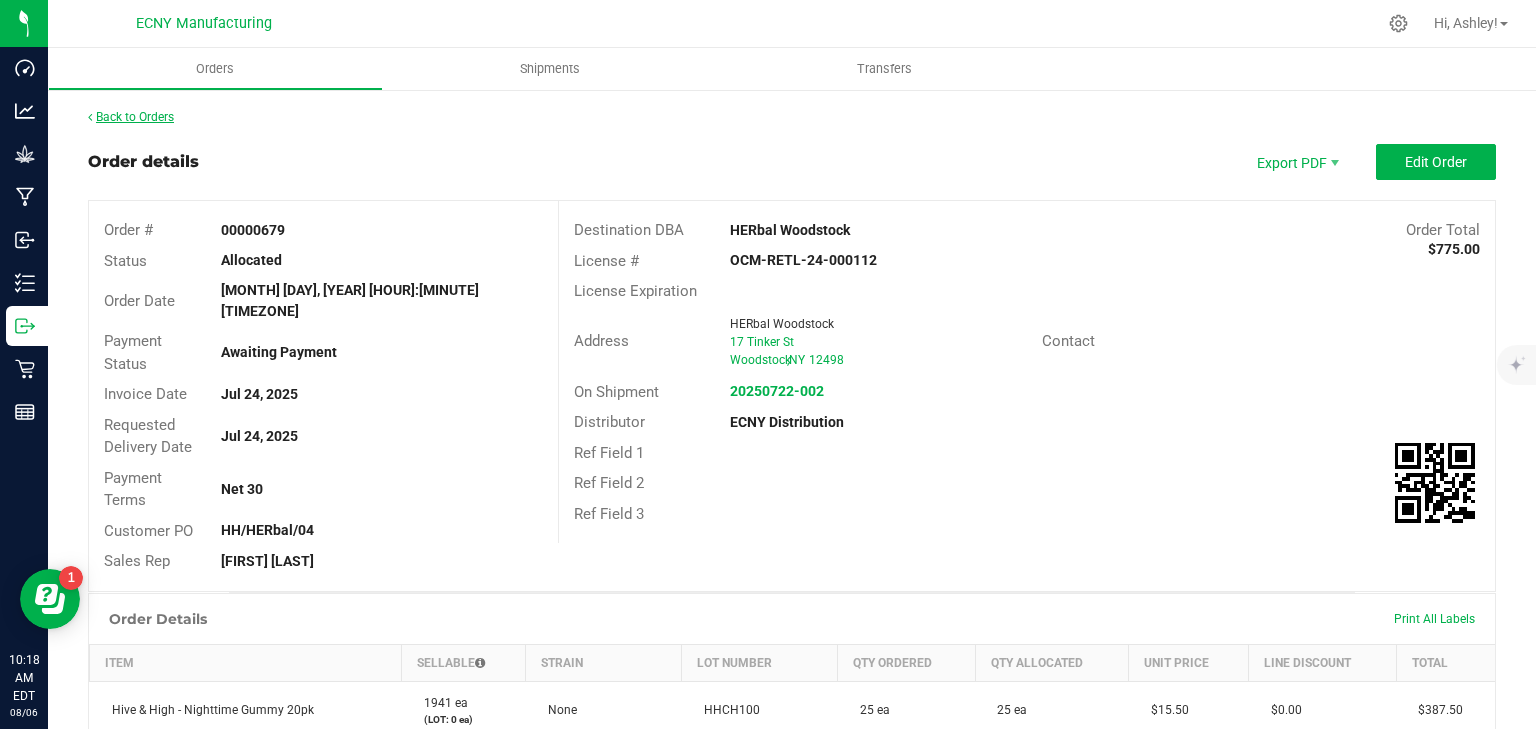 click on "Back to Orders" at bounding box center [131, 117] 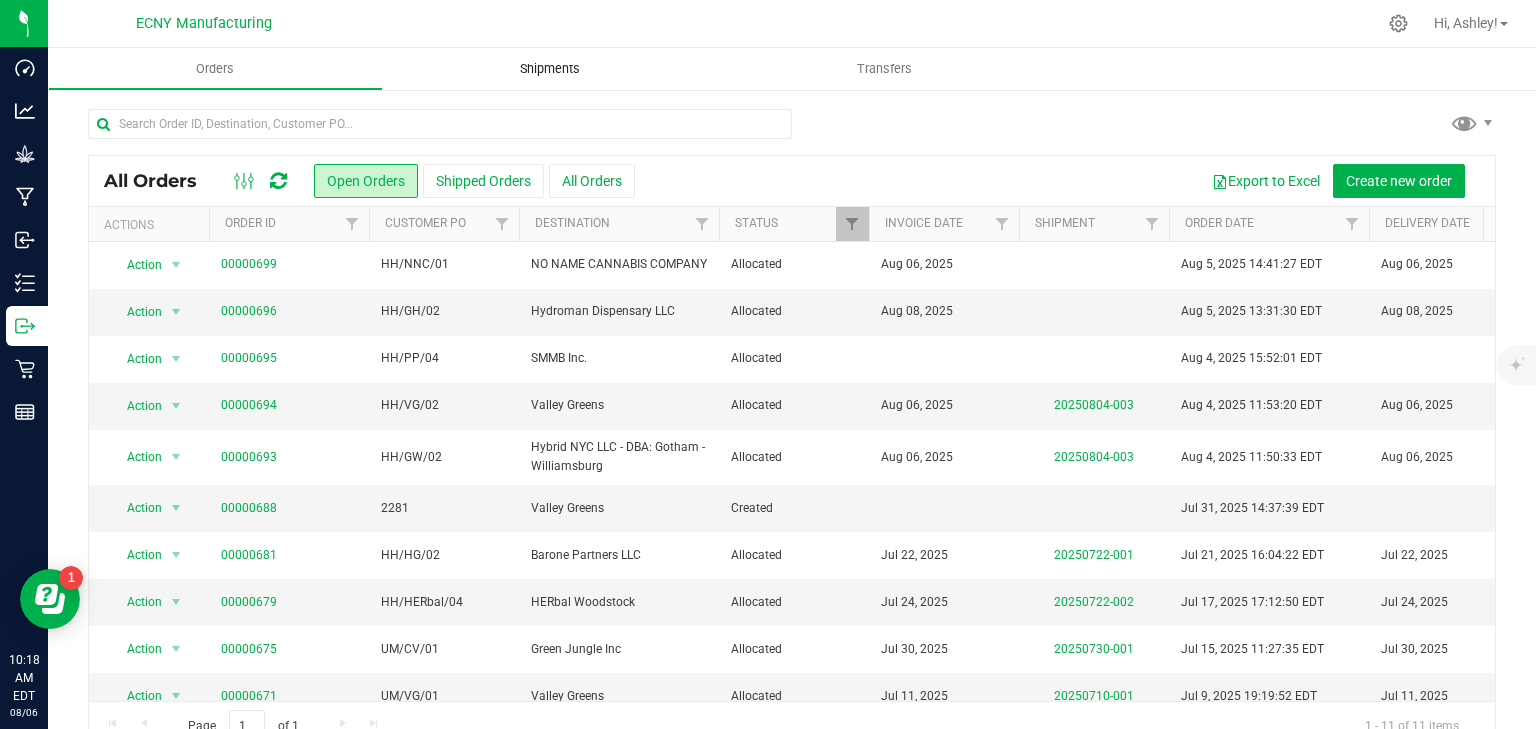 click on "Shipments" at bounding box center [550, 69] 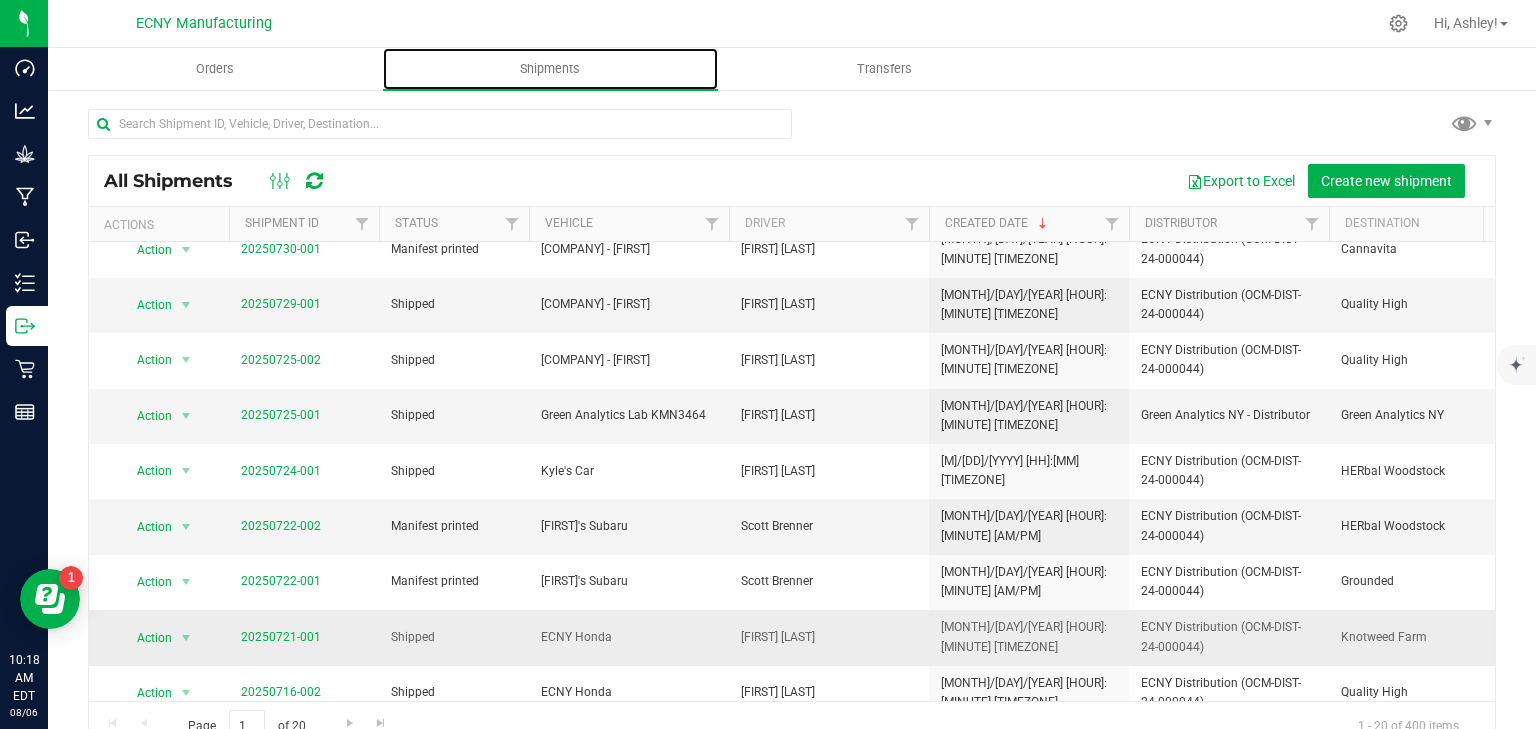 scroll, scrollTop: 400, scrollLeft: 0, axis: vertical 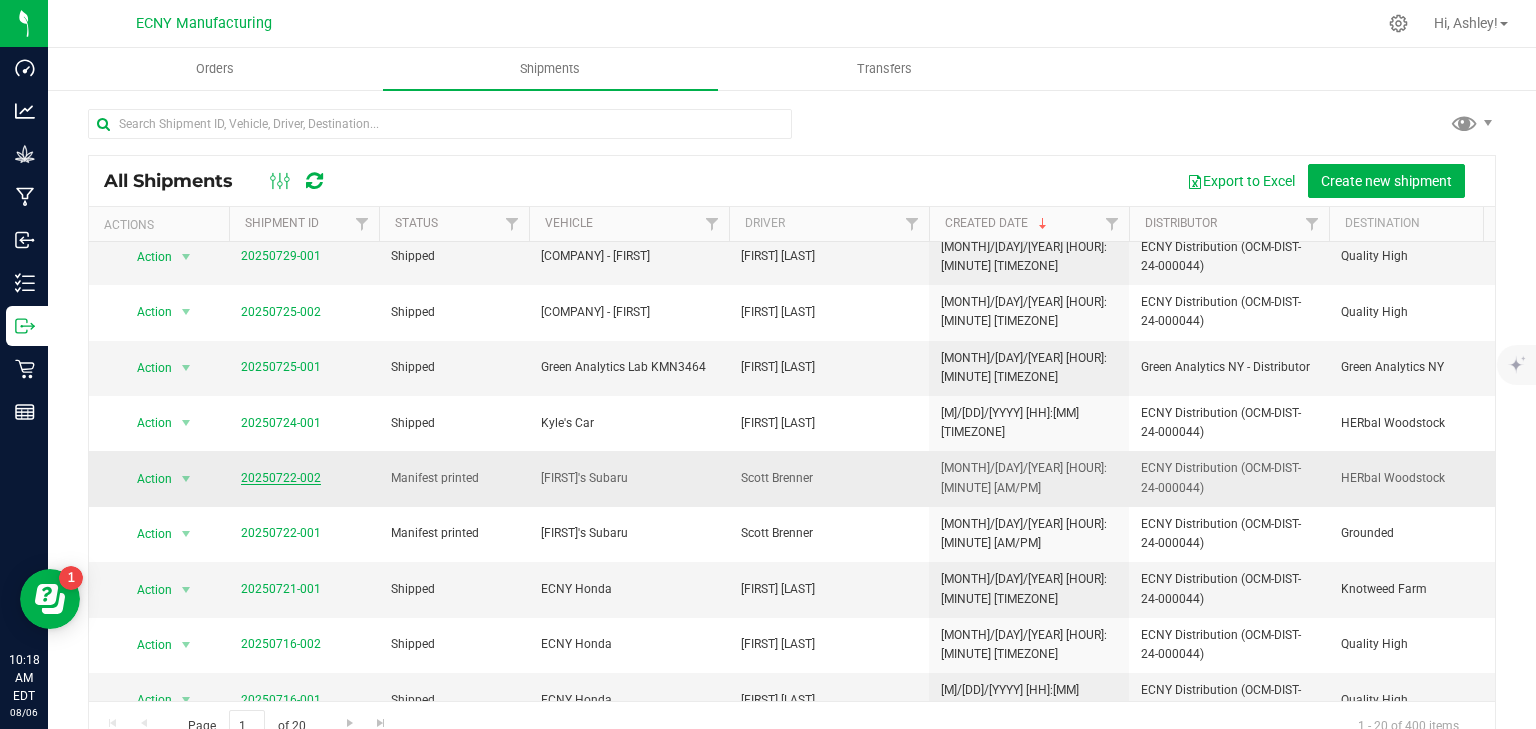 click on "20250722-002" at bounding box center [281, 478] 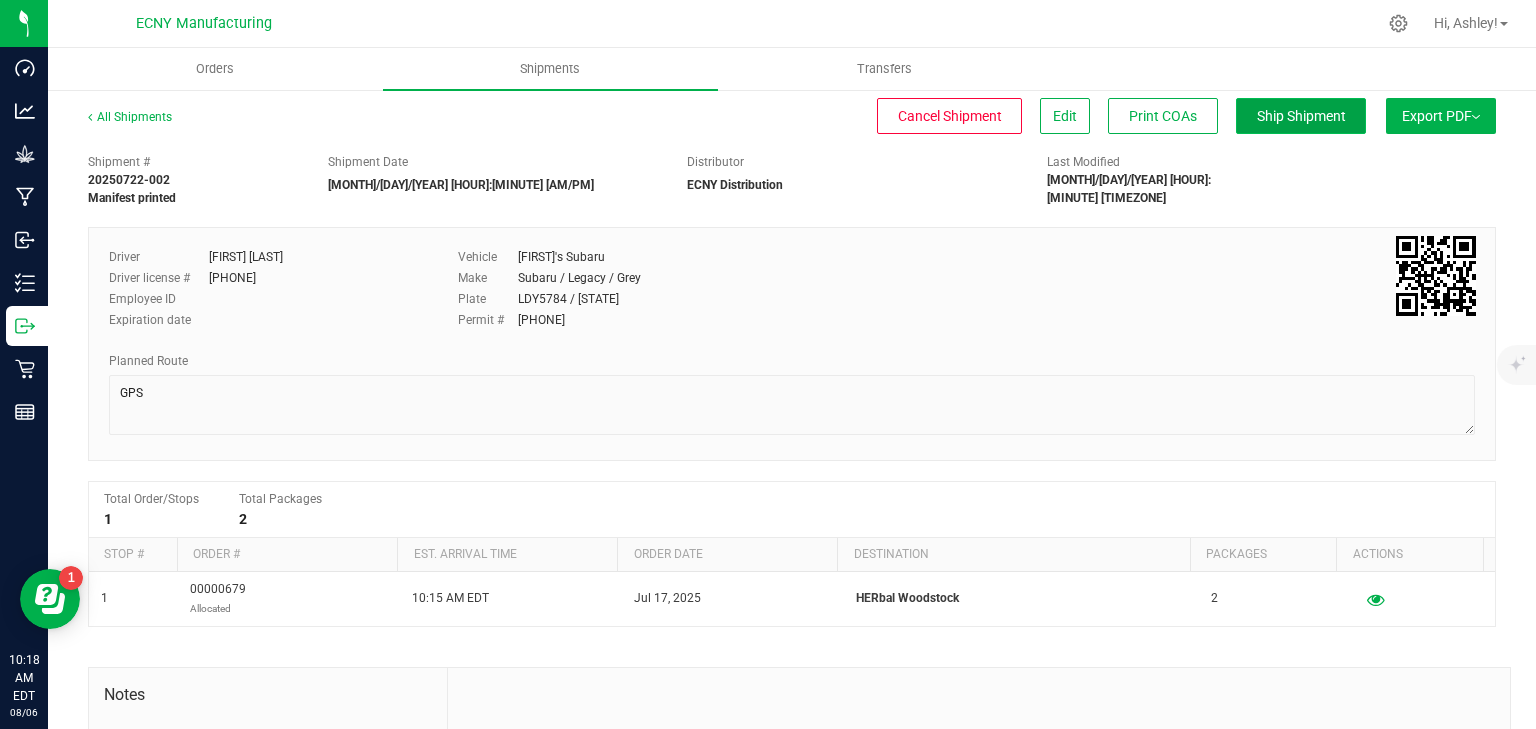 click on "Ship Shipment" at bounding box center (1301, 116) 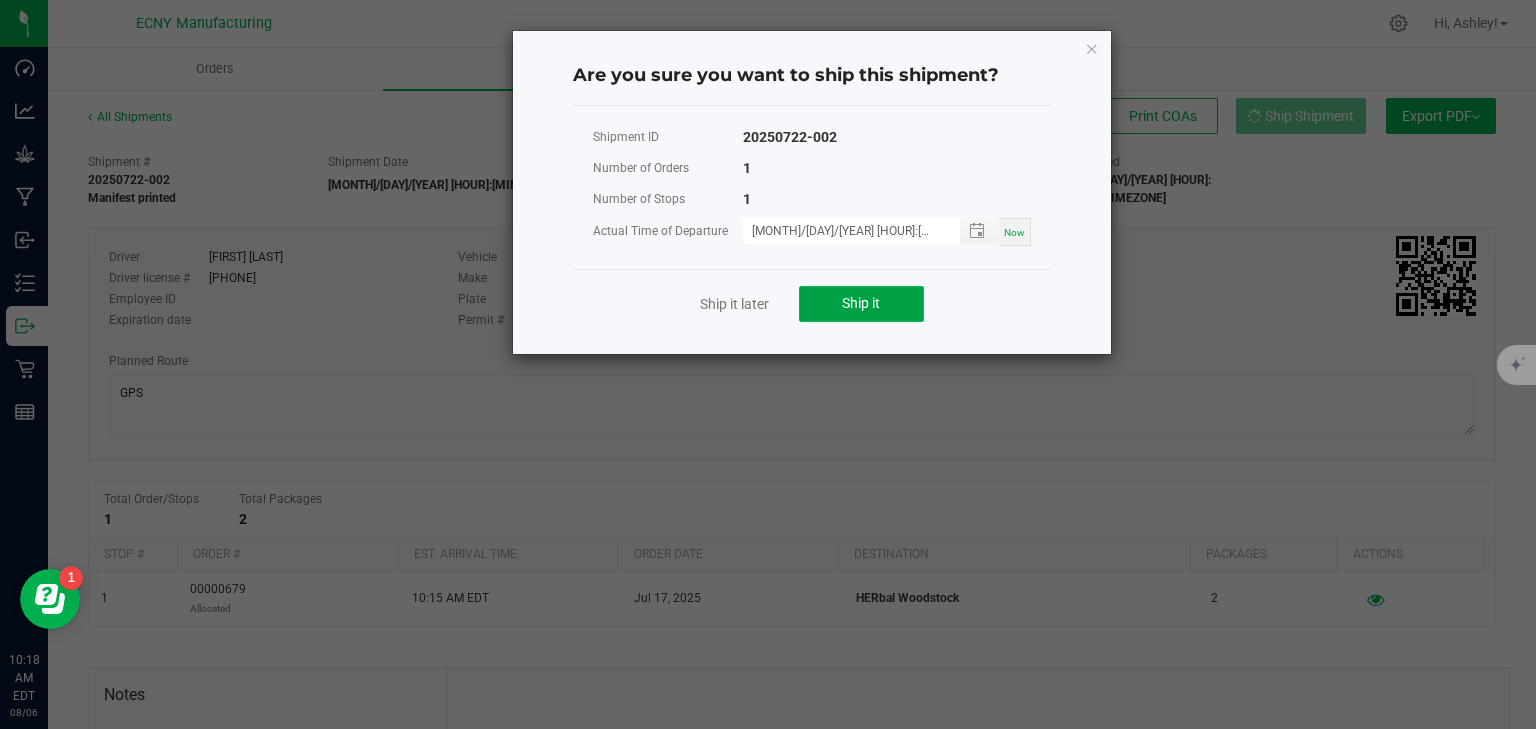 click on "Ship it" 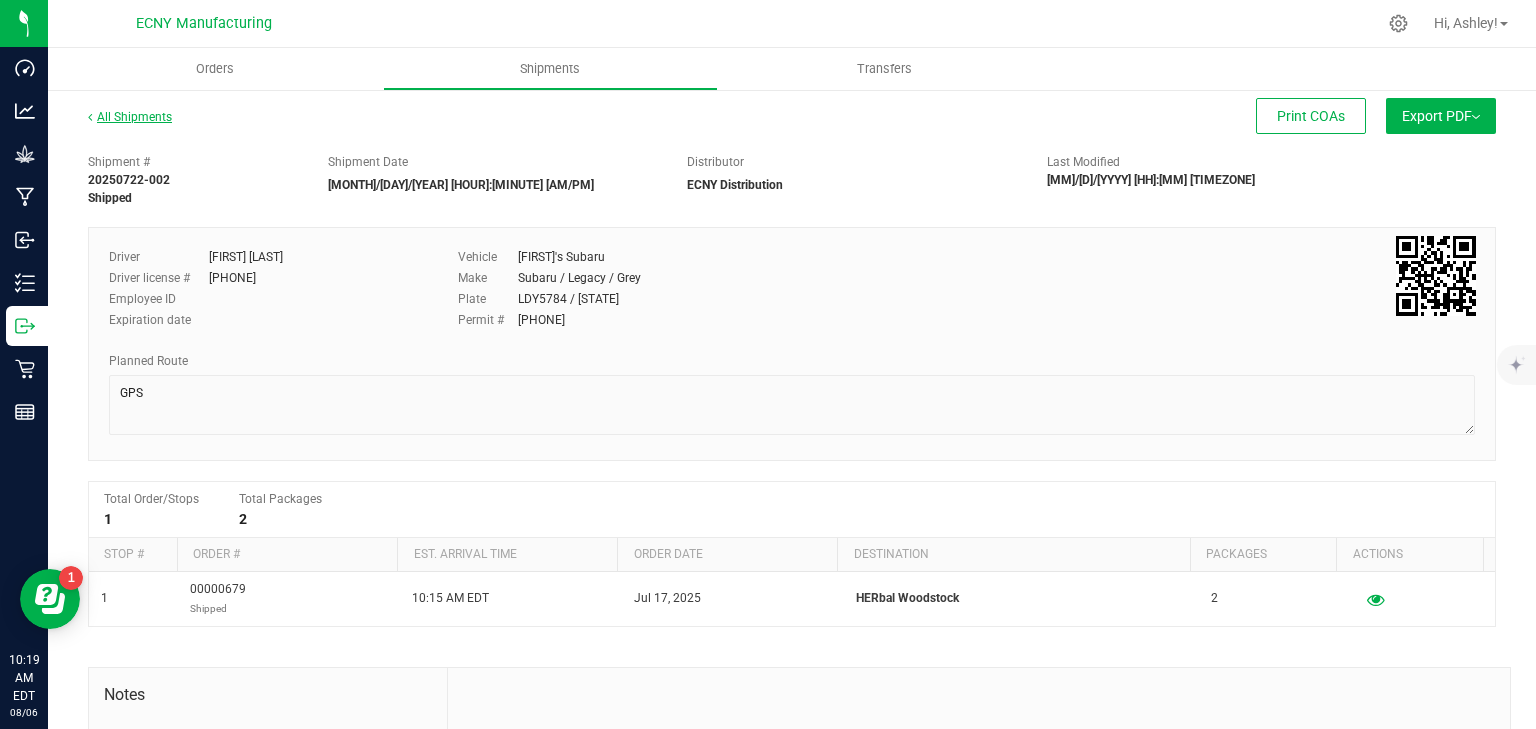 click on "All Shipments" at bounding box center [130, 117] 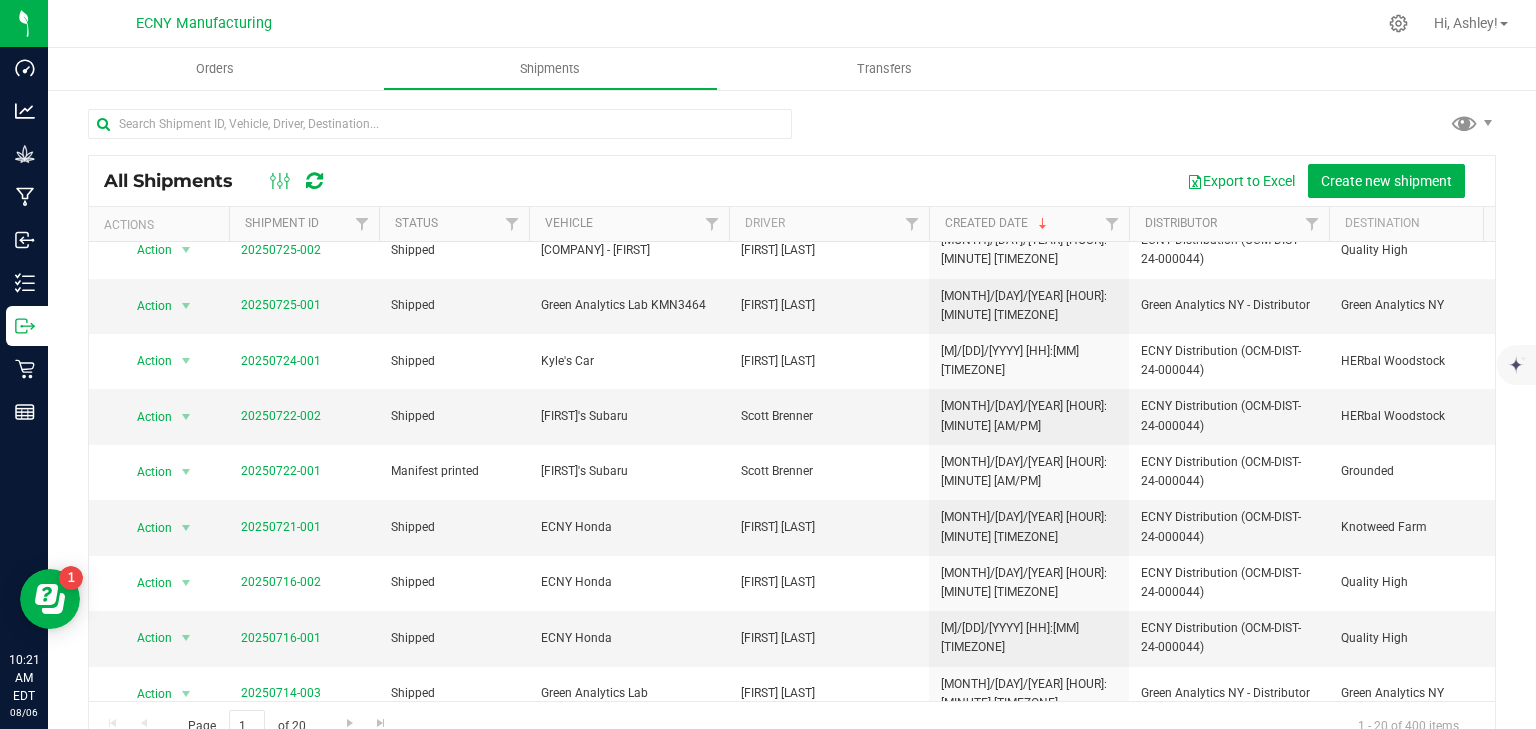 scroll, scrollTop: 480, scrollLeft: 0, axis: vertical 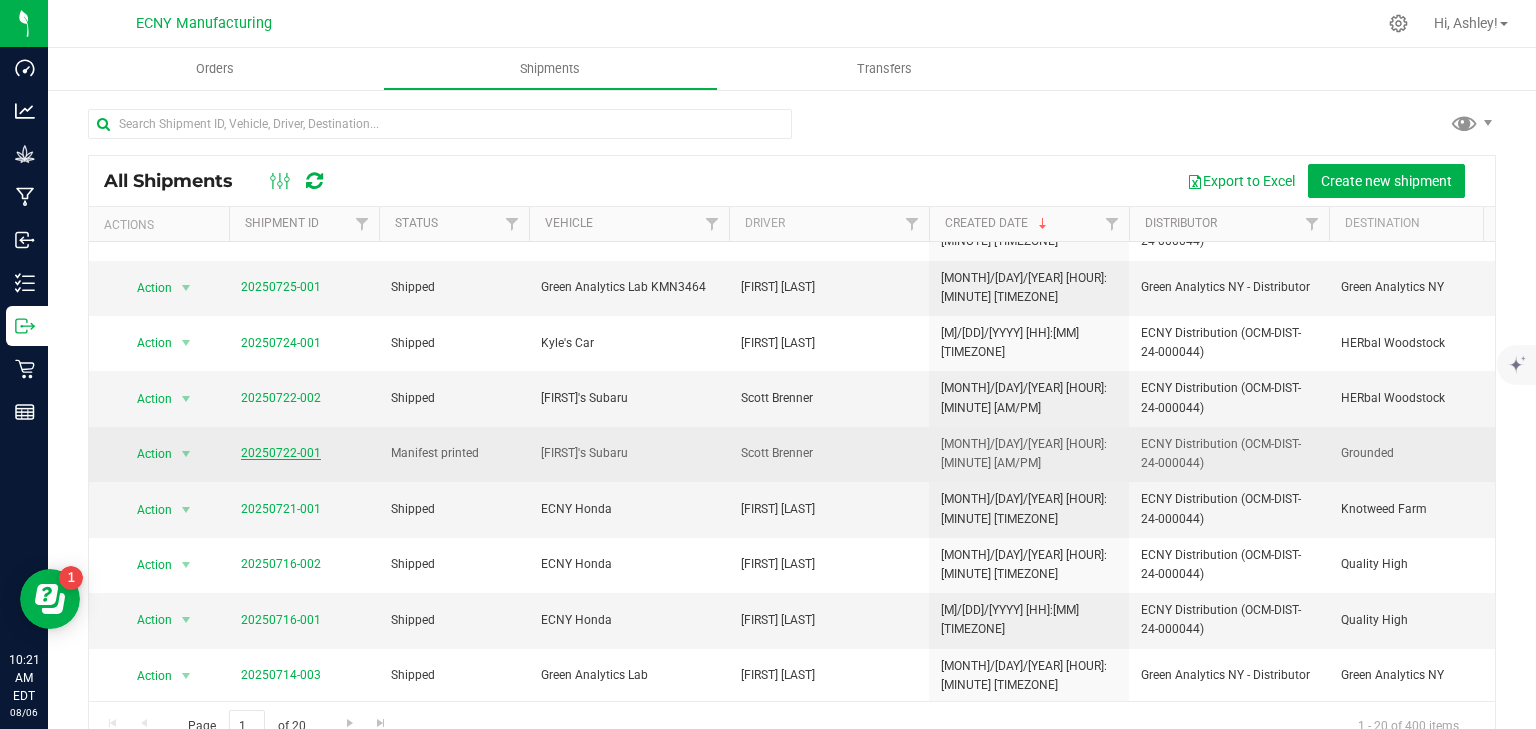click on "20250722-001" at bounding box center (281, 453) 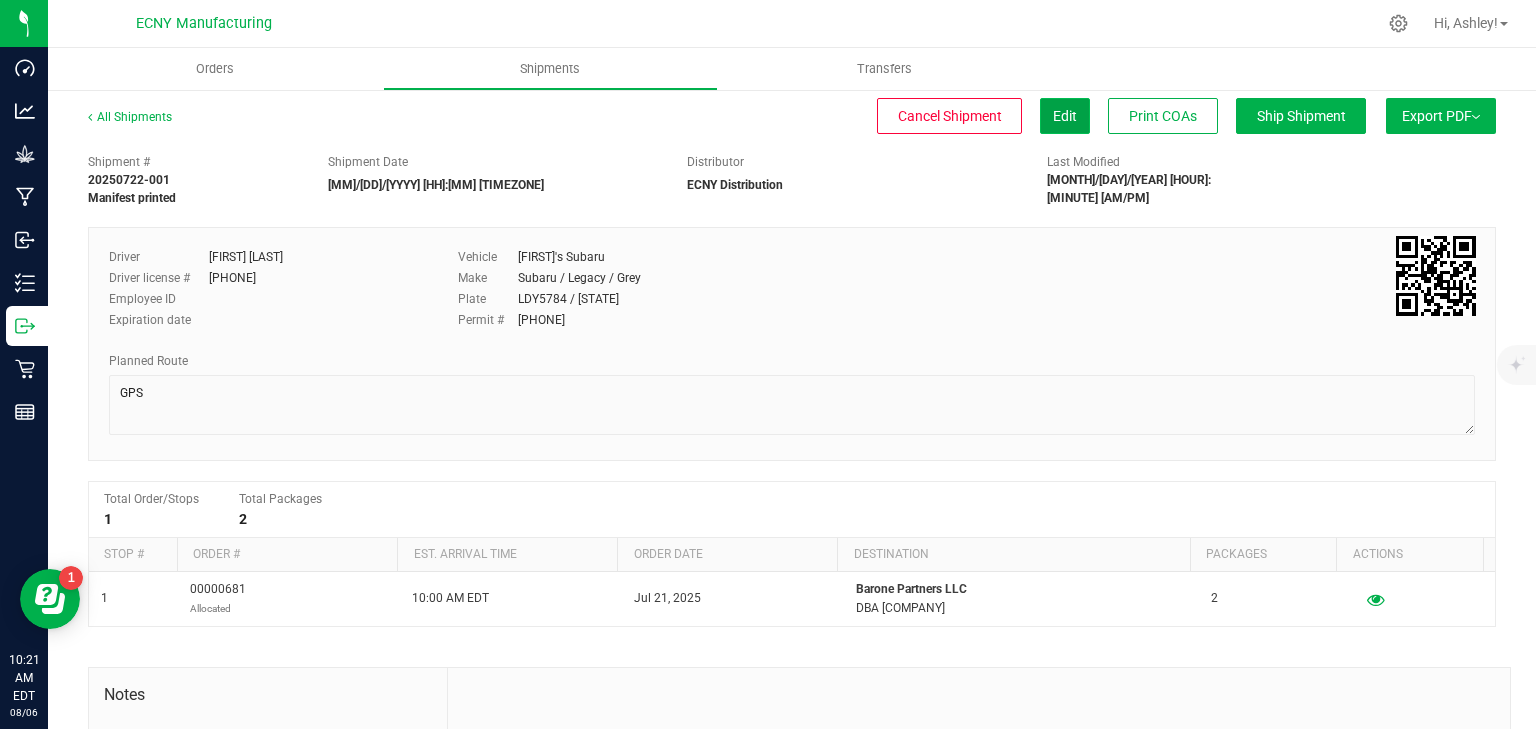 click on "Edit" at bounding box center [1065, 116] 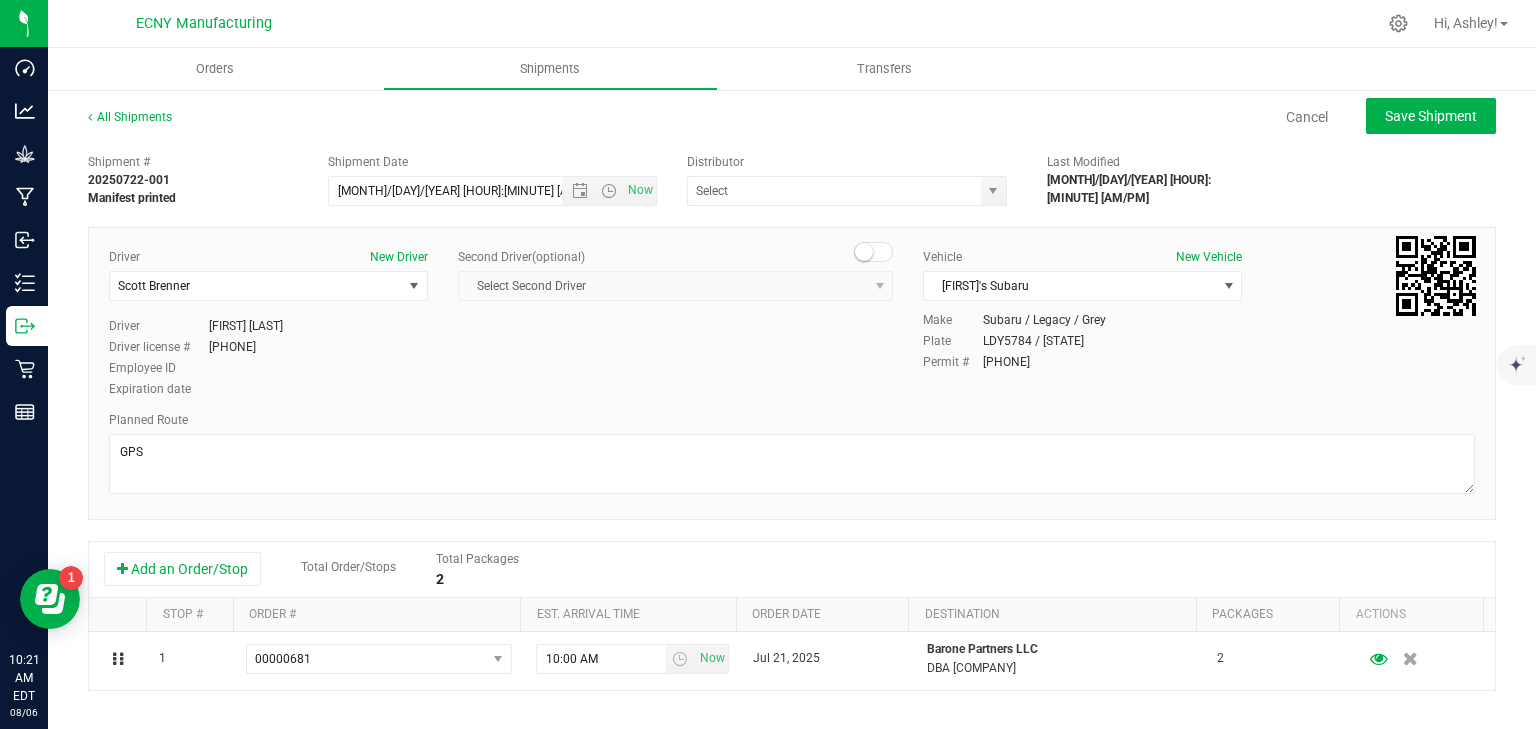 type on "ECNY Distribution" 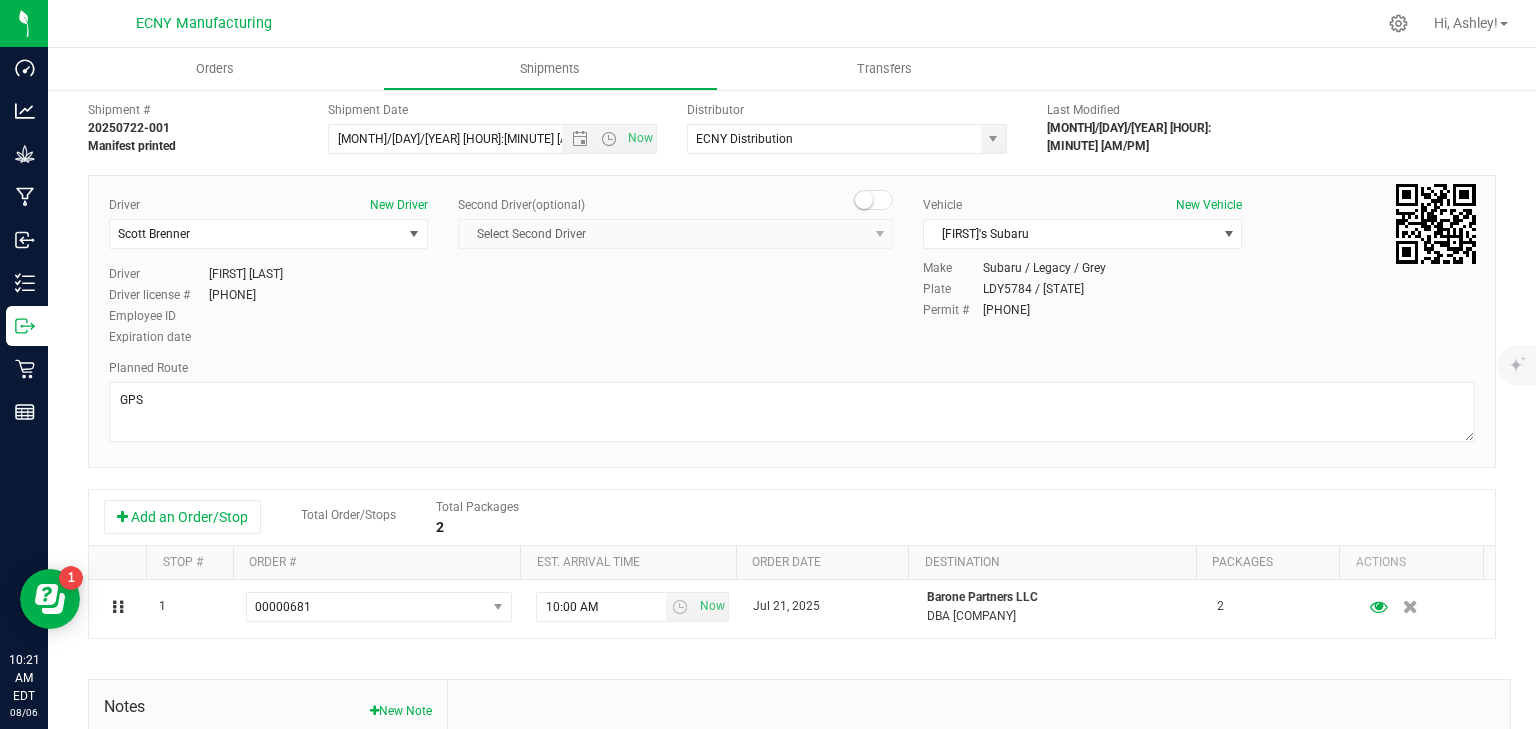 scroll, scrollTop: 80, scrollLeft: 0, axis: vertical 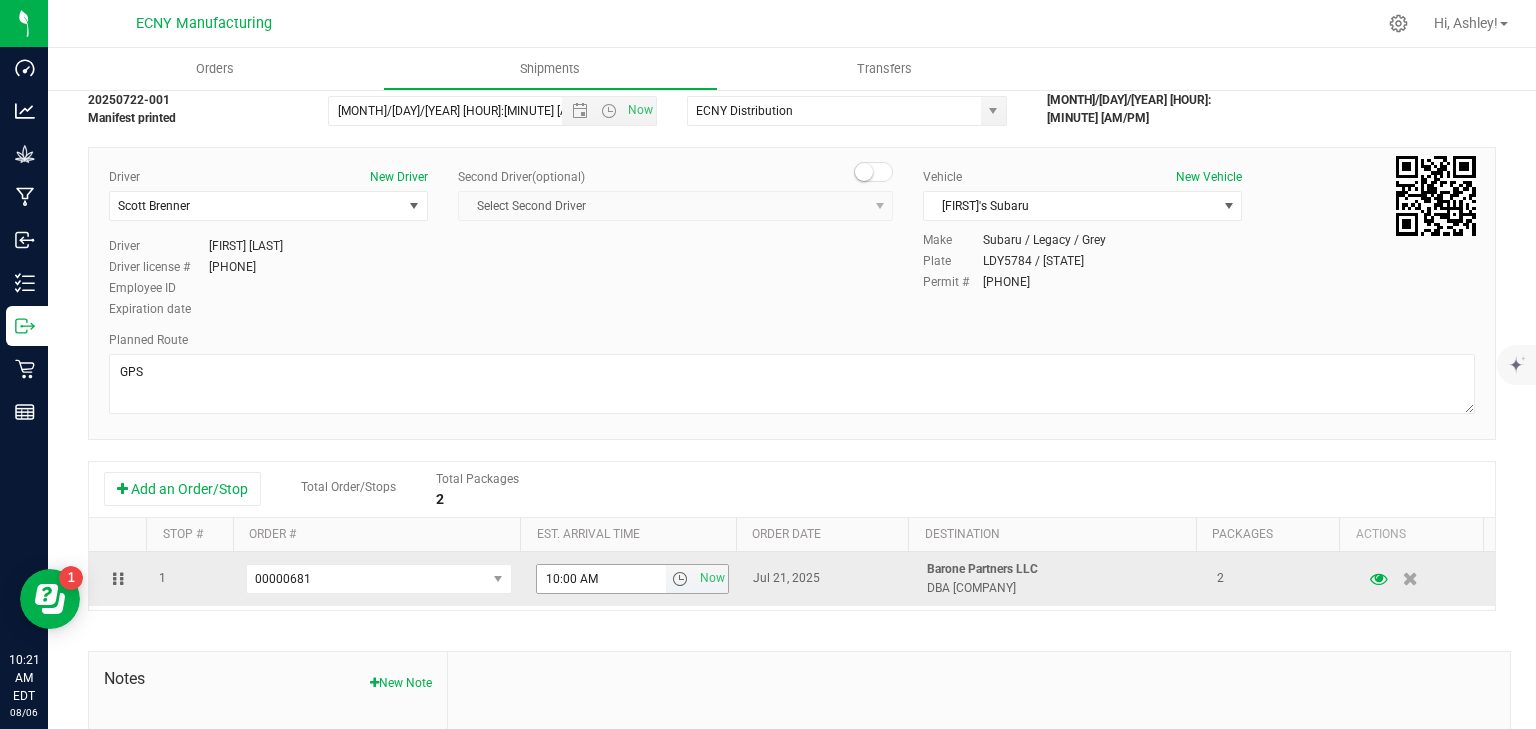 click on "10:00 AM" at bounding box center (602, 579) 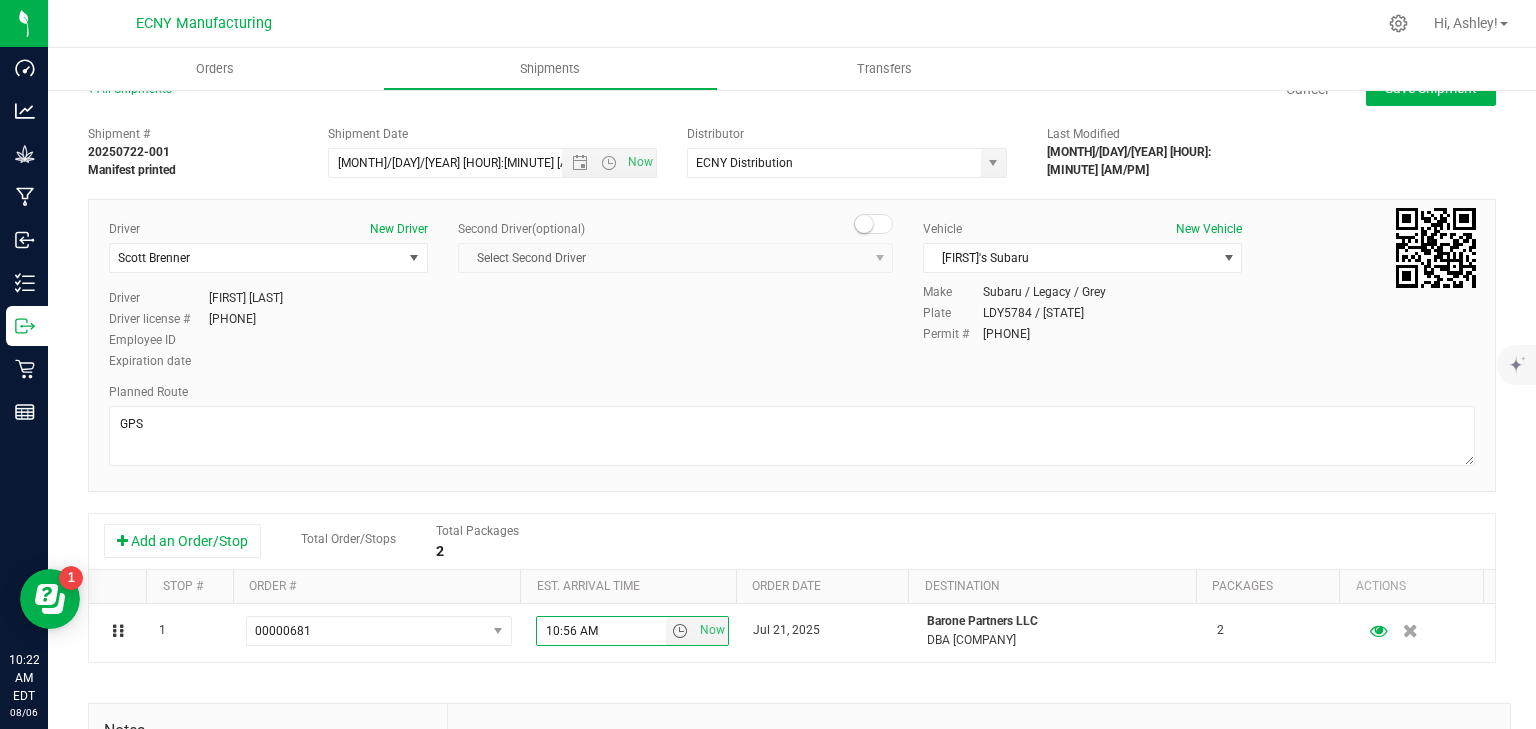 scroll, scrollTop: 0, scrollLeft: 0, axis: both 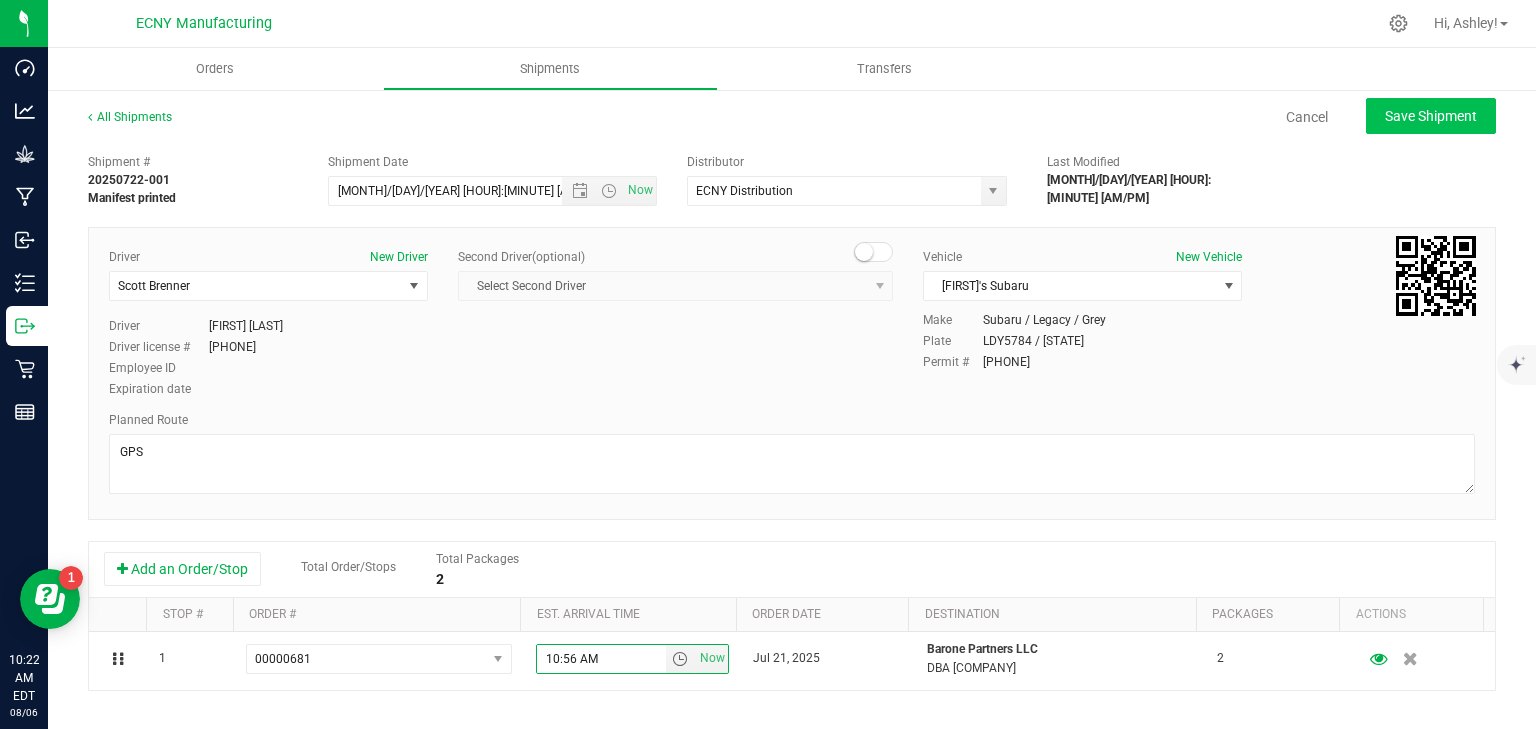 type on "10:56 AM" 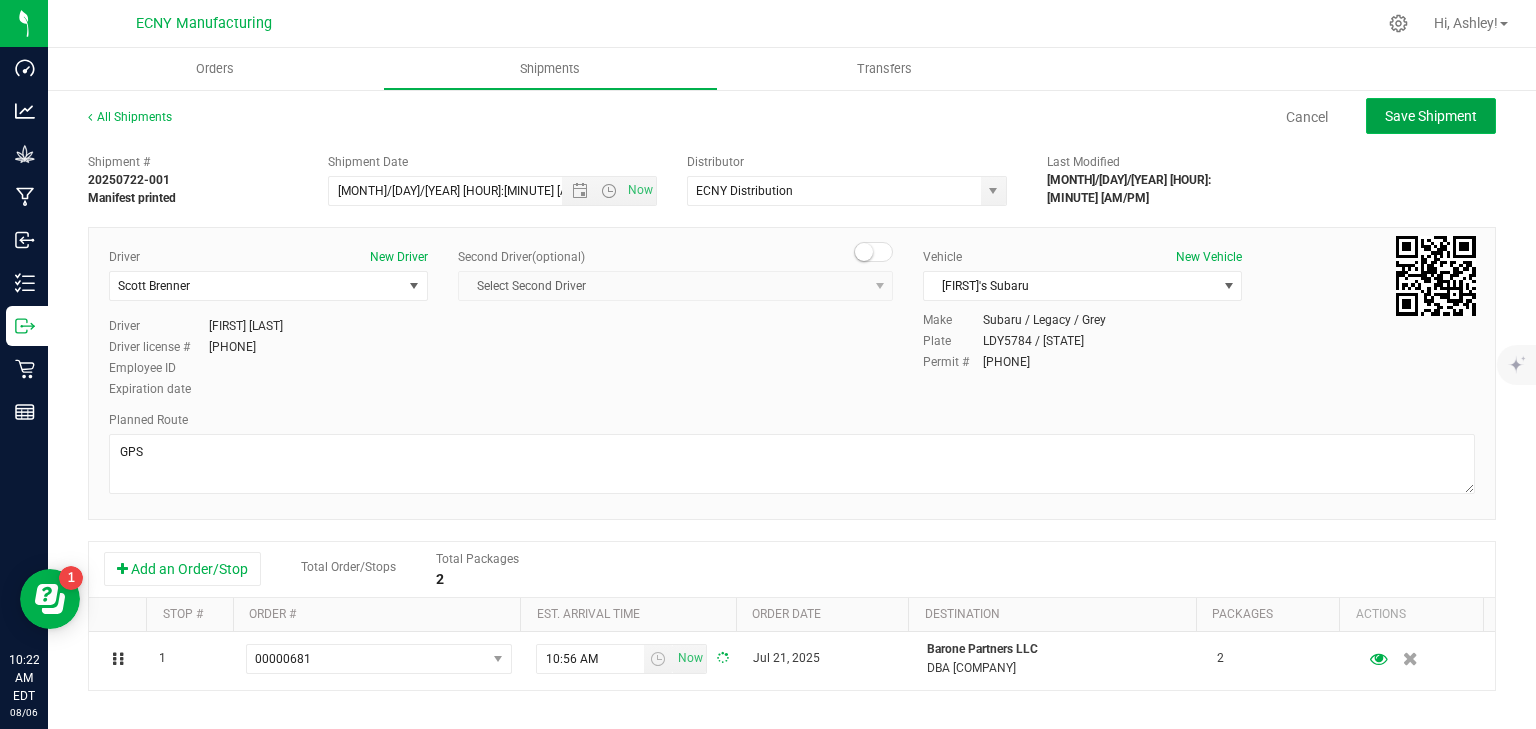 click on "Save Shipment" 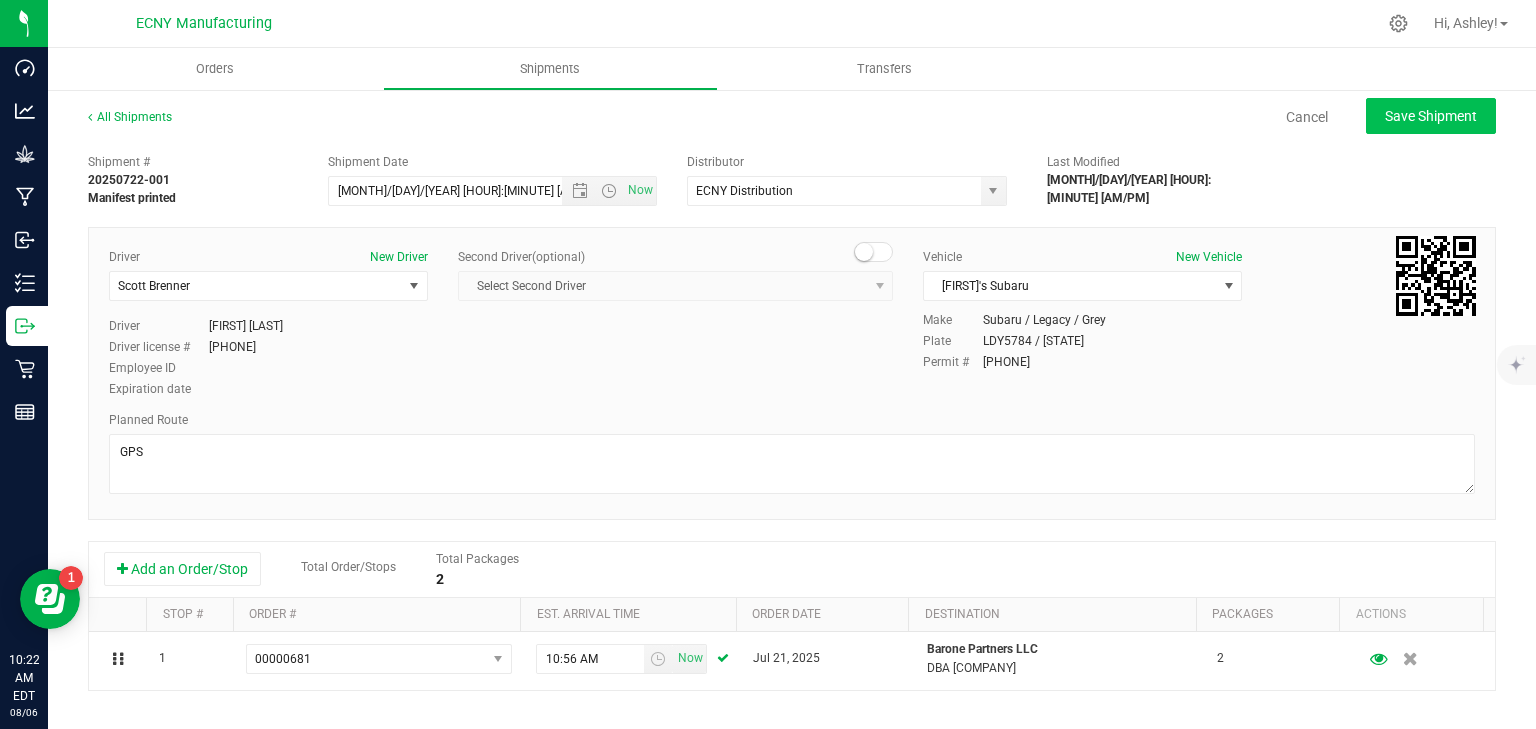 type on "[MONTH]/[DAY]/[YEAR] [HOUR]:[MINUTE] [AM/PM]" 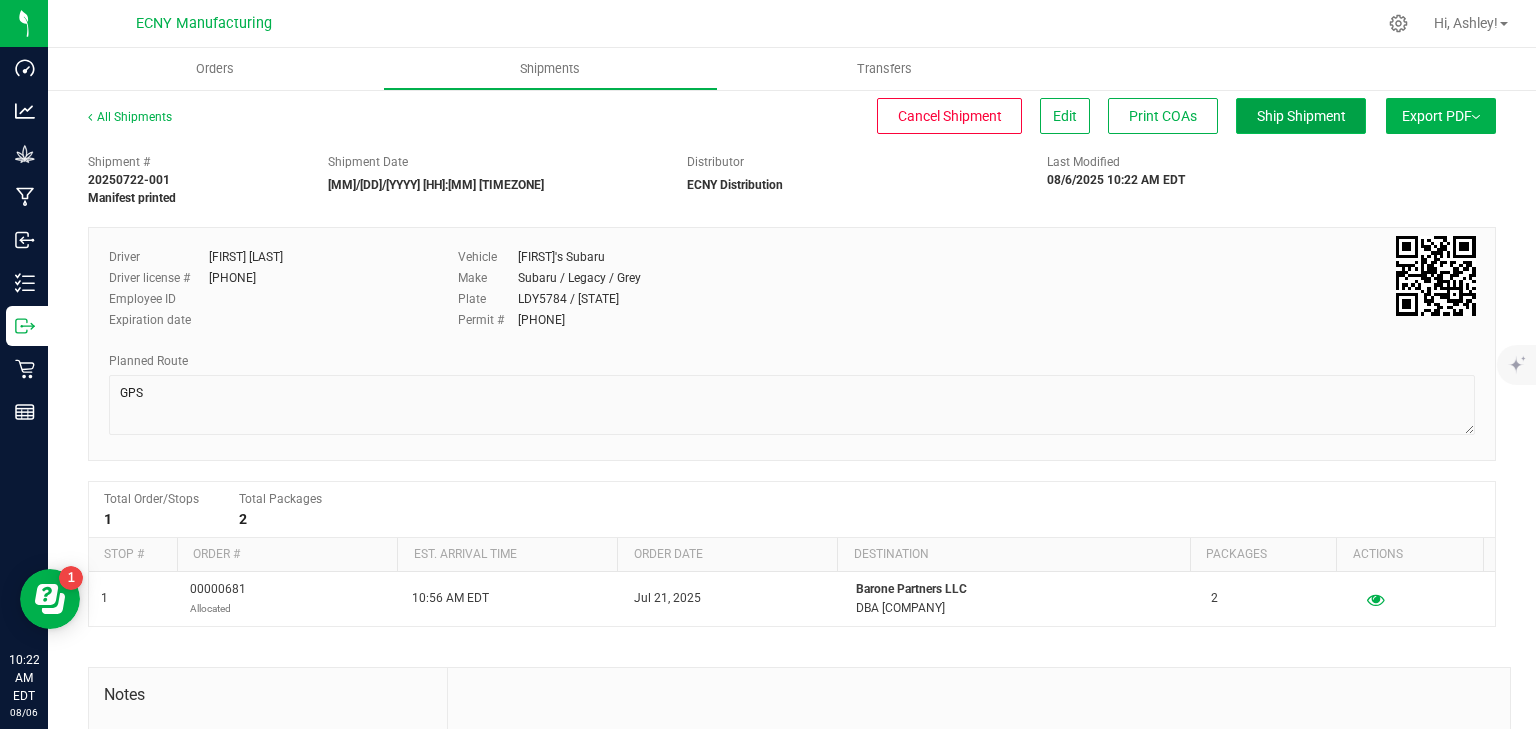 click on "Ship Shipment" at bounding box center (1301, 116) 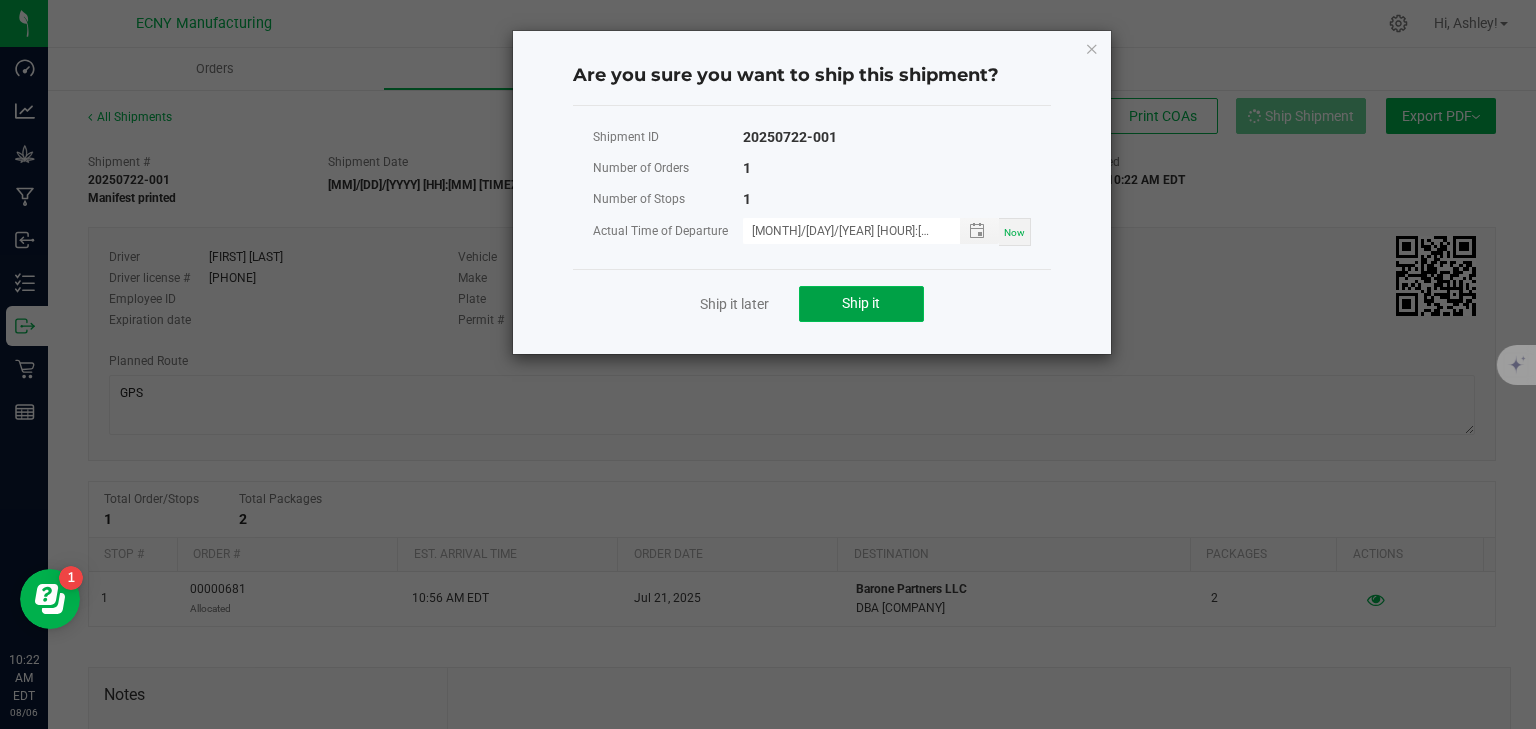 click on "Ship it" 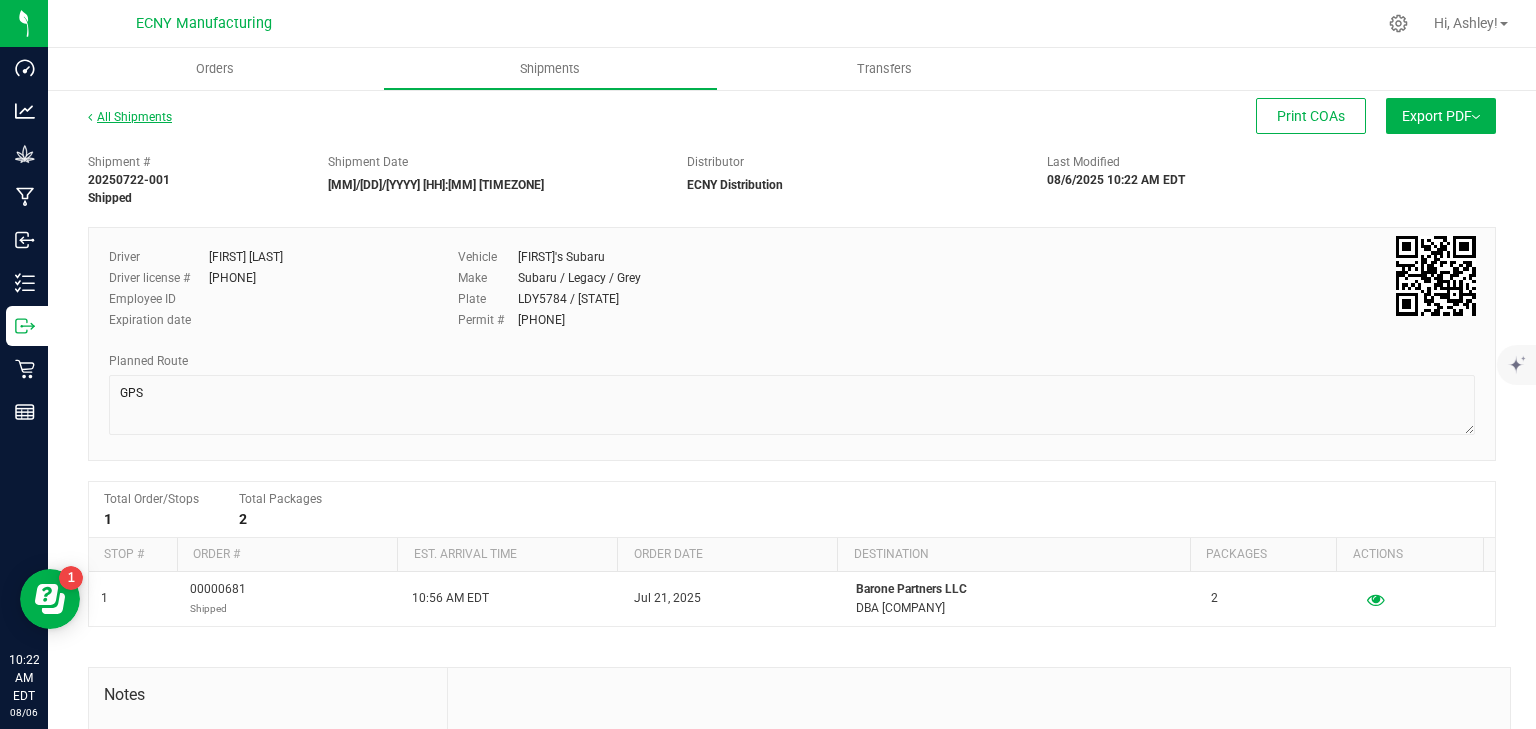 click on "All Shipments" at bounding box center (130, 117) 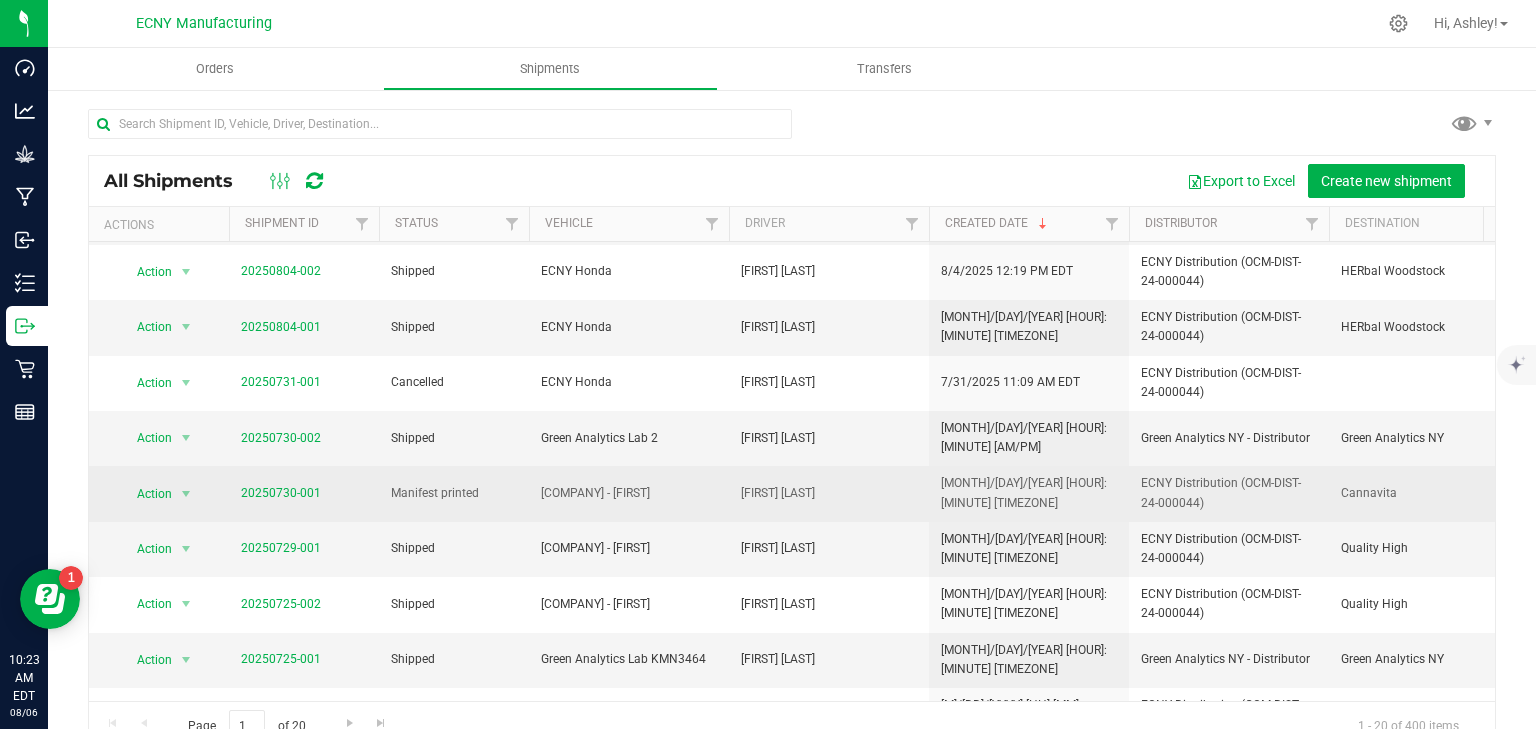 scroll, scrollTop: 80, scrollLeft: 0, axis: vertical 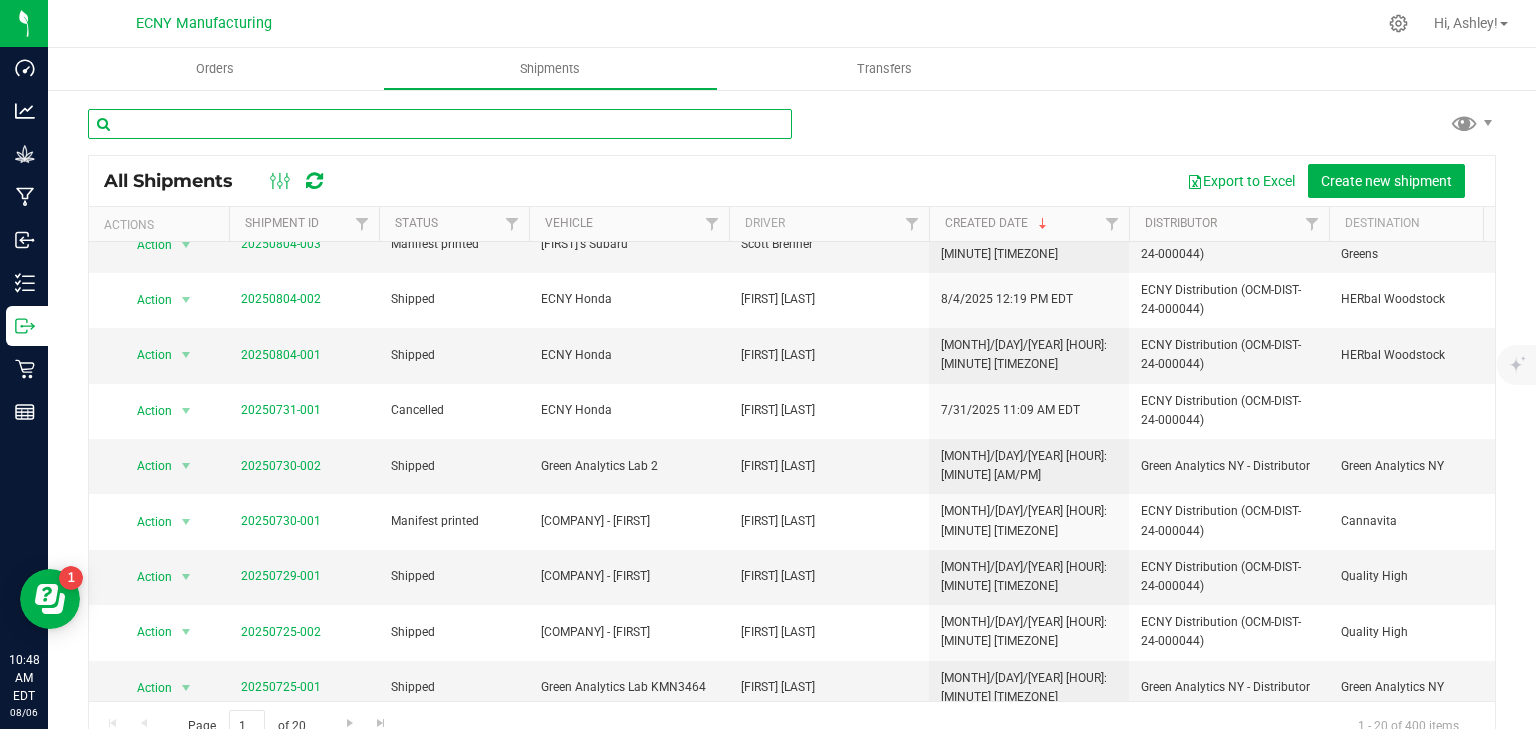 click at bounding box center [440, 124] 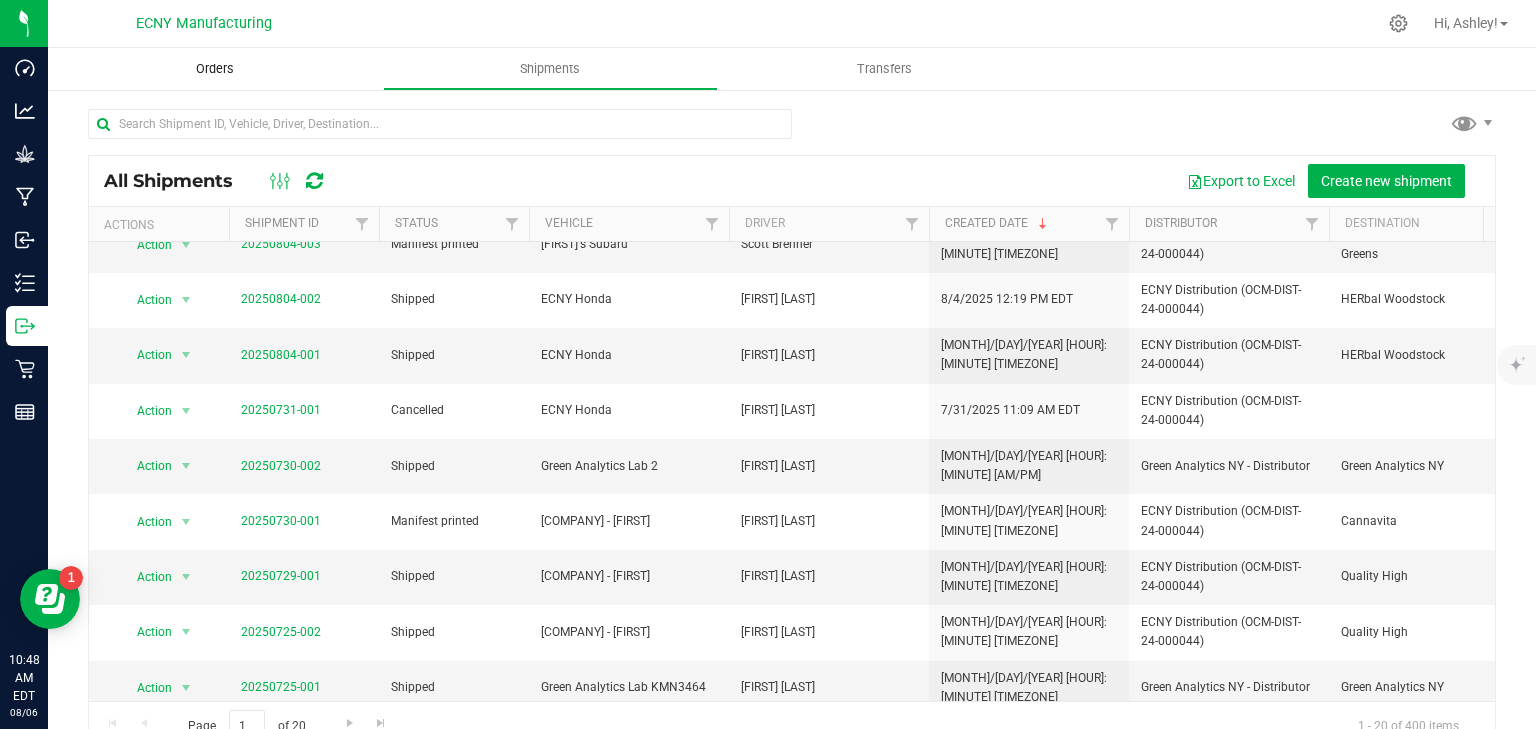 click on "Orders" at bounding box center (215, 69) 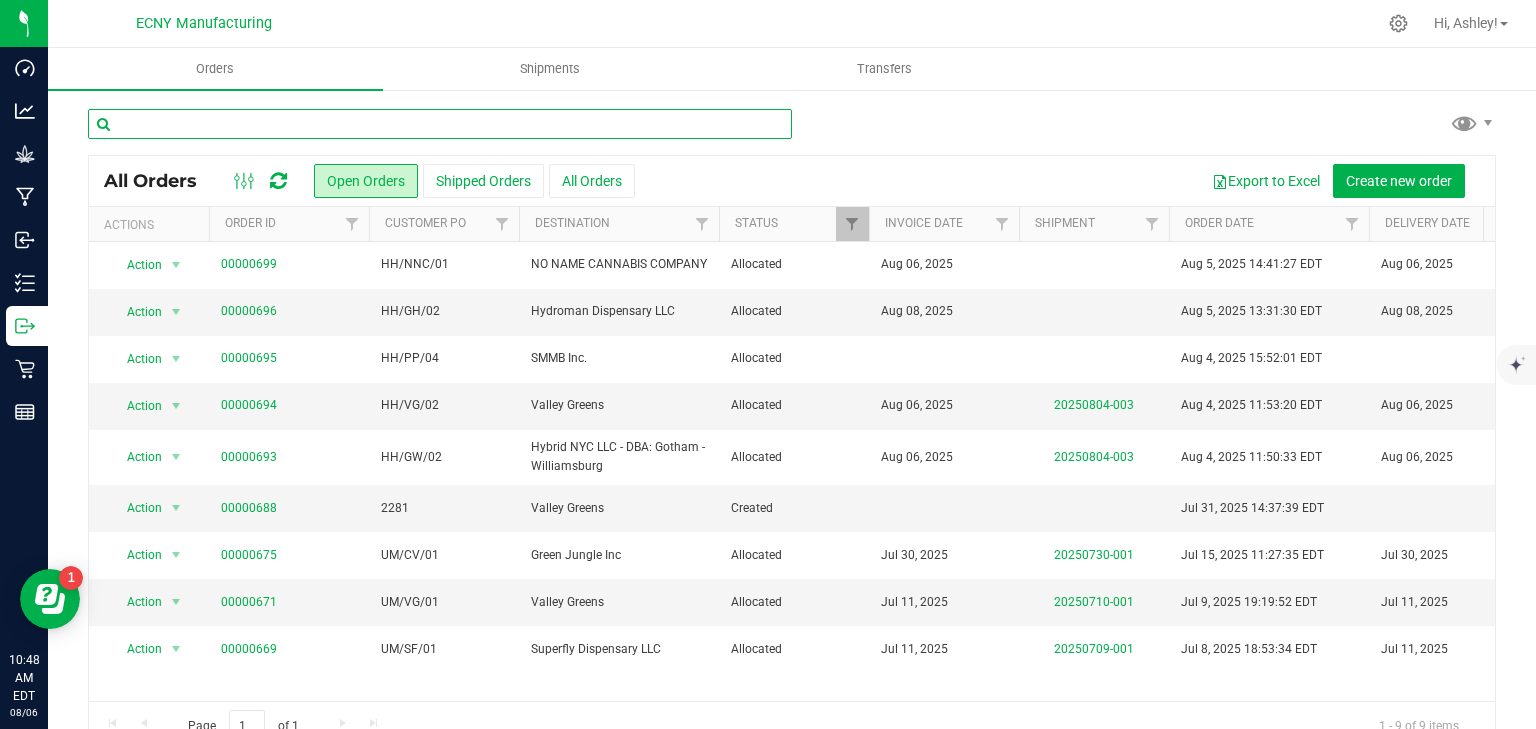 click at bounding box center [440, 124] 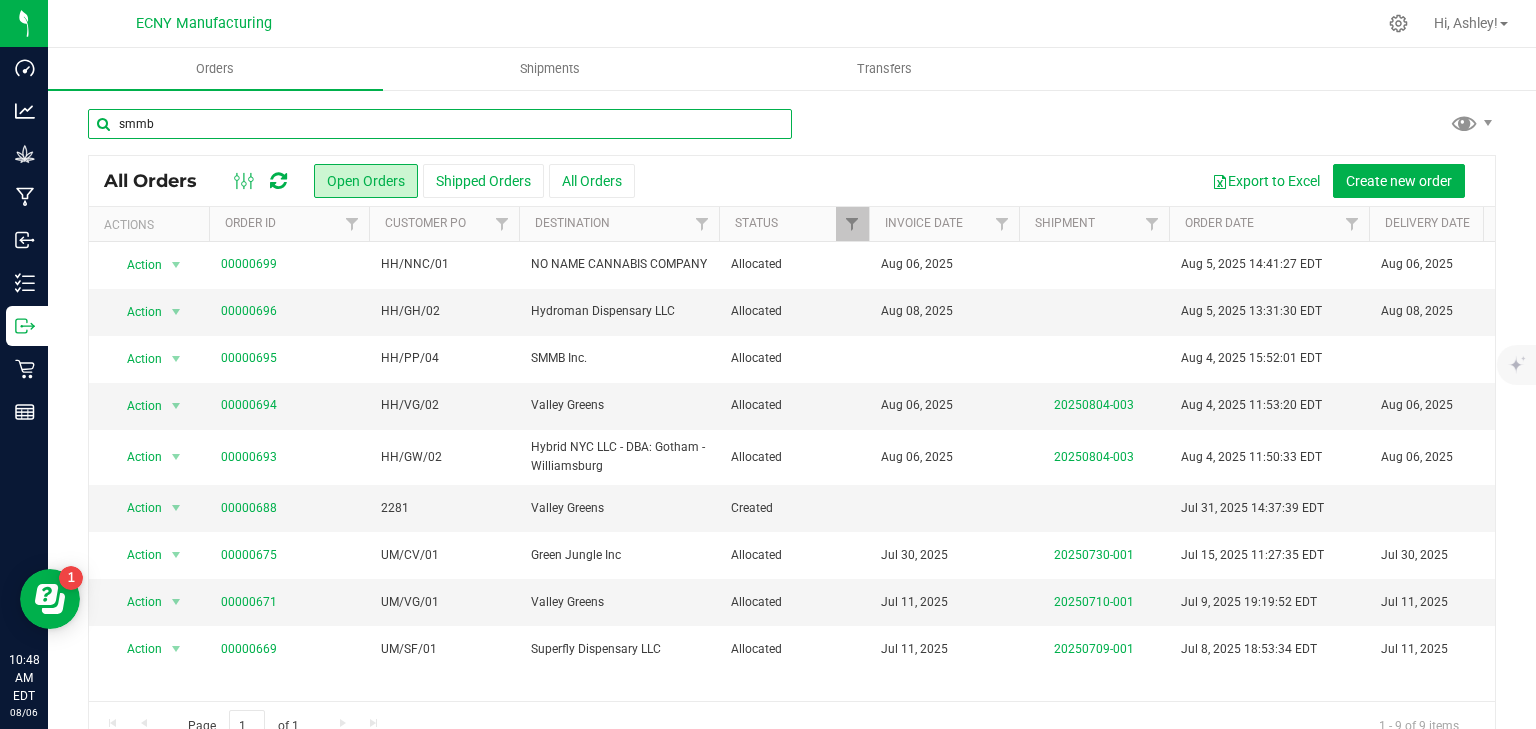 type on "smmb" 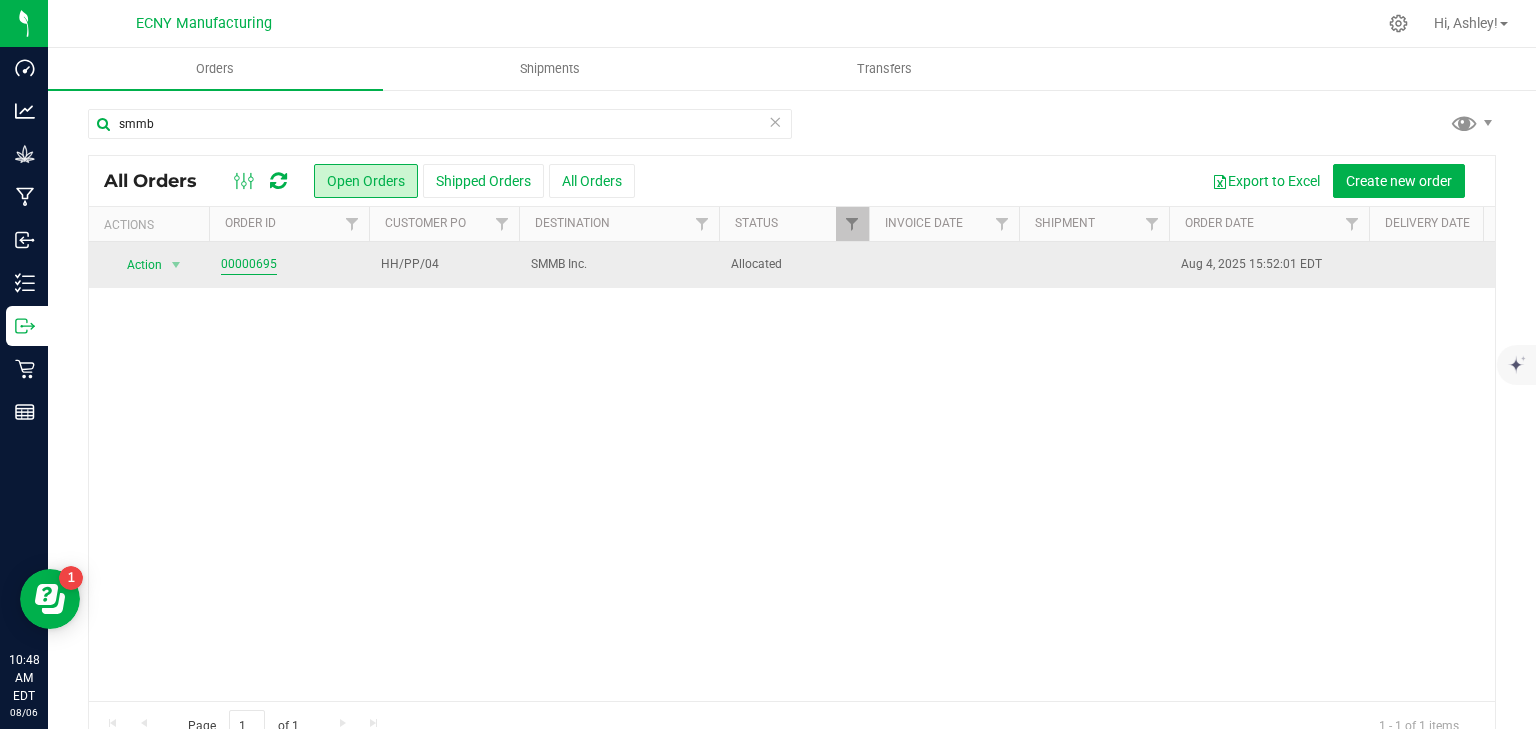 click on "00000695" at bounding box center [249, 264] 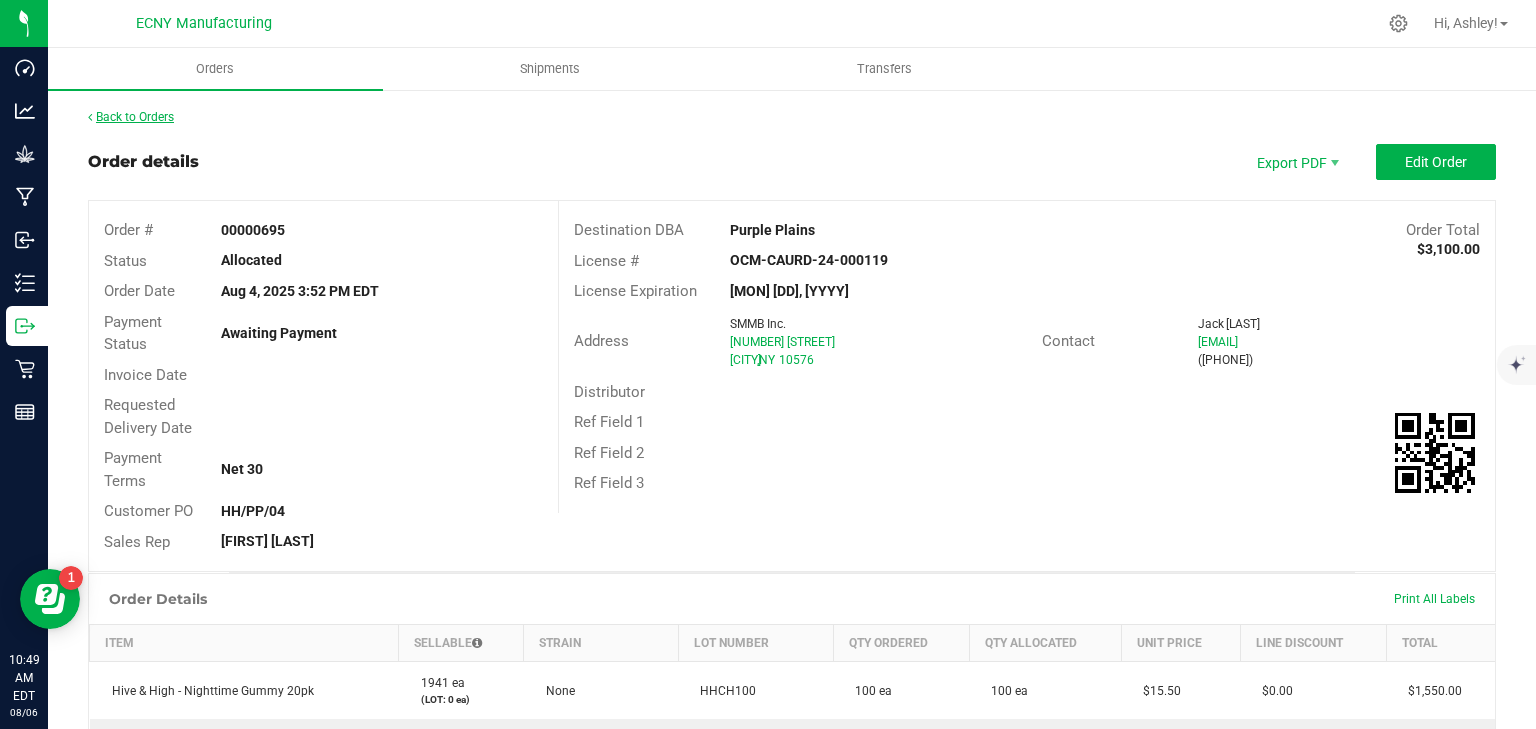 click on "Back to Orders" at bounding box center (131, 117) 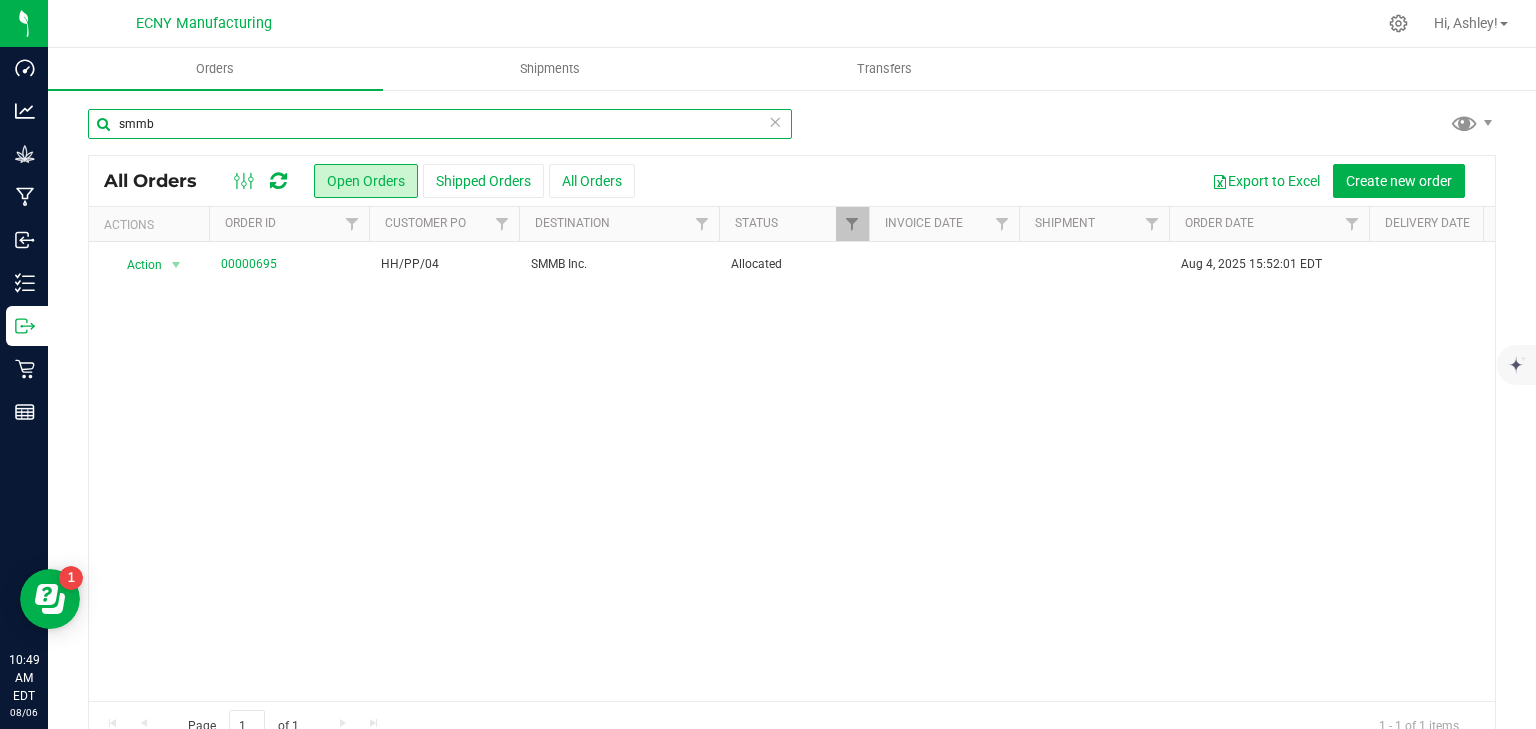 click on "smmb" at bounding box center (440, 124) 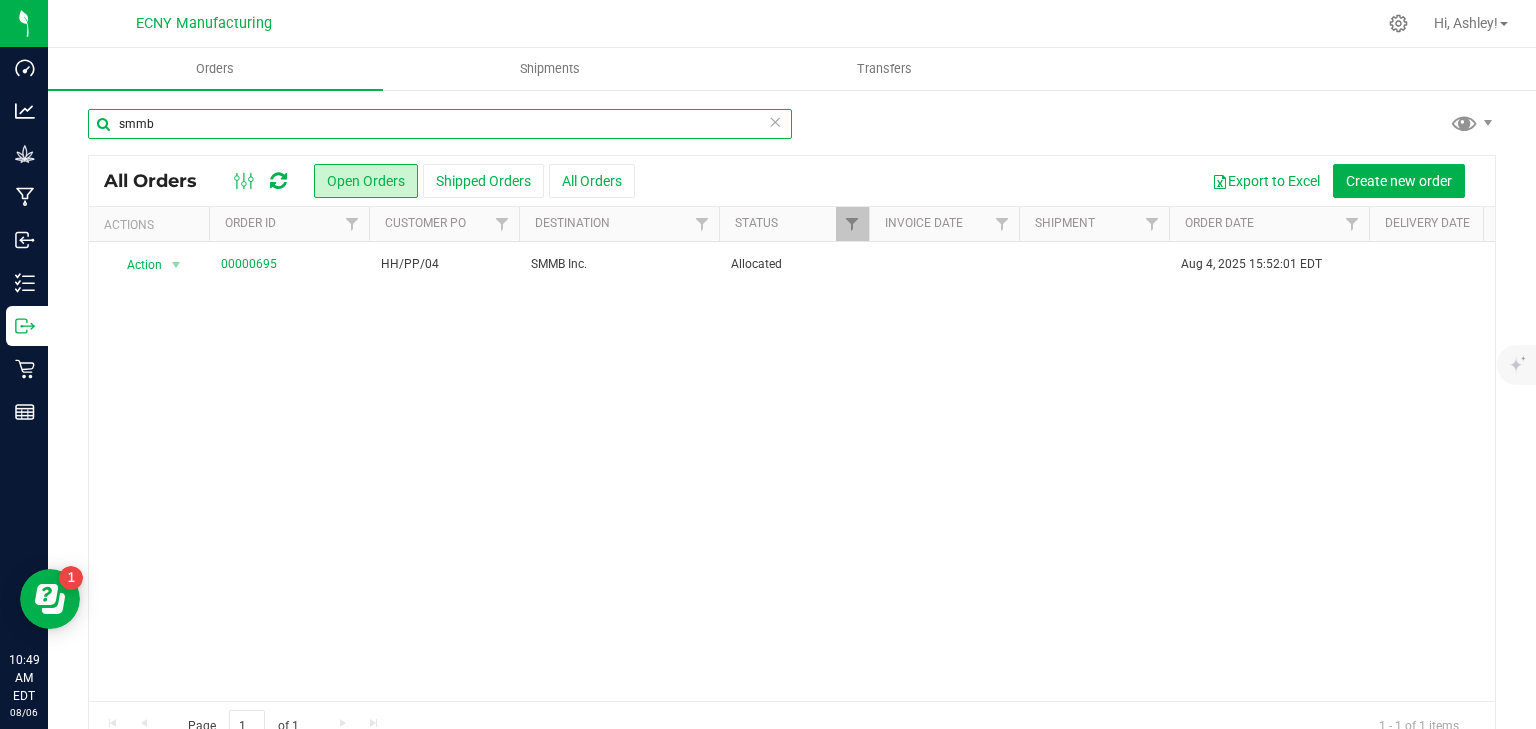 click on "smmb" at bounding box center [440, 124] 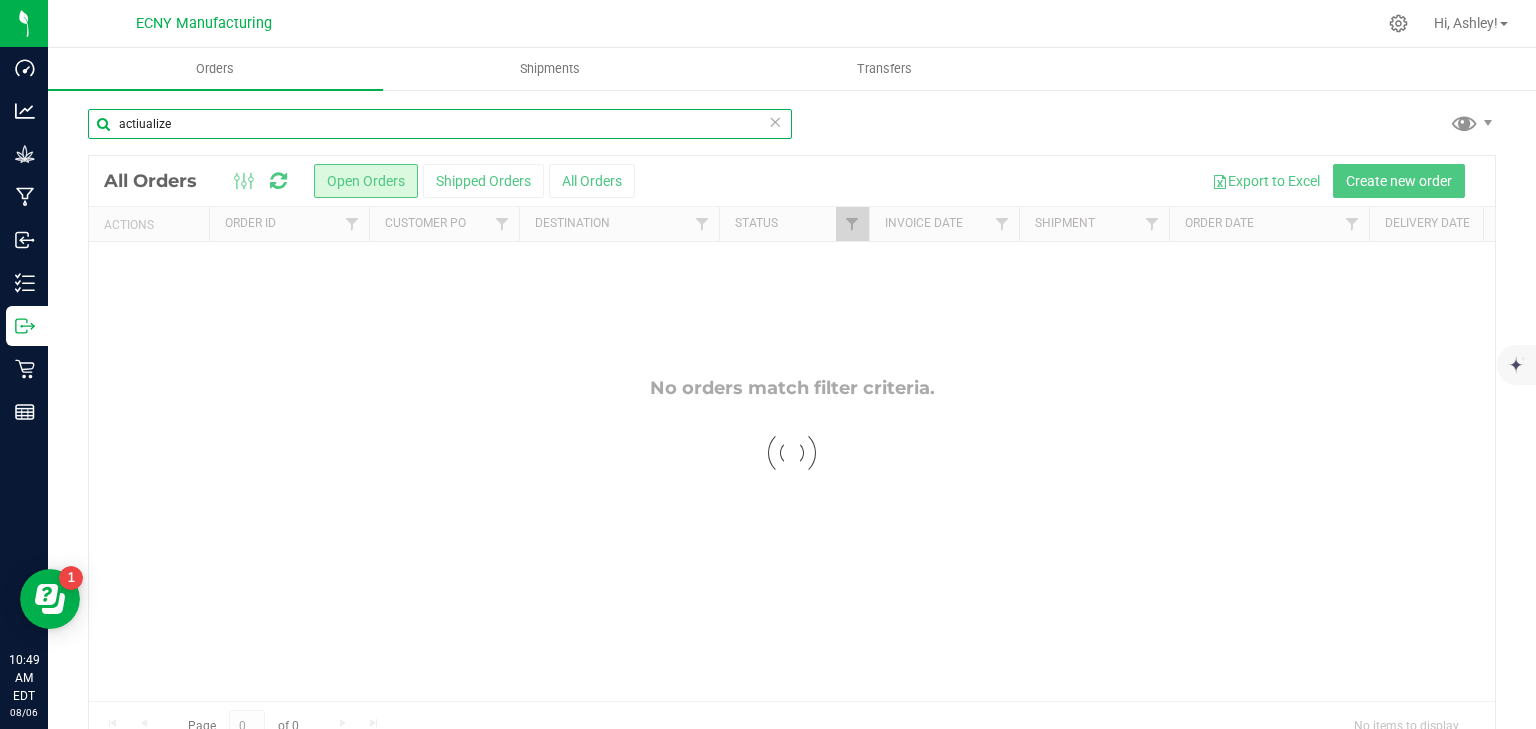 click on "actiualize" at bounding box center (440, 124) 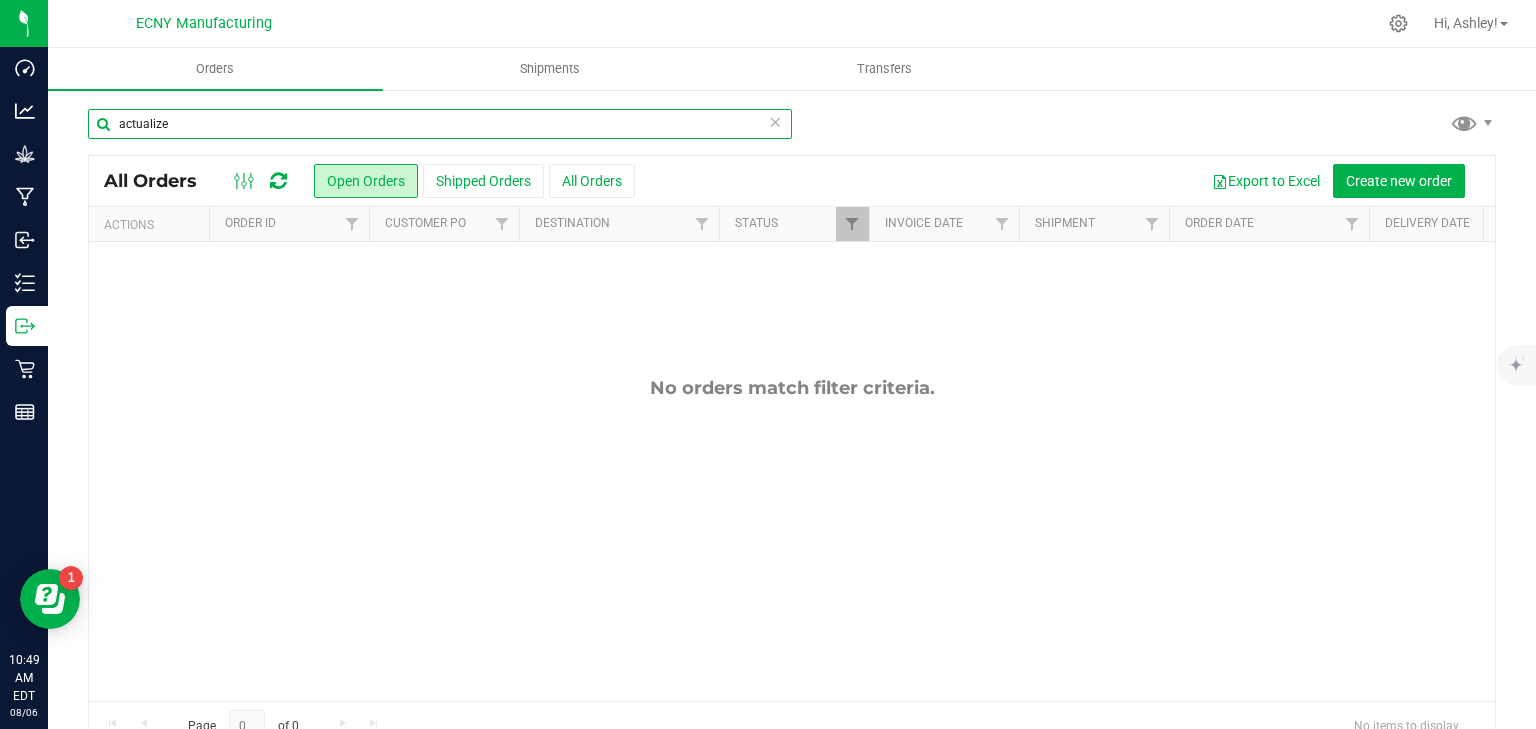 type on "actualize" 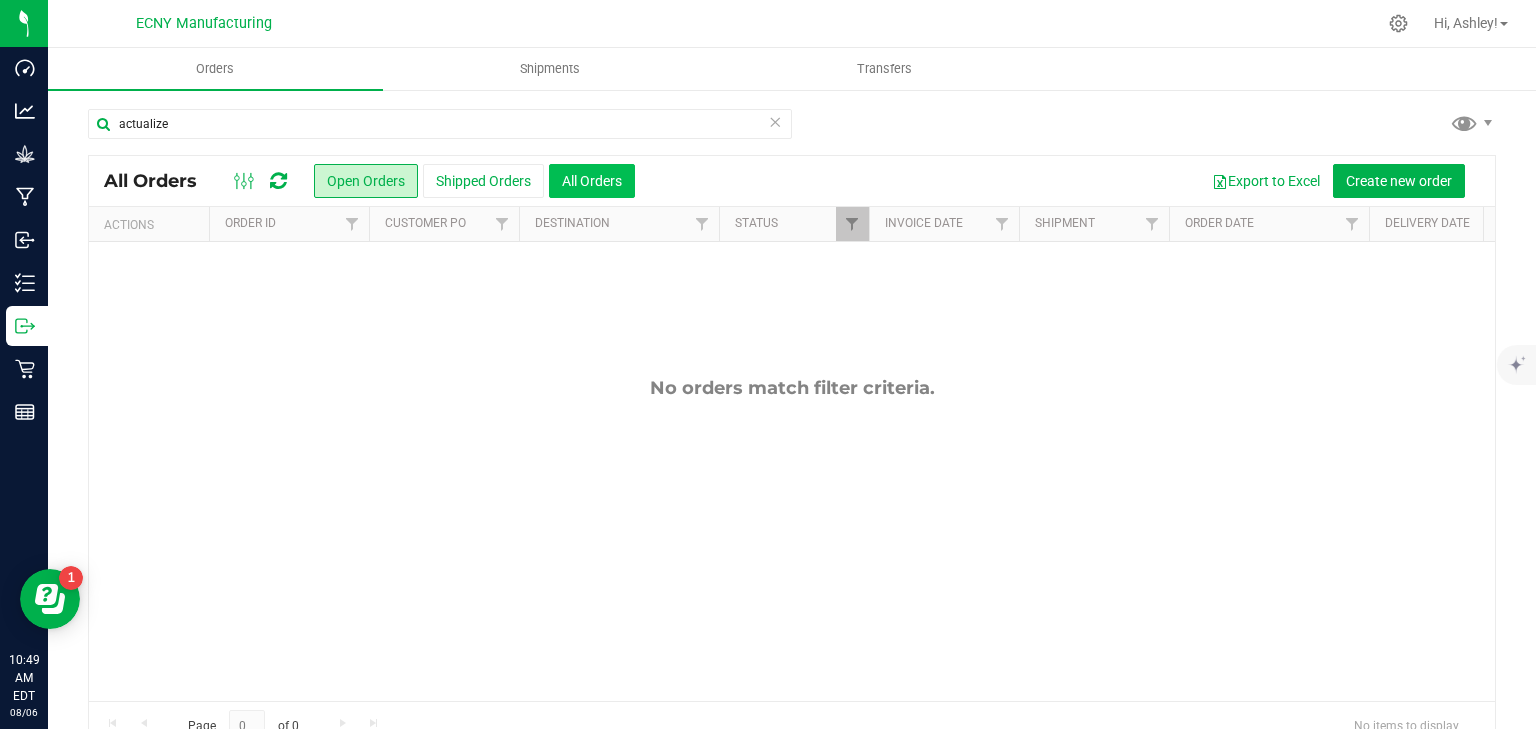 click on "All Orders" at bounding box center [592, 181] 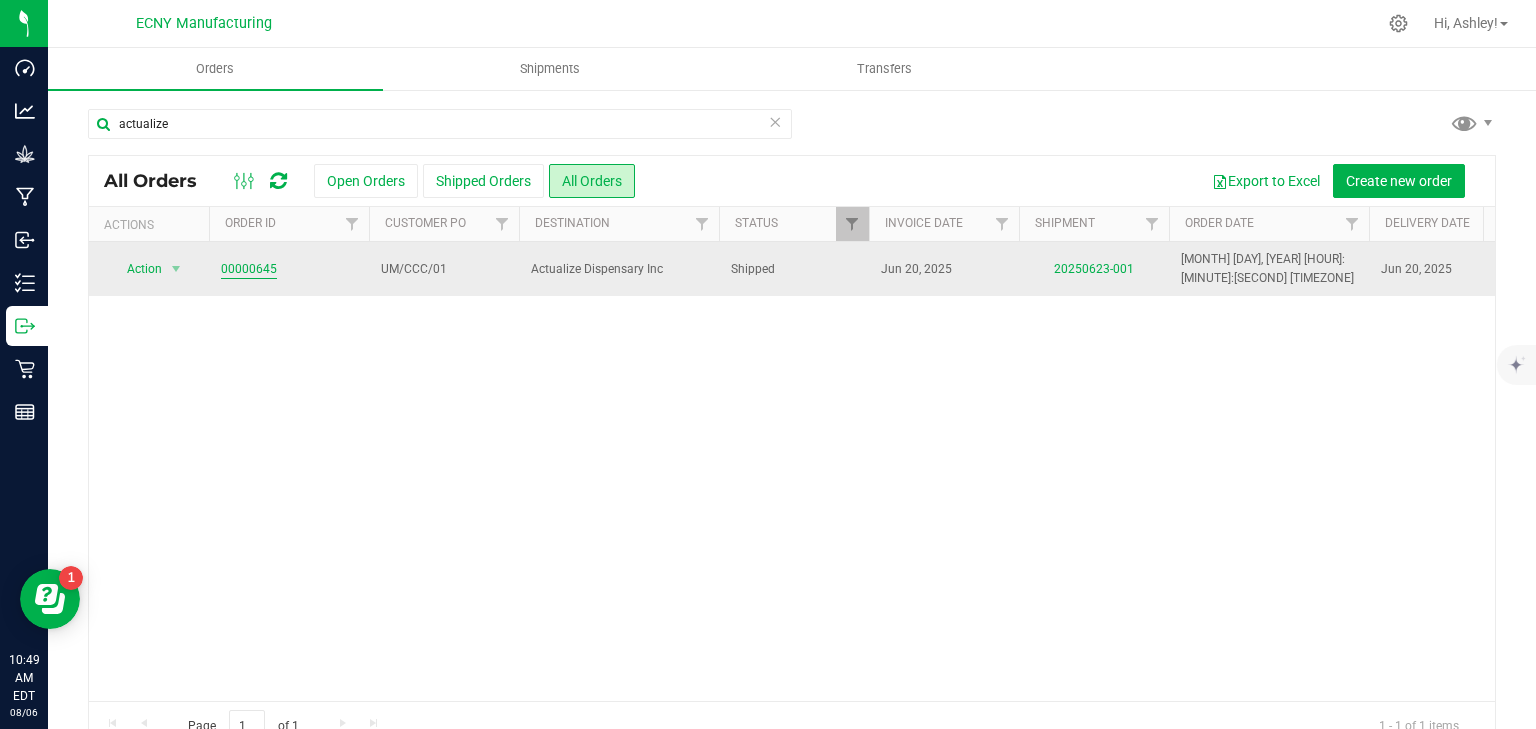 click on "00000645" at bounding box center [249, 269] 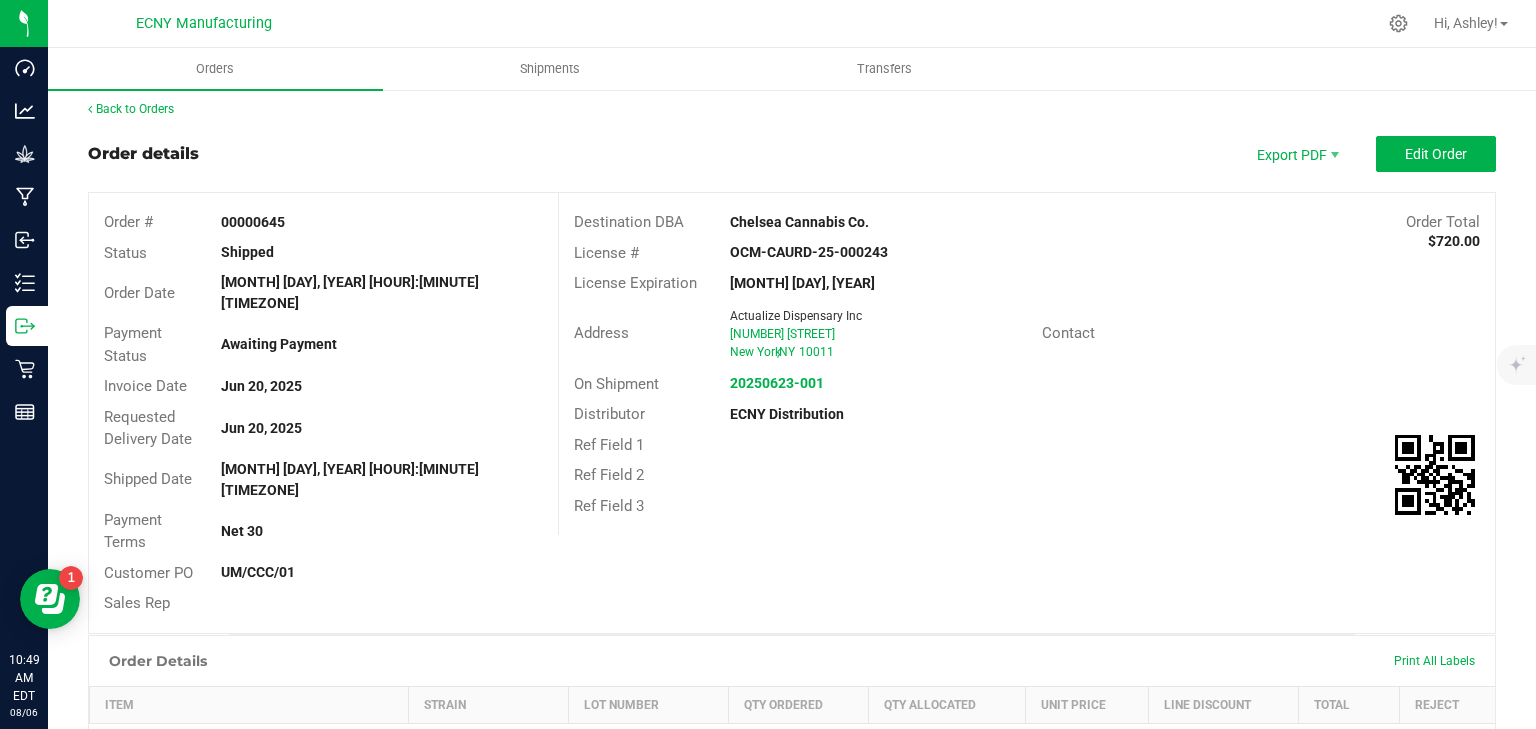 scroll, scrollTop: 0, scrollLeft: 0, axis: both 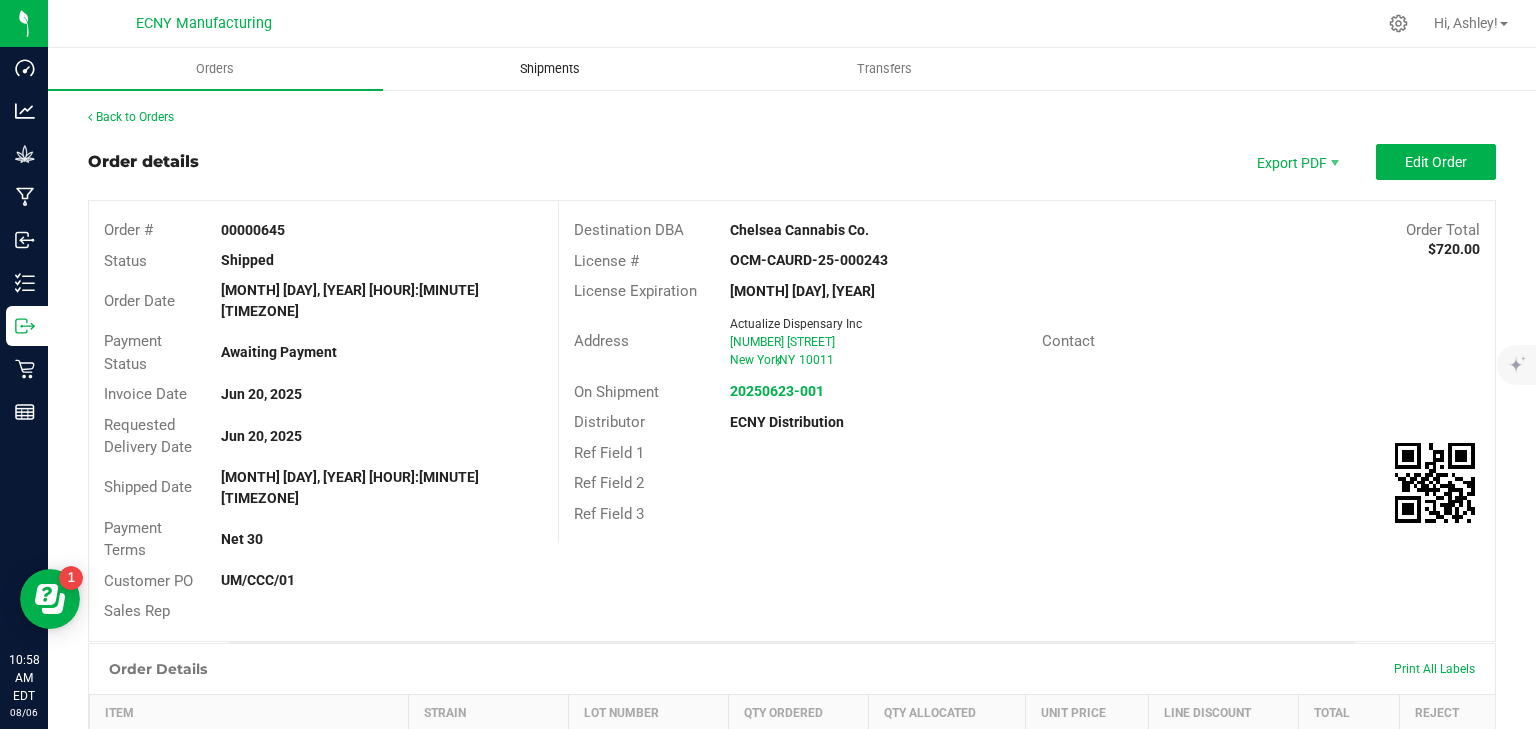 click on "Shipments" at bounding box center [550, 69] 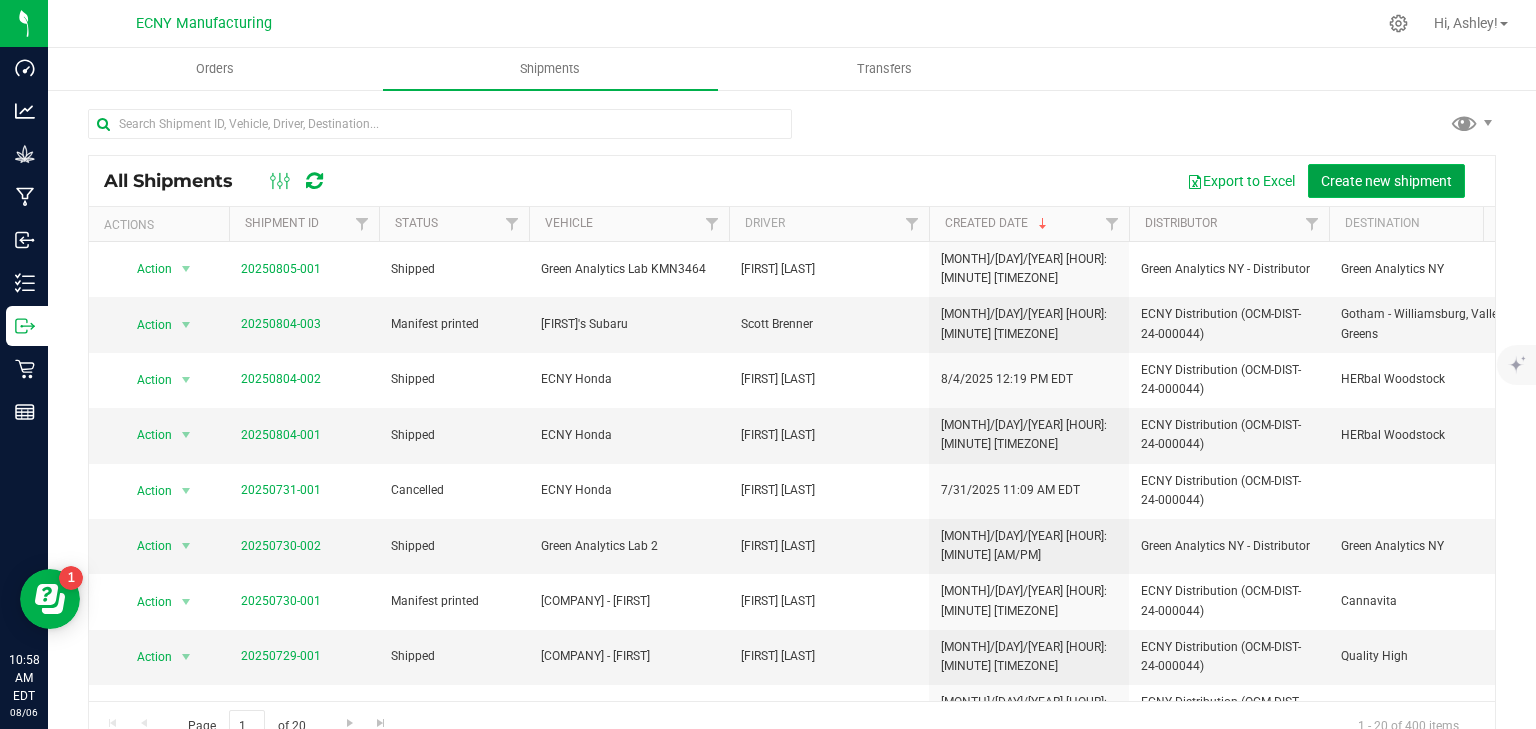 click on "Create new shipment" at bounding box center [1386, 181] 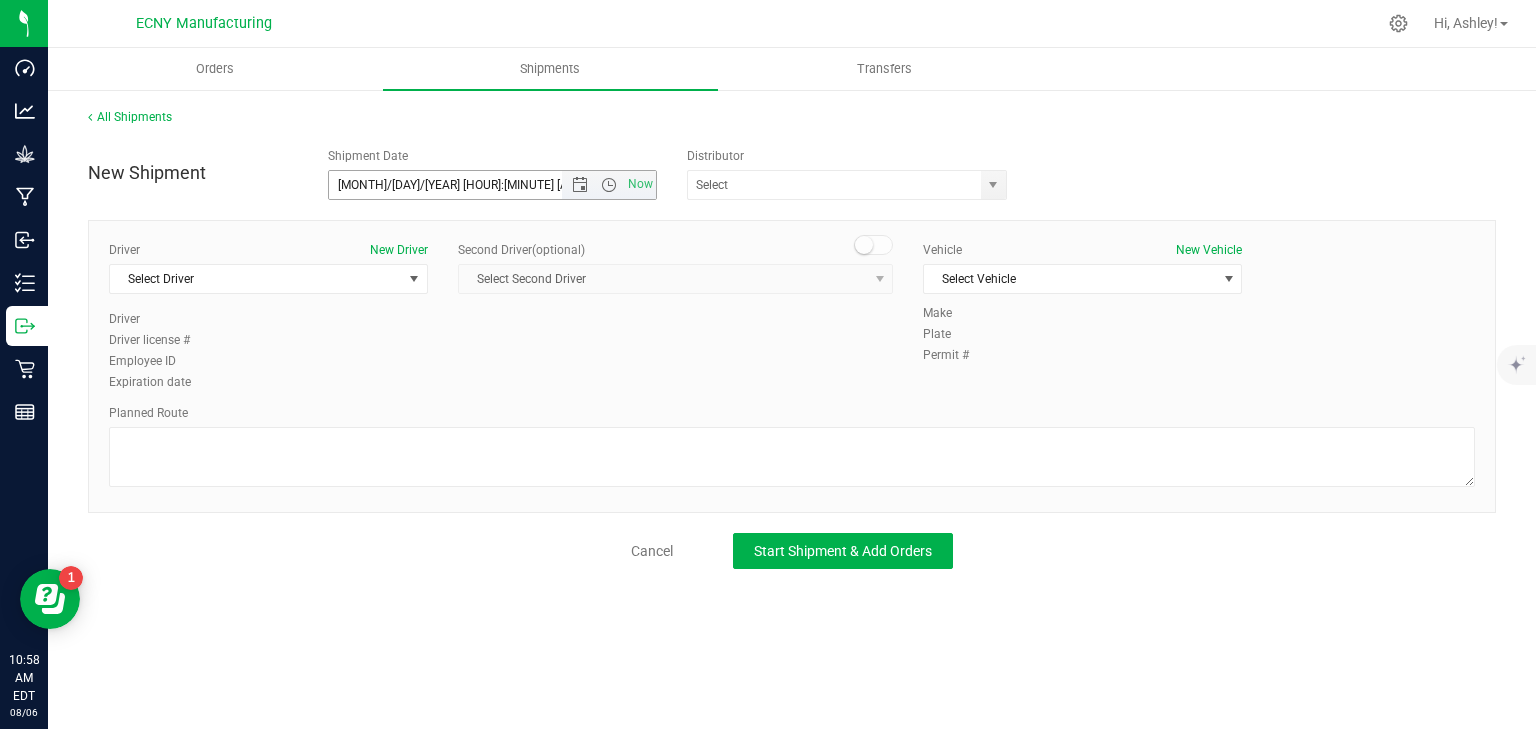 click on "[MONTH]/[DAY]/[YEAR] [HOUR]:[MINUTE] [AM/PM]" at bounding box center (463, 185) 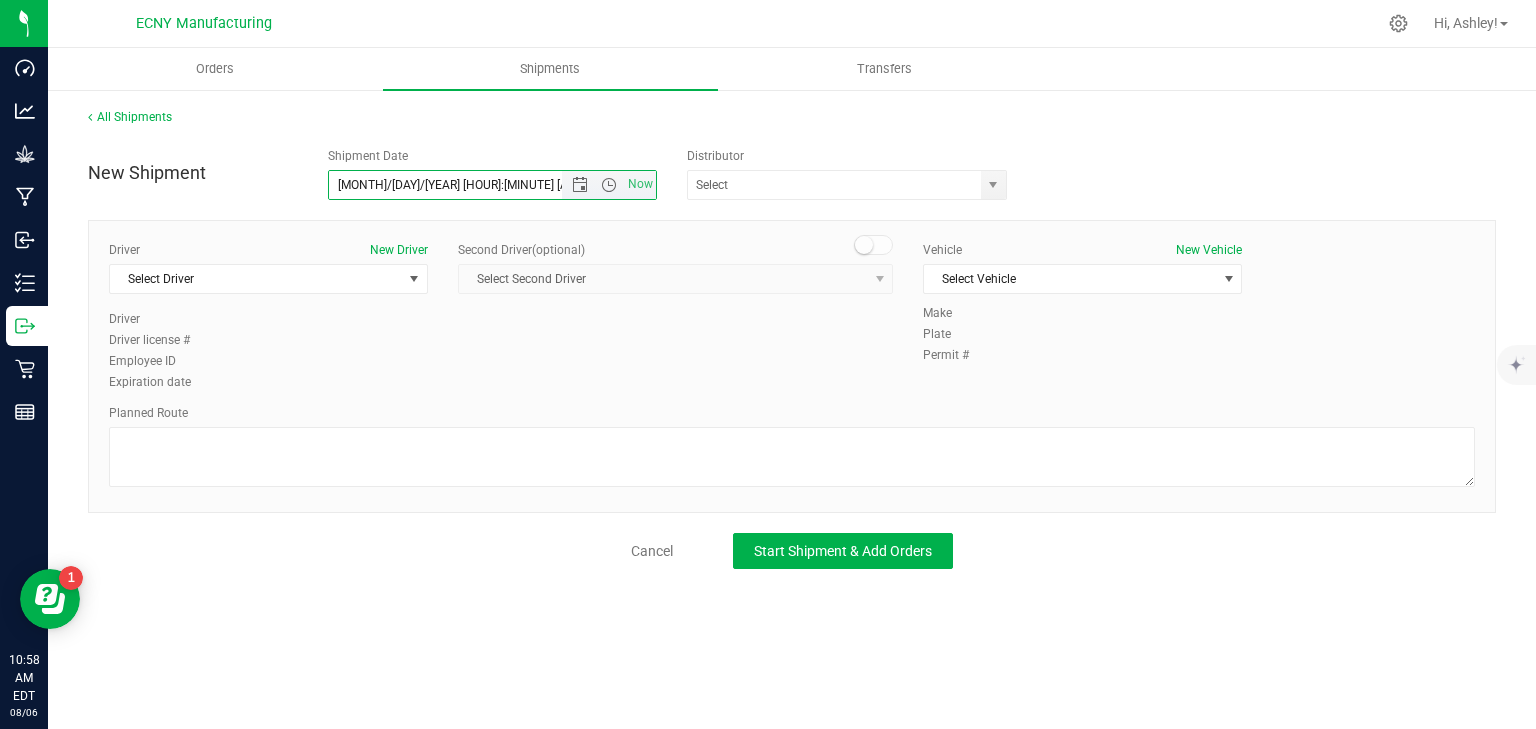 click on "[MONTH]/[DAY]/[YEAR] [HOUR]:[MINUTE] [AM/PM]" at bounding box center (463, 185) 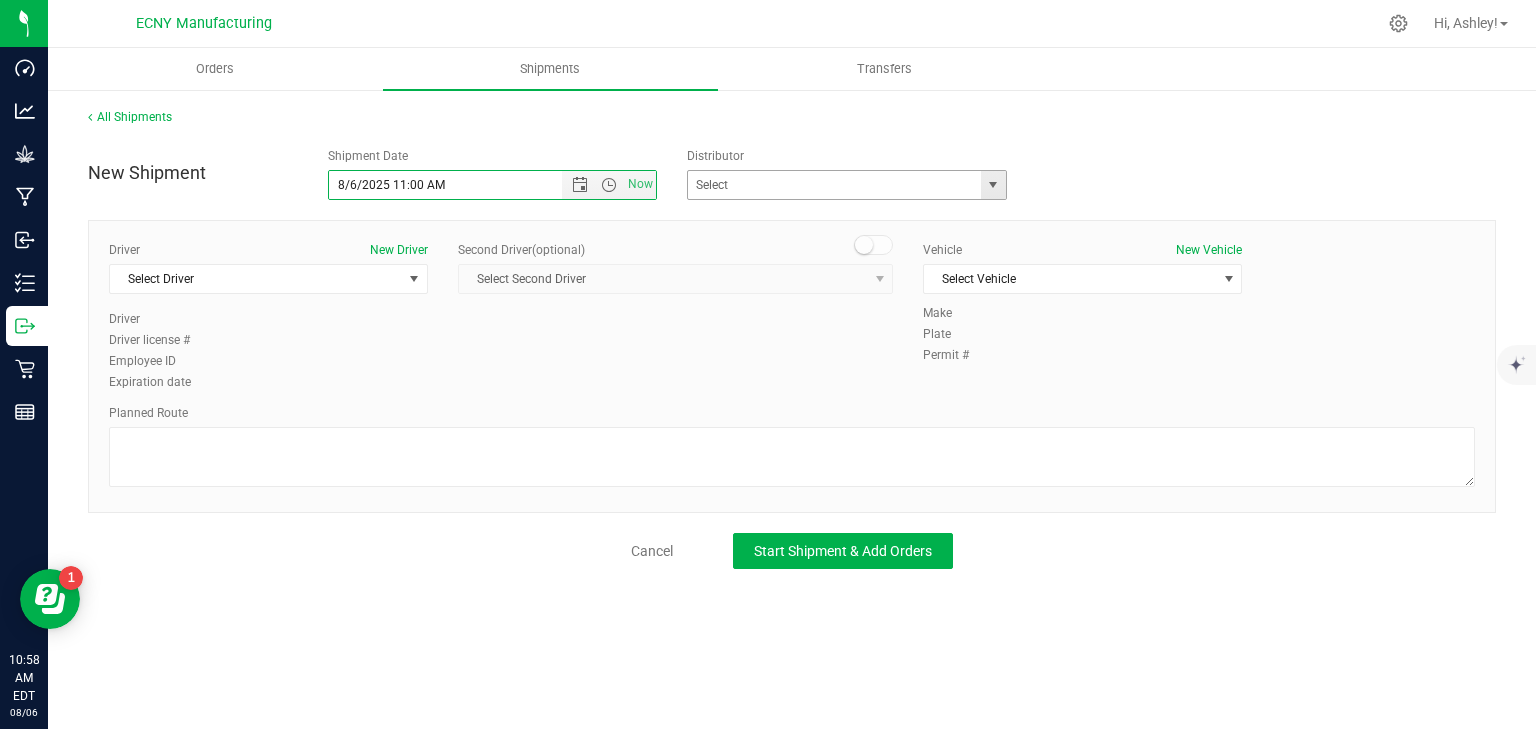 type on "8/6/2025 11:00 AM" 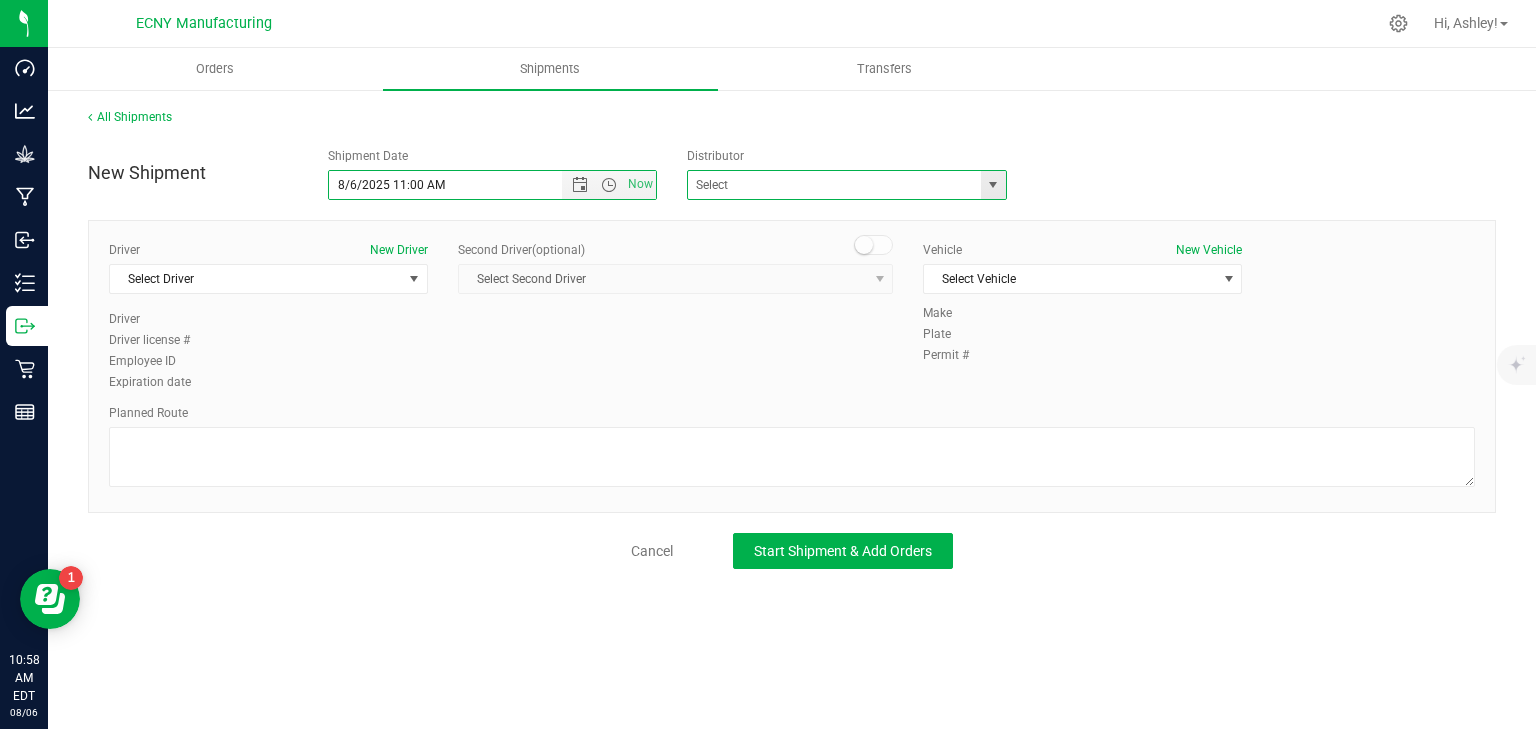 click at bounding box center [847, 185] 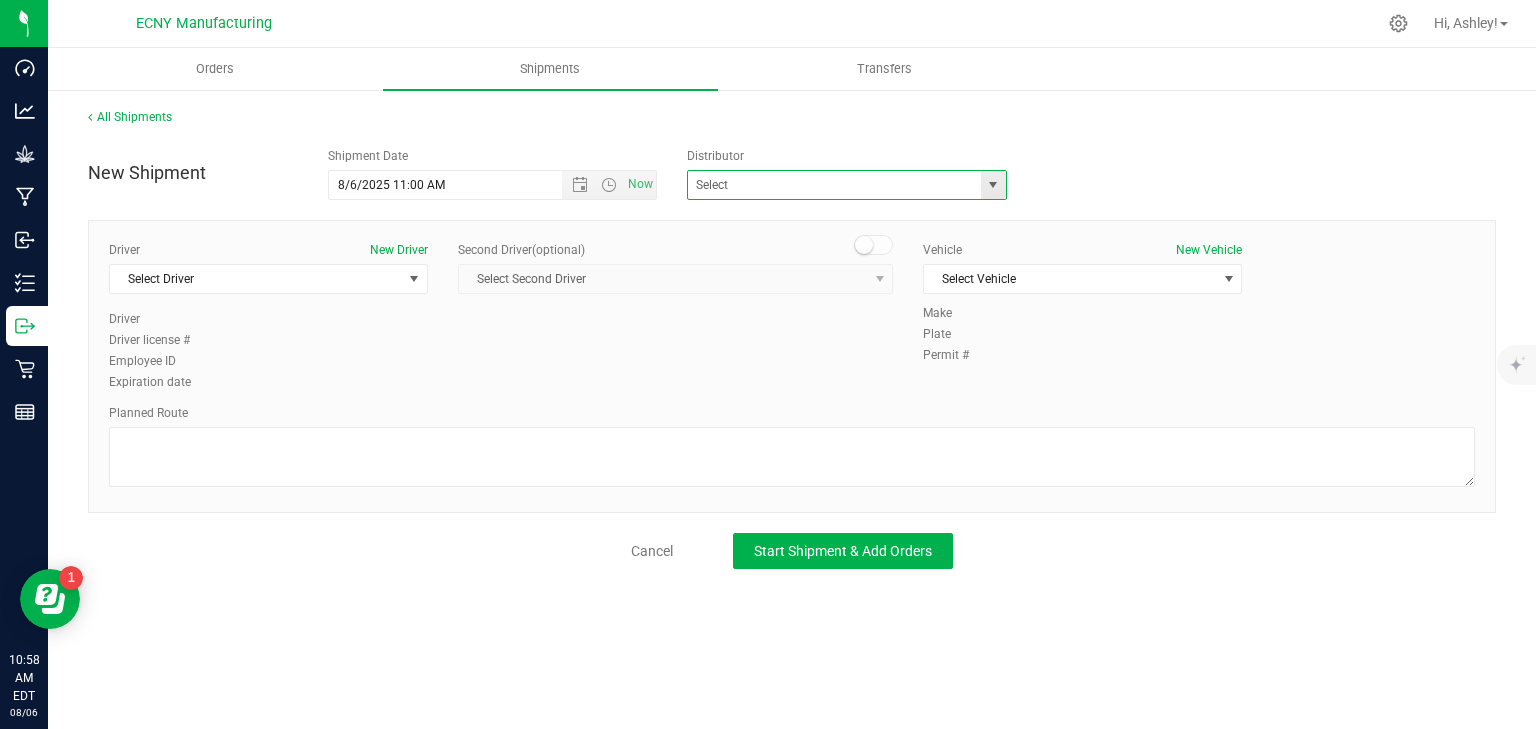 click at bounding box center [993, 185] 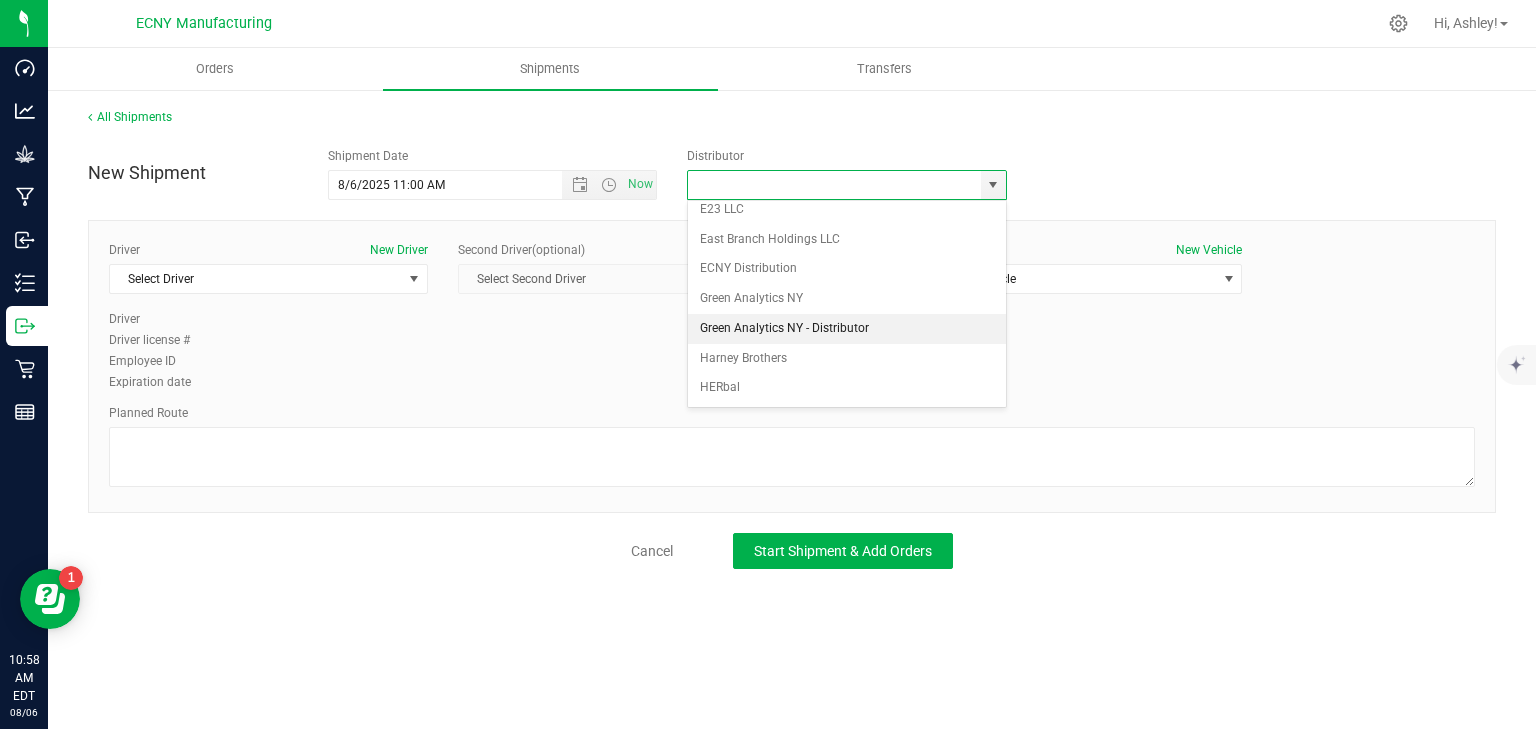scroll, scrollTop: 160, scrollLeft: 0, axis: vertical 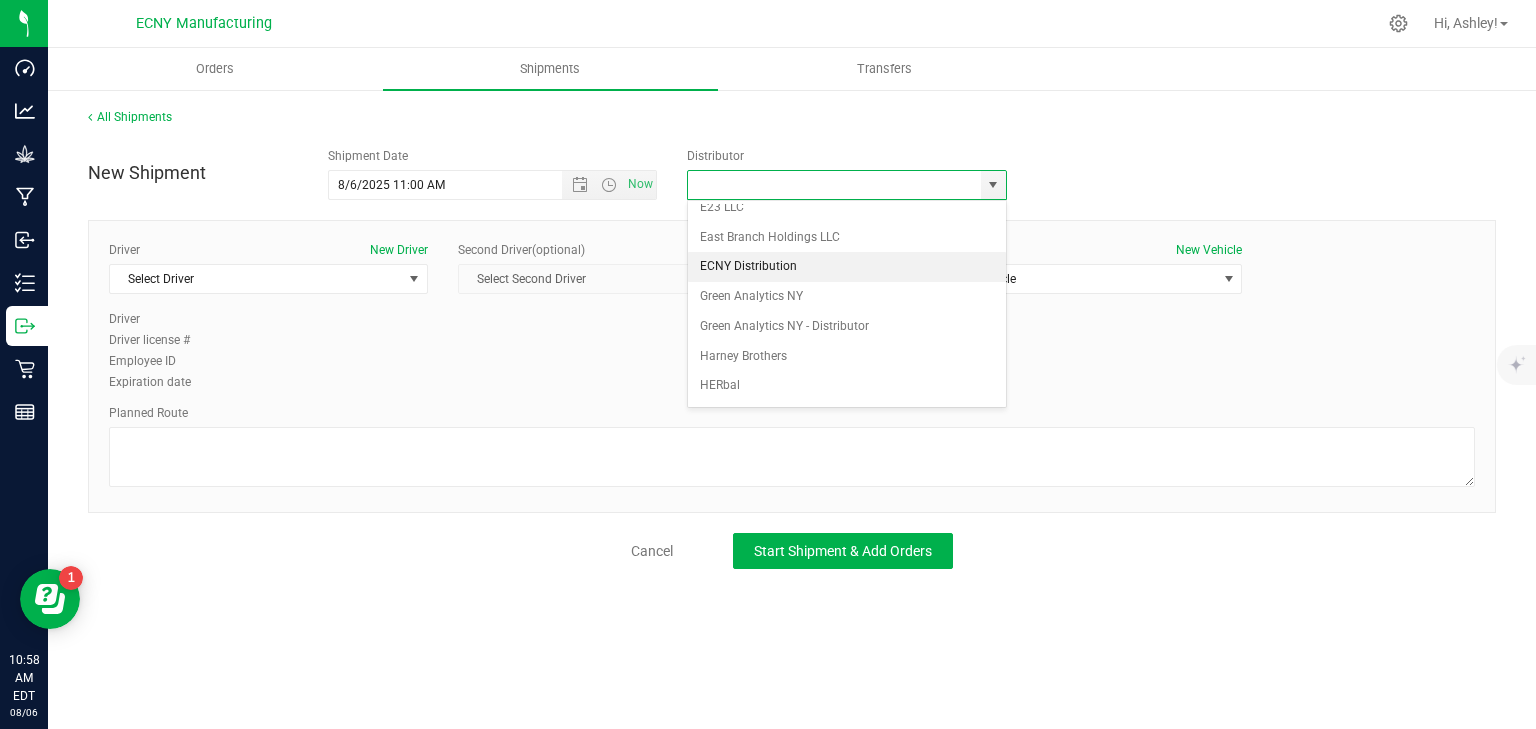 click on "ECNY Distribution" at bounding box center (847, 267) 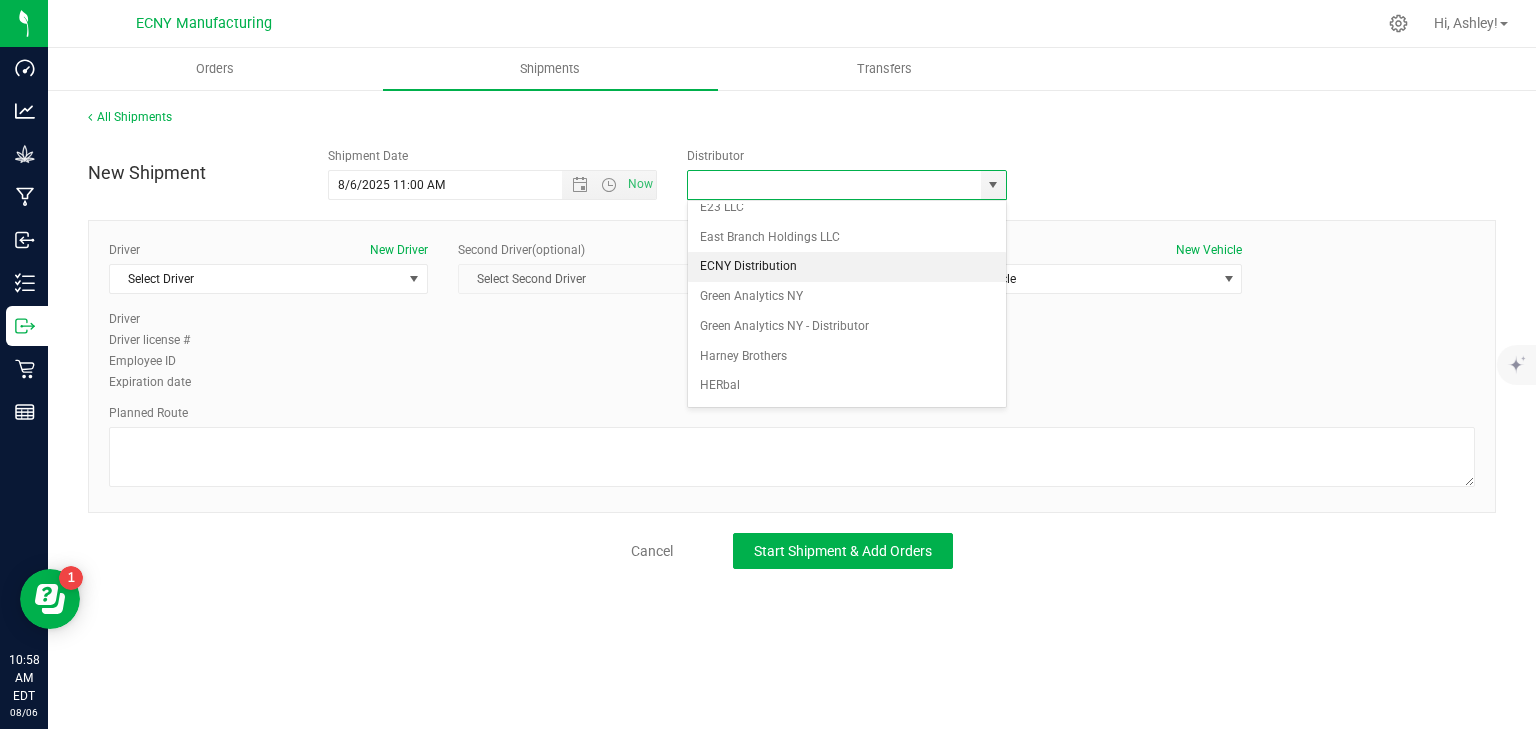 type on "ECNY Distribution" 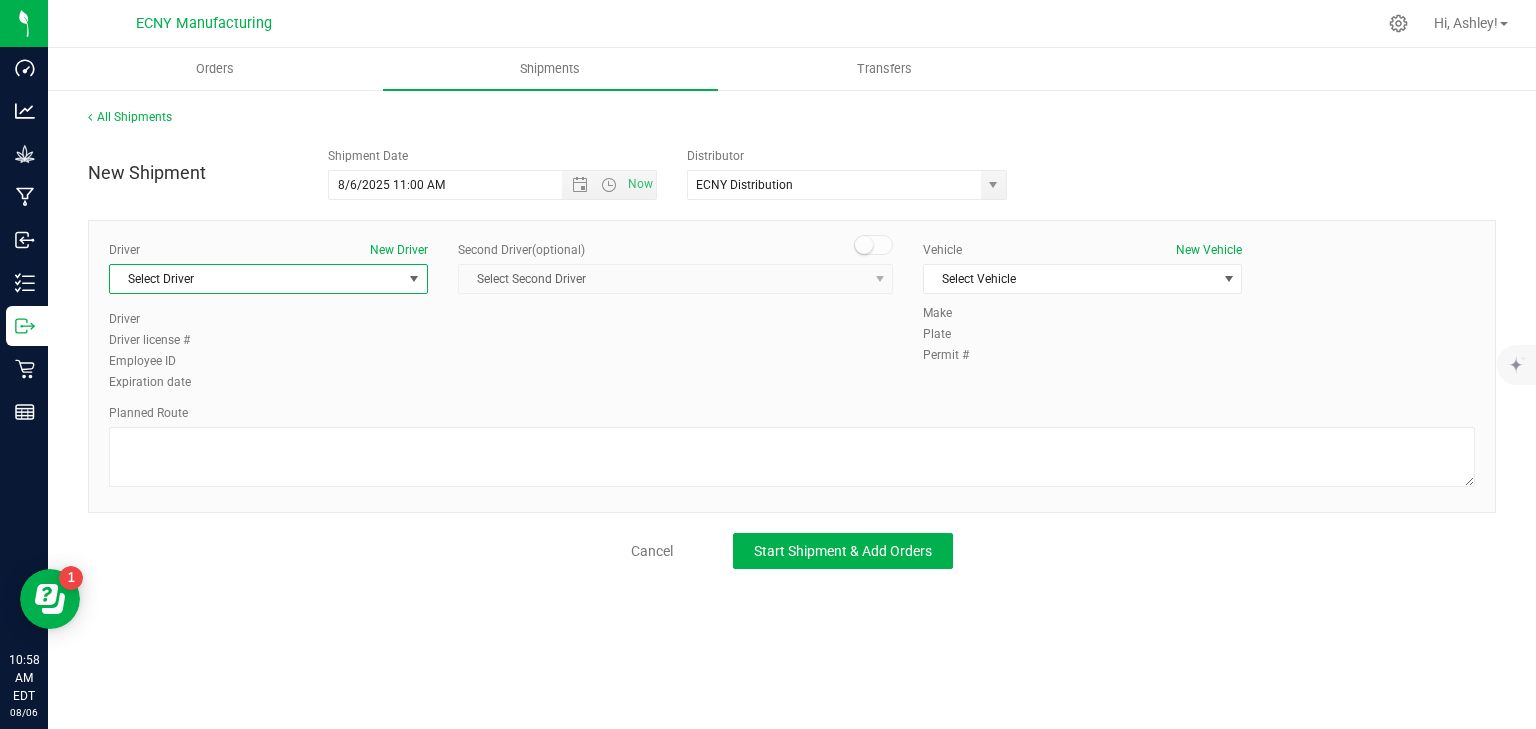 click on "Select Driver" at bounding box center (256, 279) 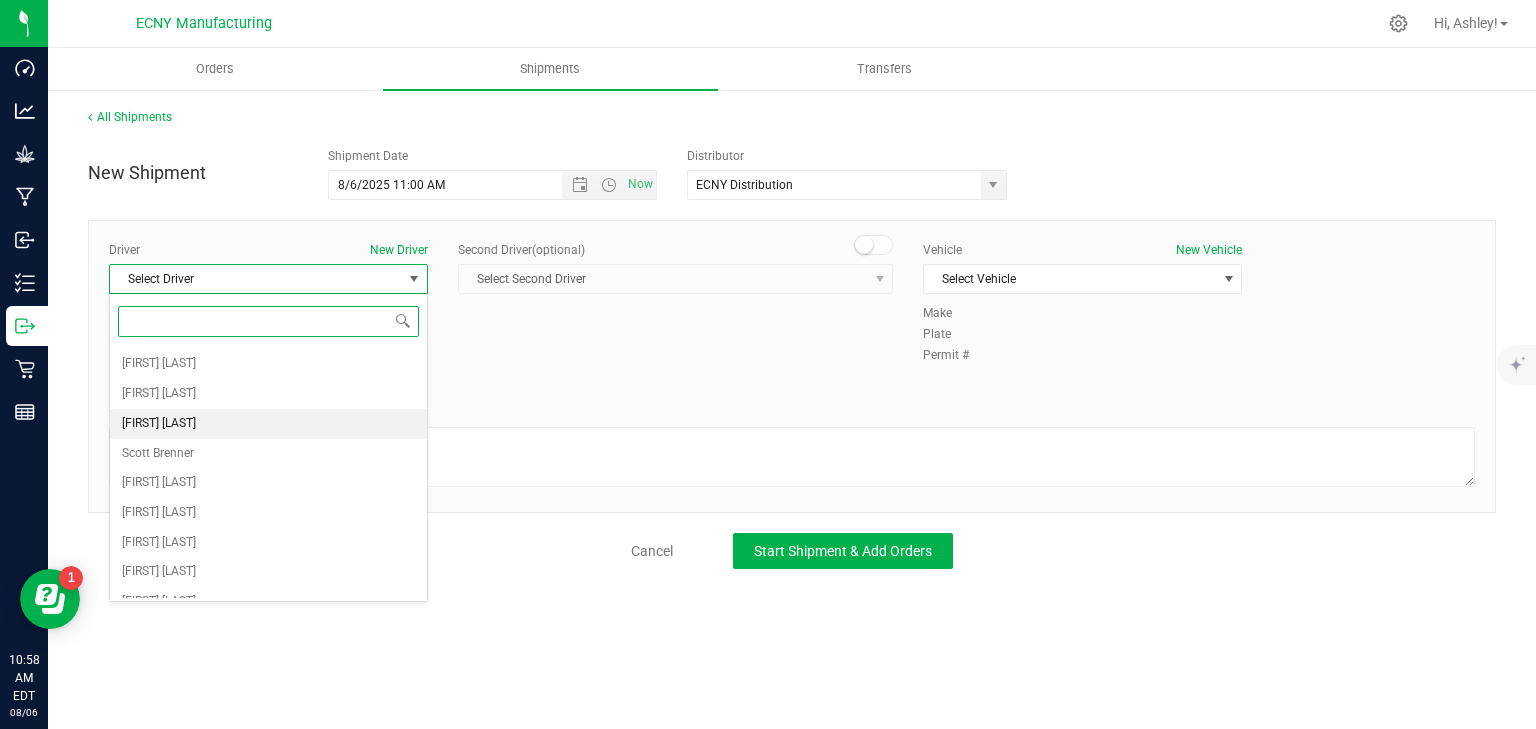 scroll, scrollTop: 80, scrollLeft: 0, axis: vertical 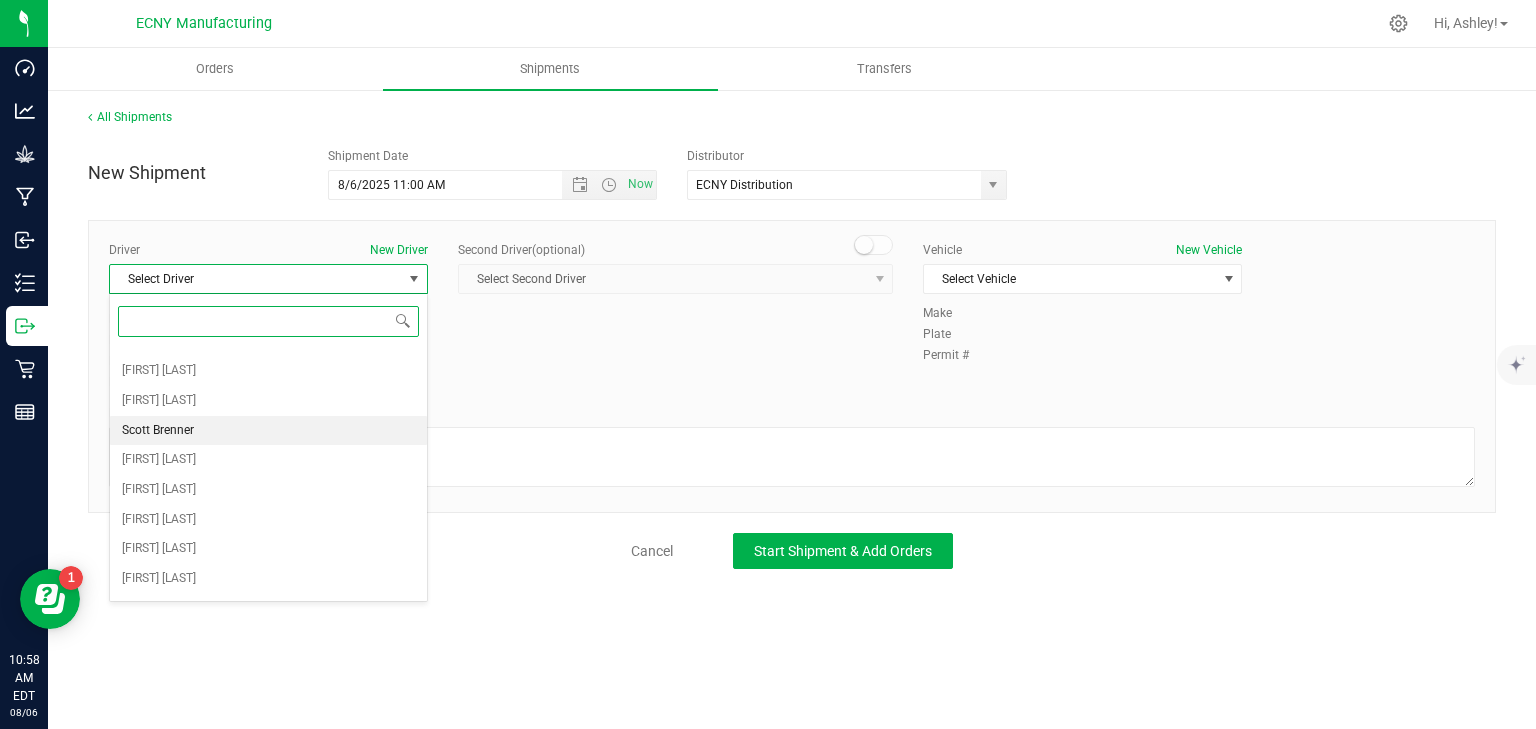 click on "Scott Brenner" at bounding box center [268, 431] 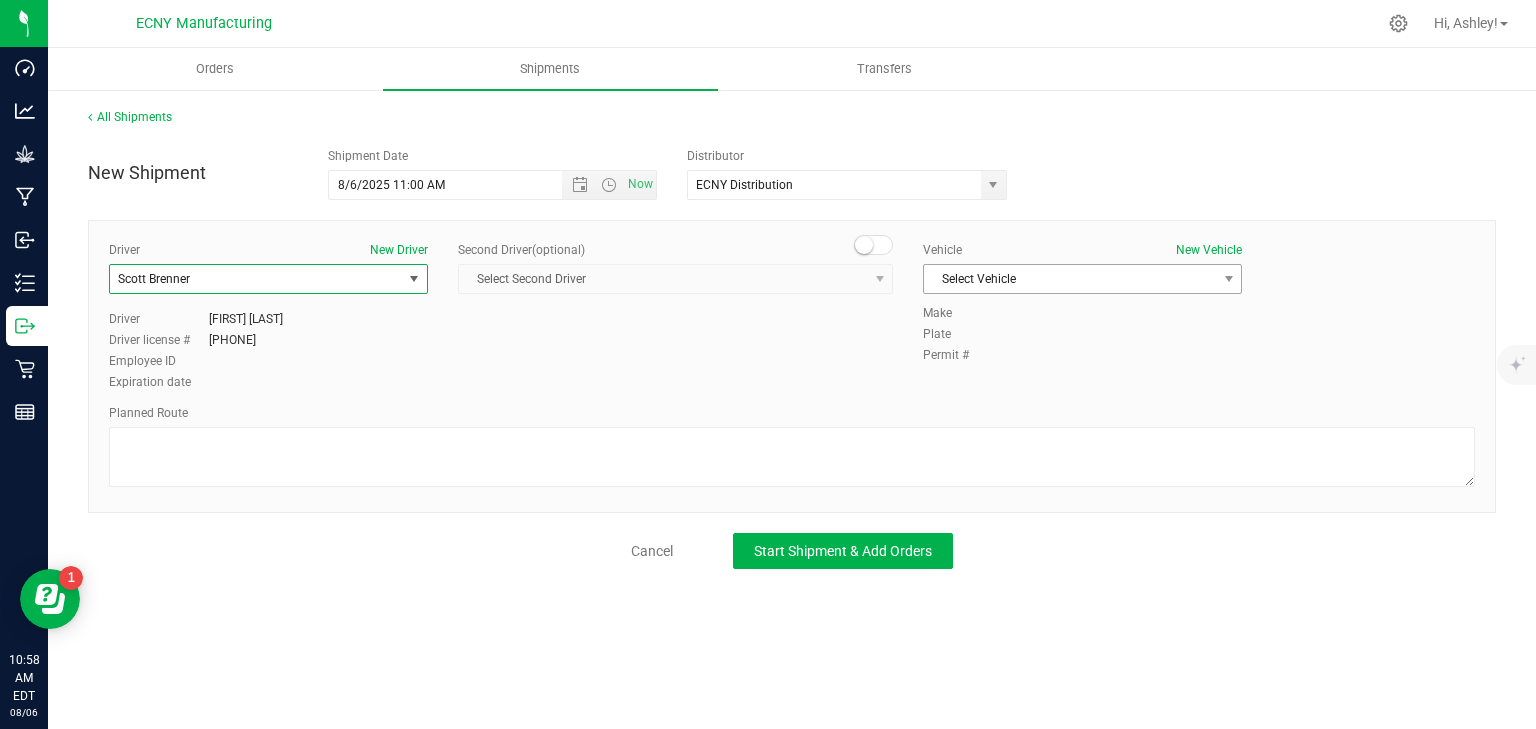 click on "Select Vehicle" at bounding box center [1070, 279] 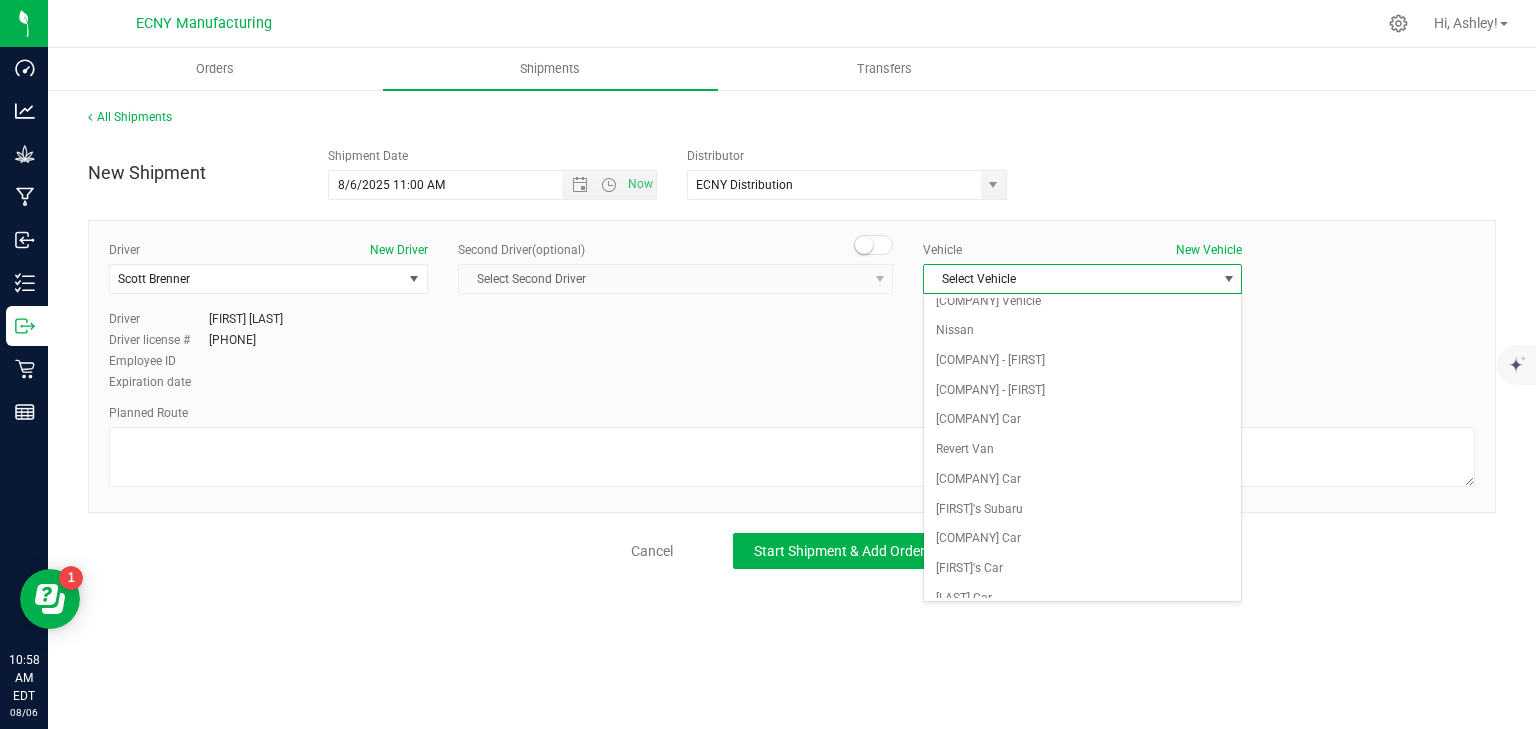 scroll, scrollTop: 1546, scrollLeft: 0, axis: vertical 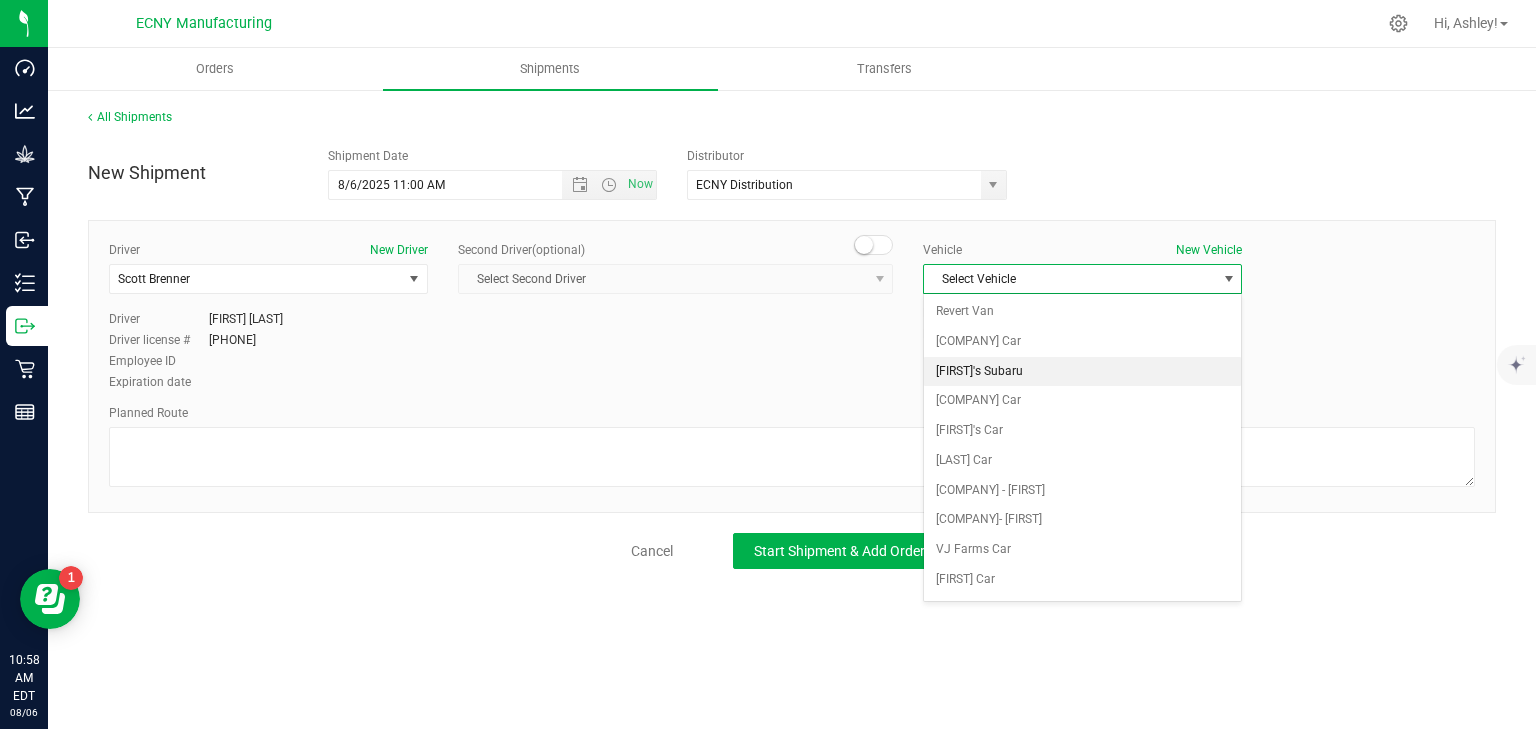 click on "[FIRST]'s Subaru" at bounding box center (1082, 372) 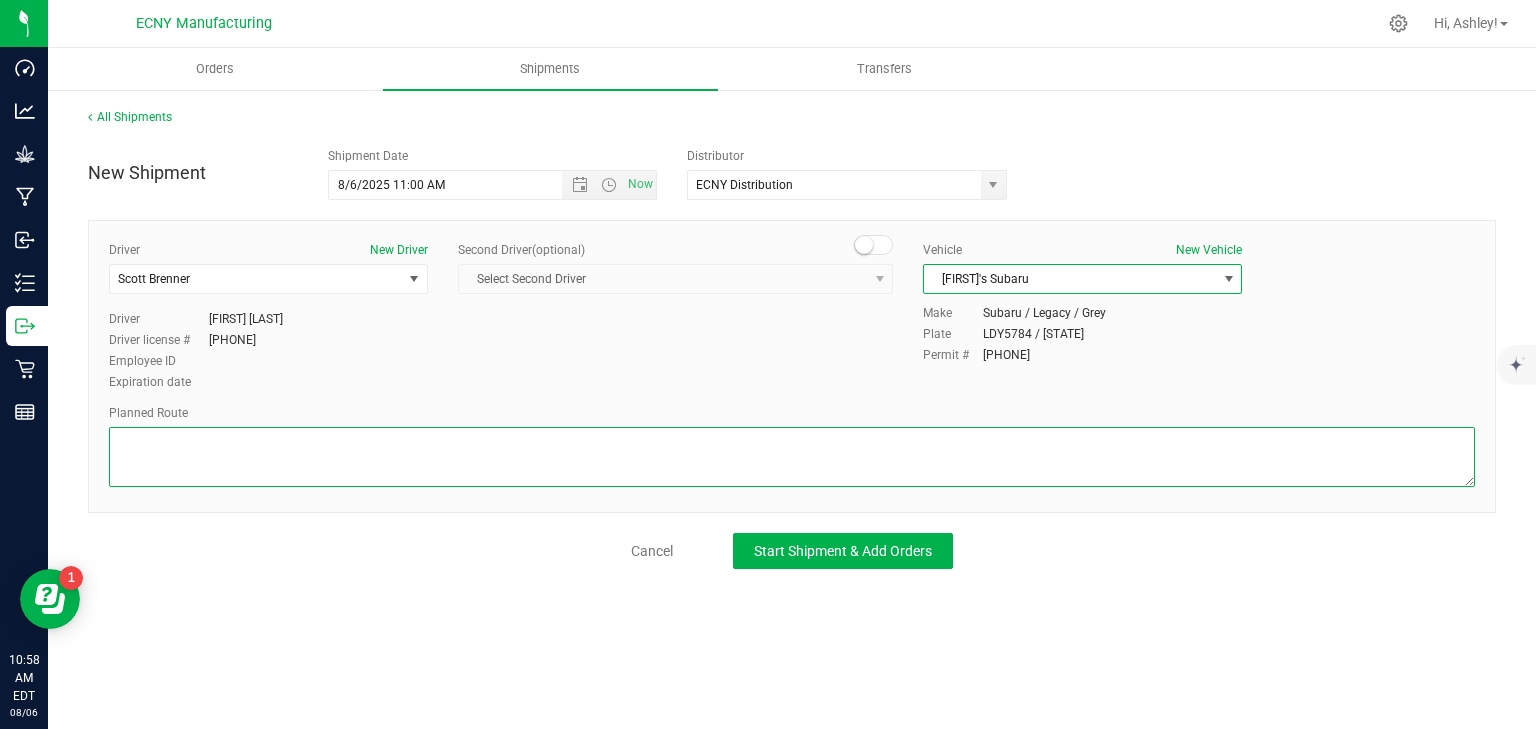 click at bounding box center [792, 457] 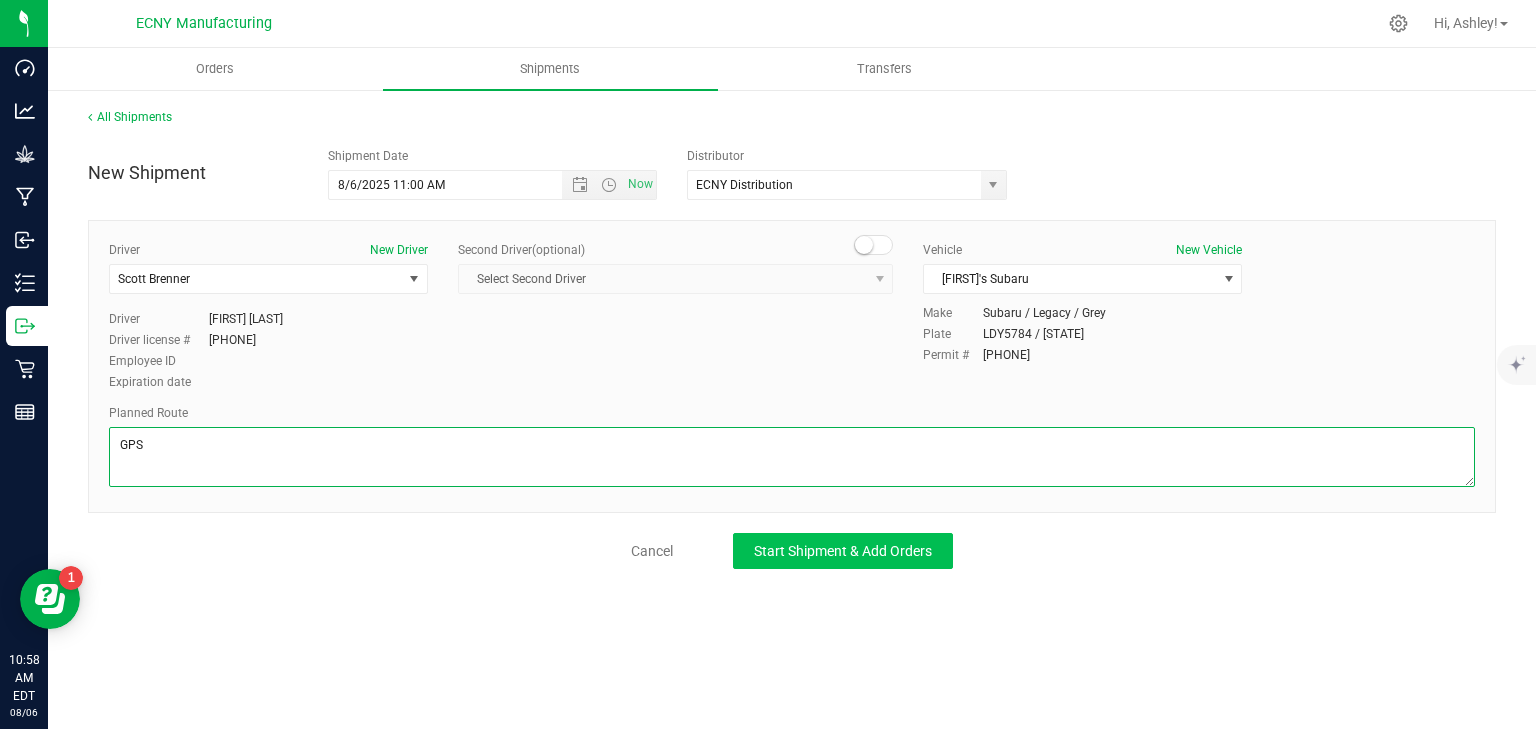 type on "GPS" 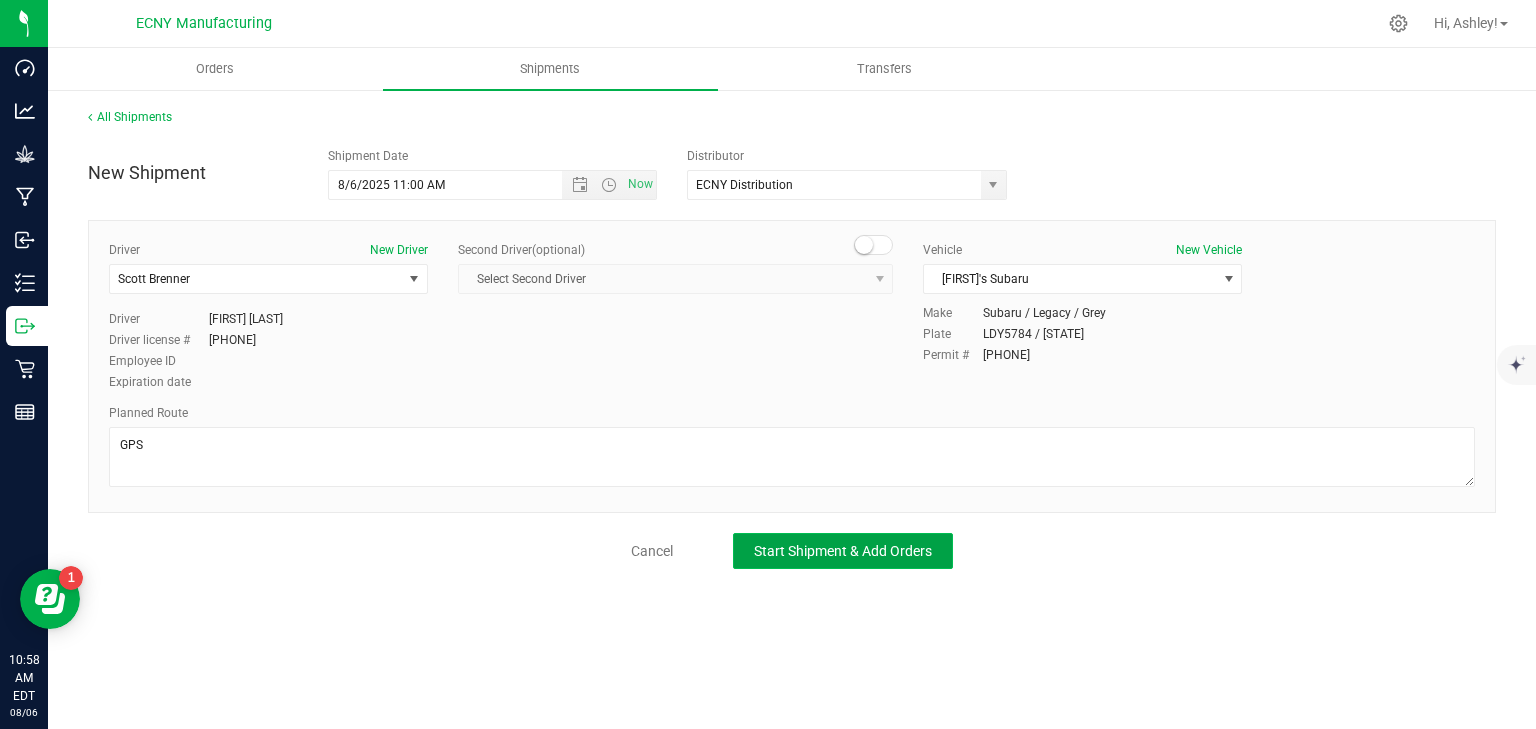 click on "Start Shipment & Add Orders" 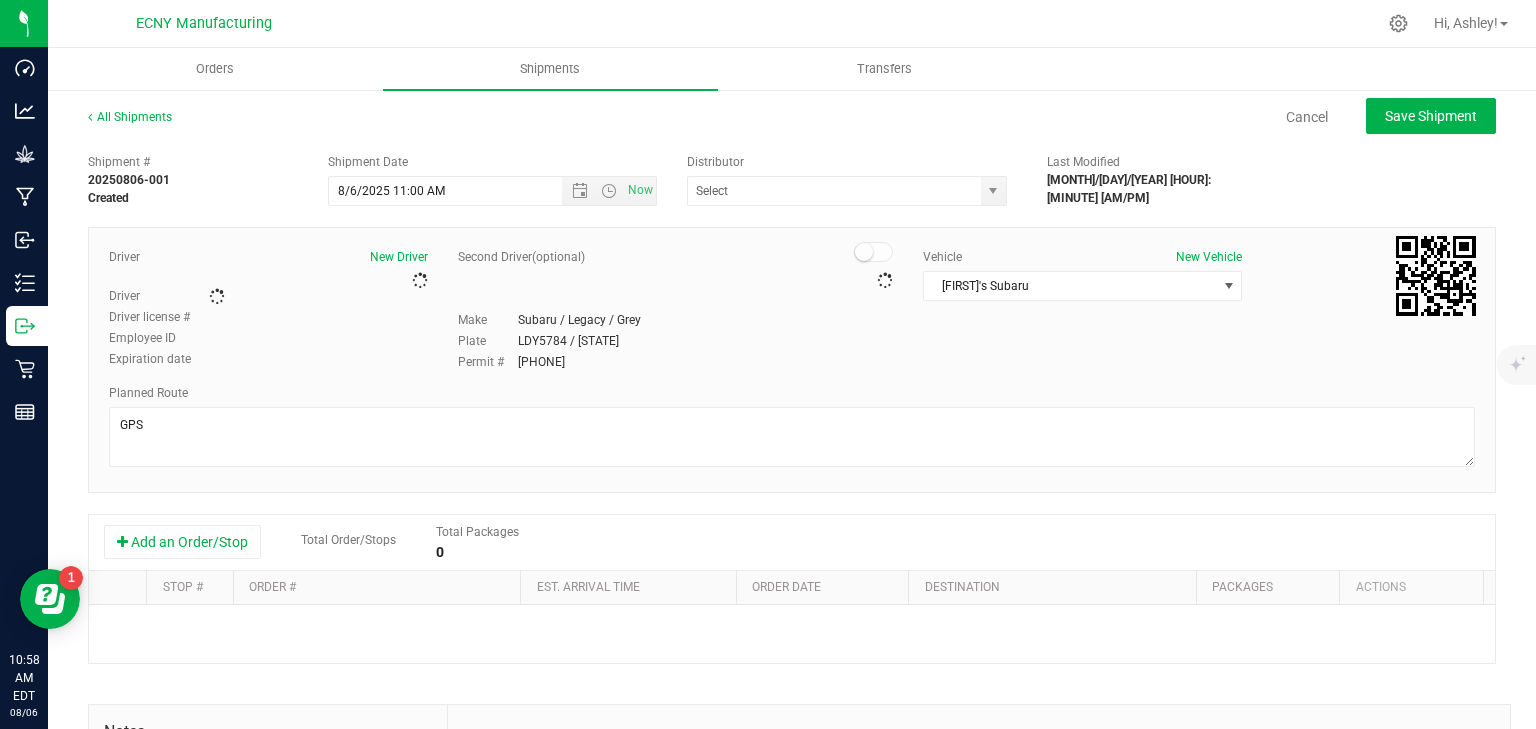 type on "ECNY Distribution" 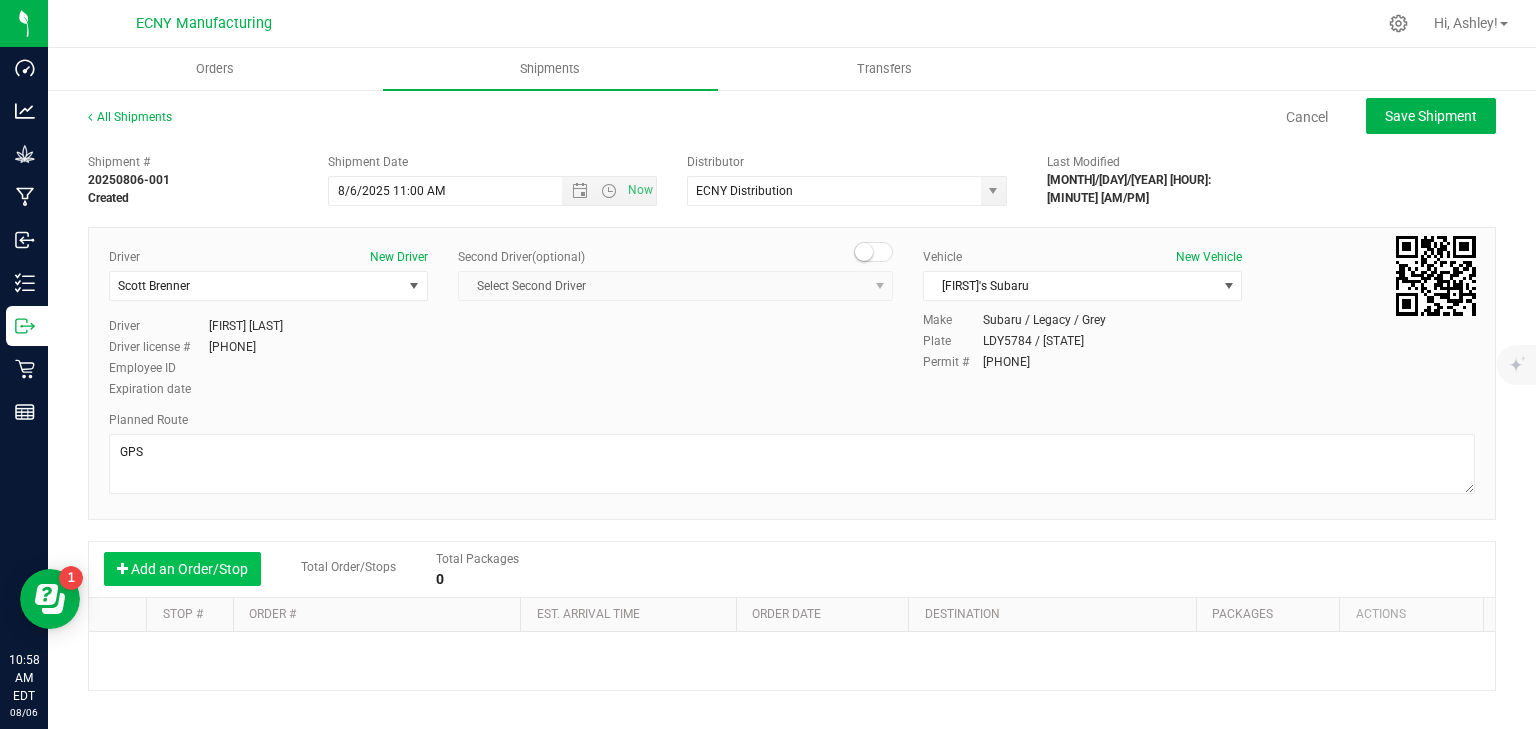 click on "Add an Order/Stop" at bounding box center (182, 569) 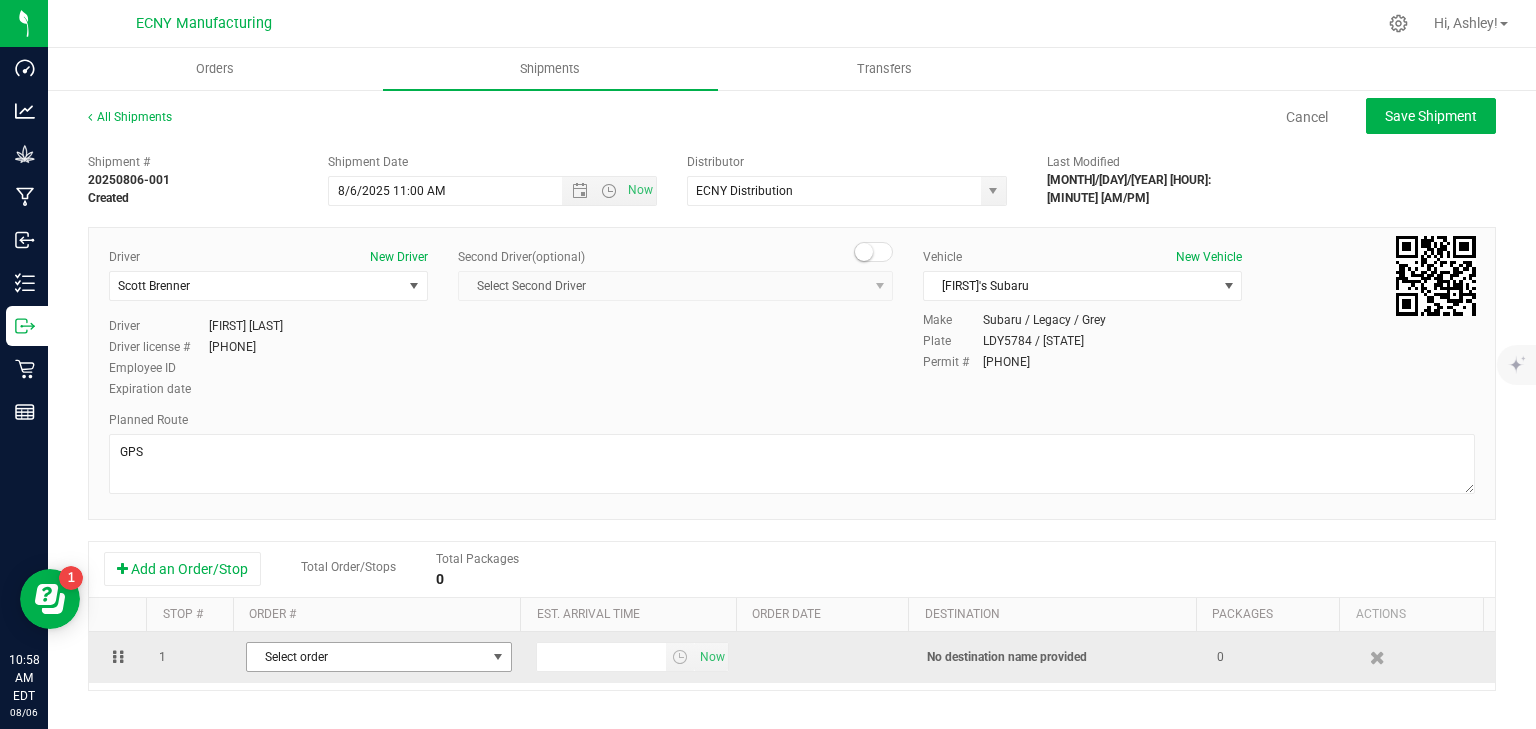 click on "Select order" at bounding box center [379, 657] 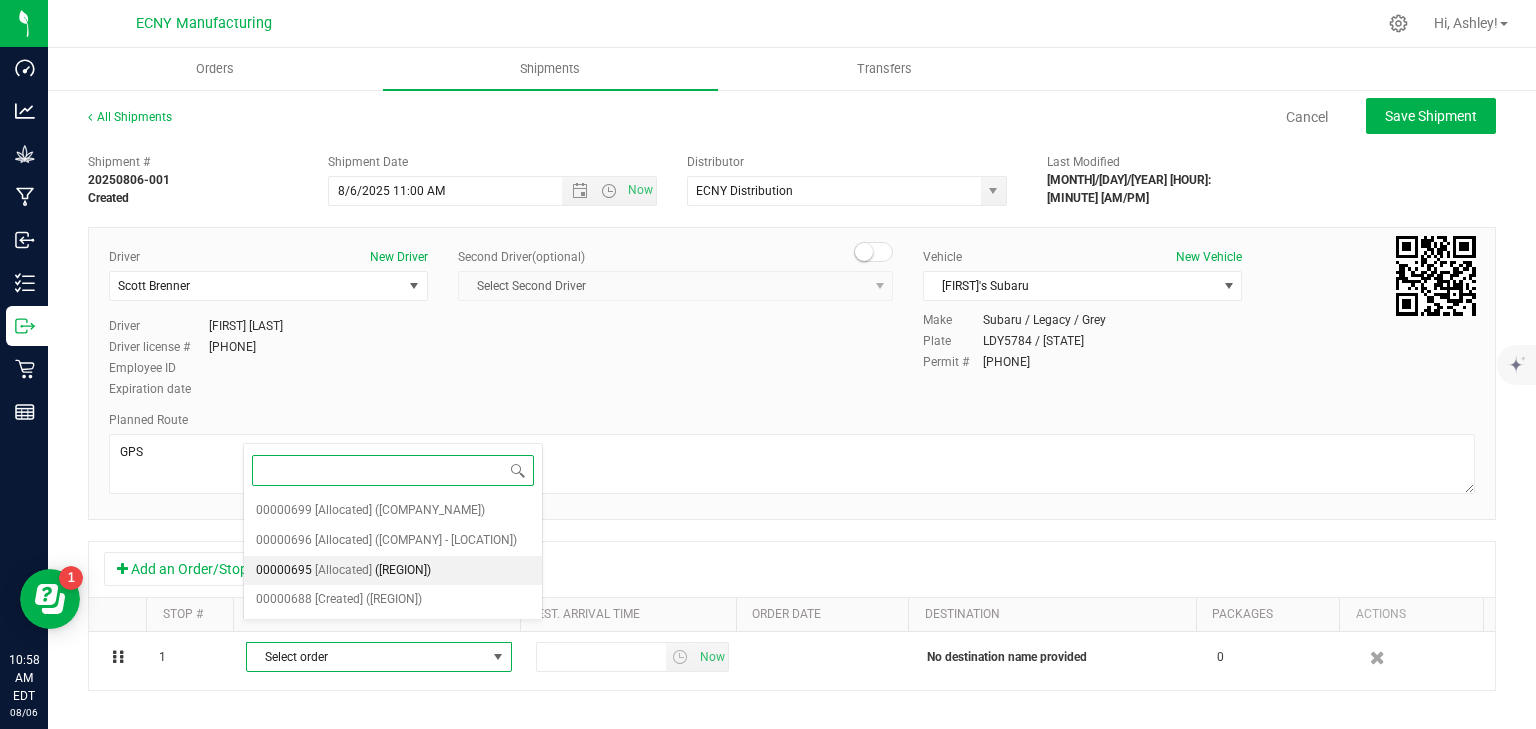click on "([REGION])" at bounding box center (403, 571) 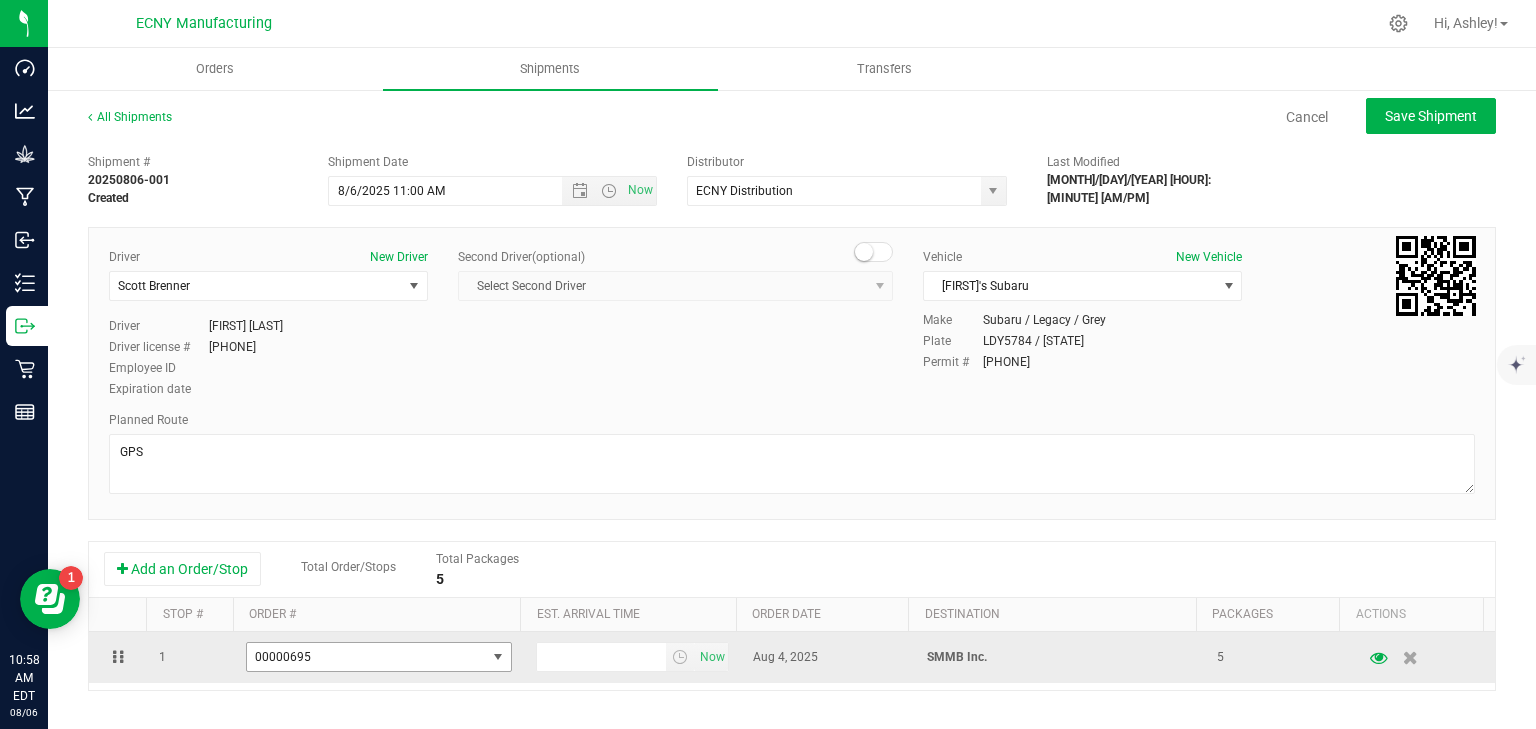 click on "00000695" at bounding box center [366, 657] 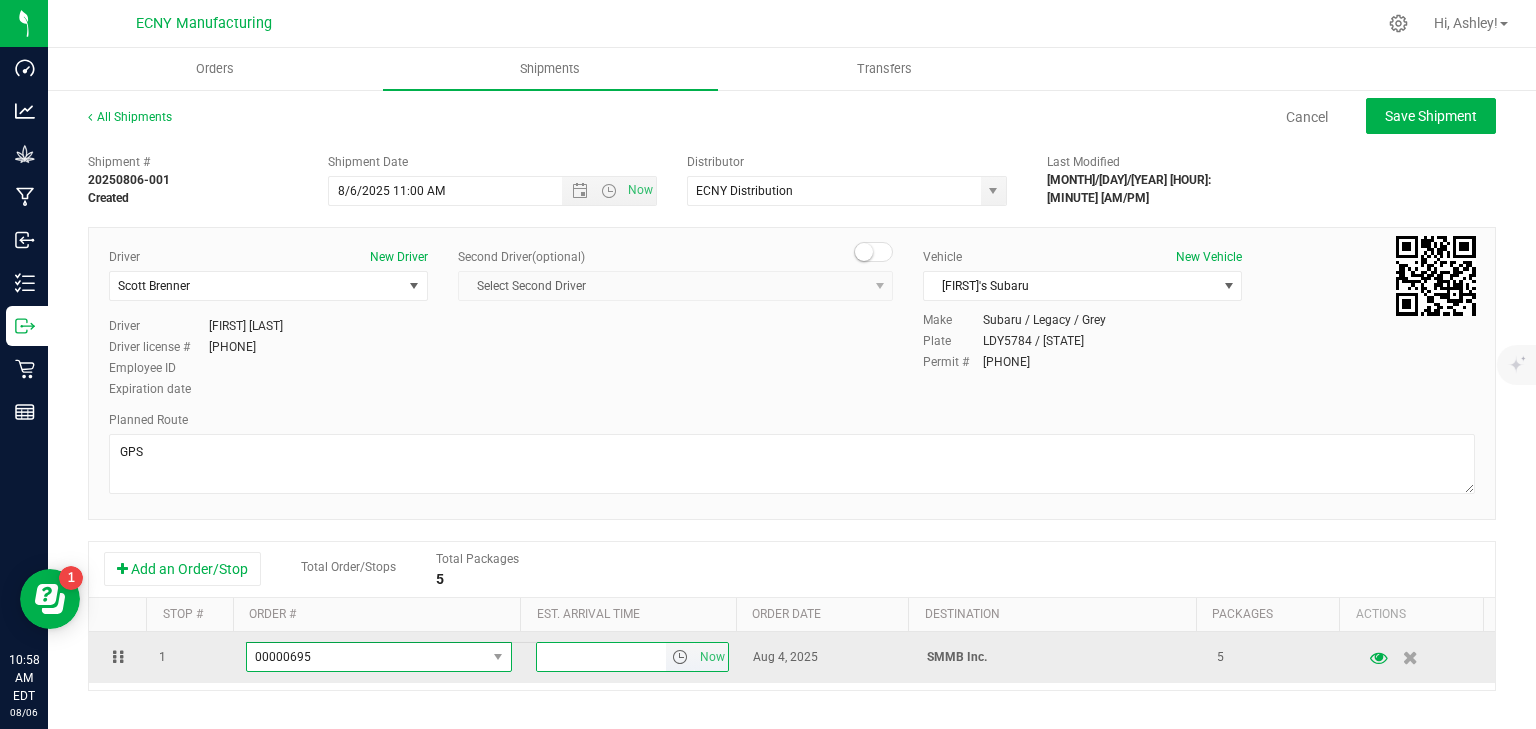 click at bounding box center (602, 657) 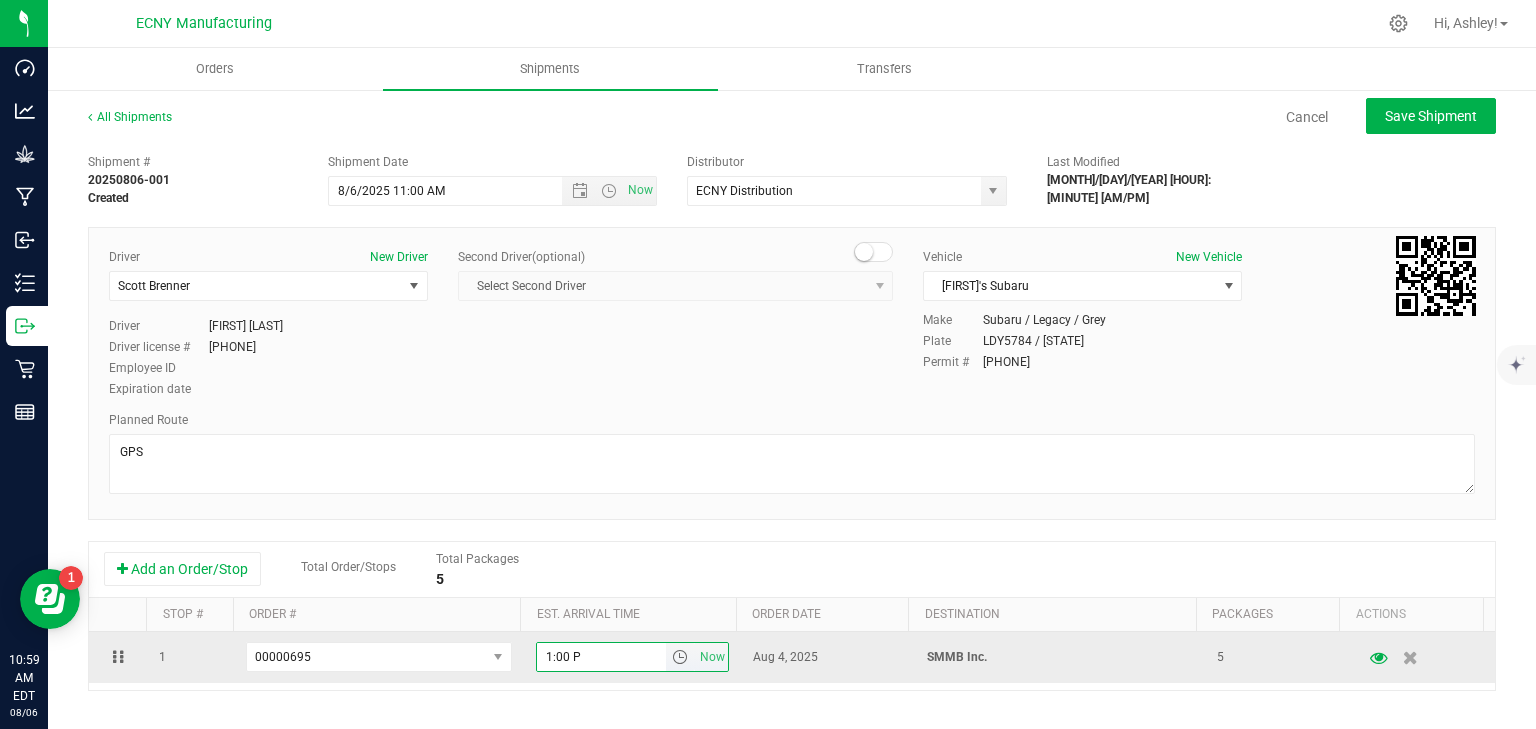 type on "1:00 PM" 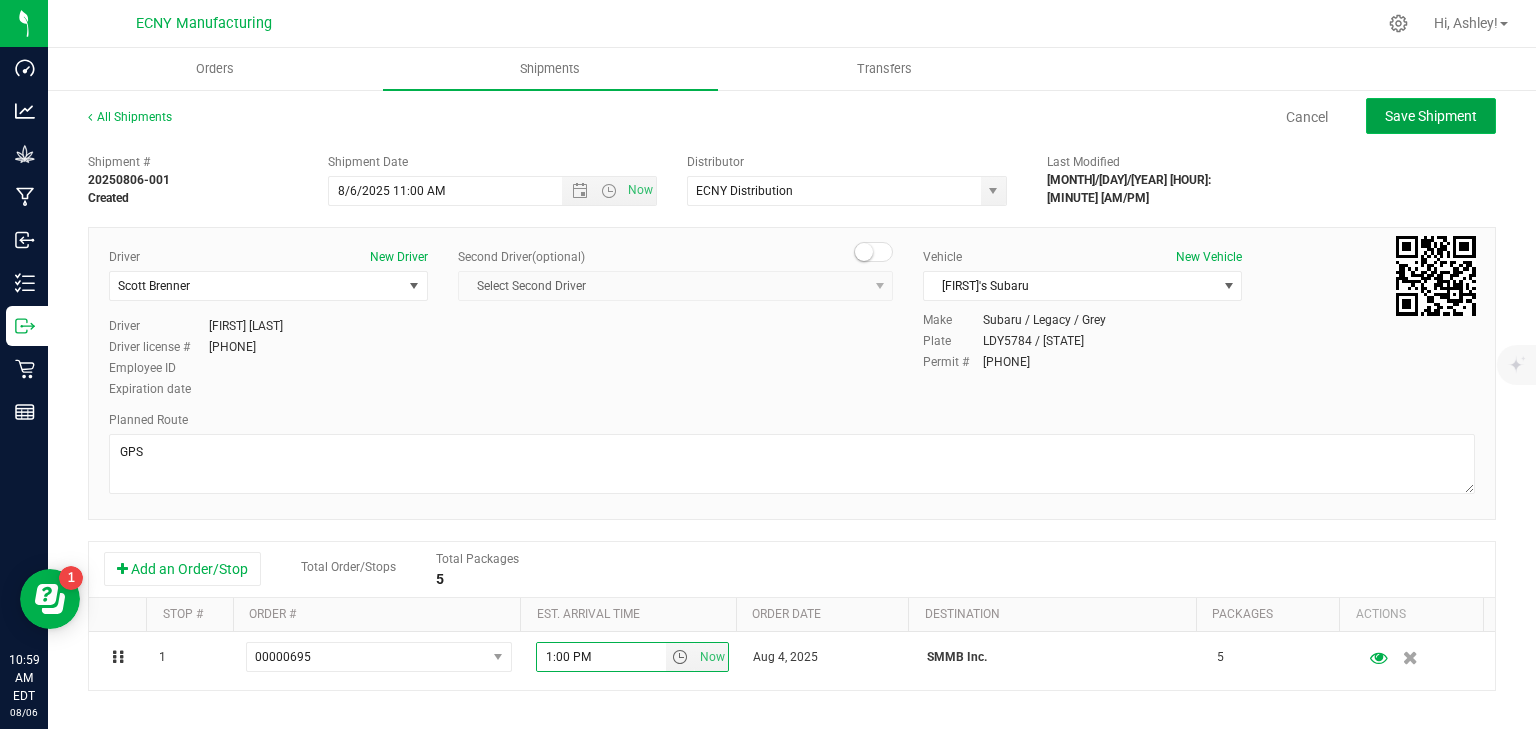 click on "Save Shipment" 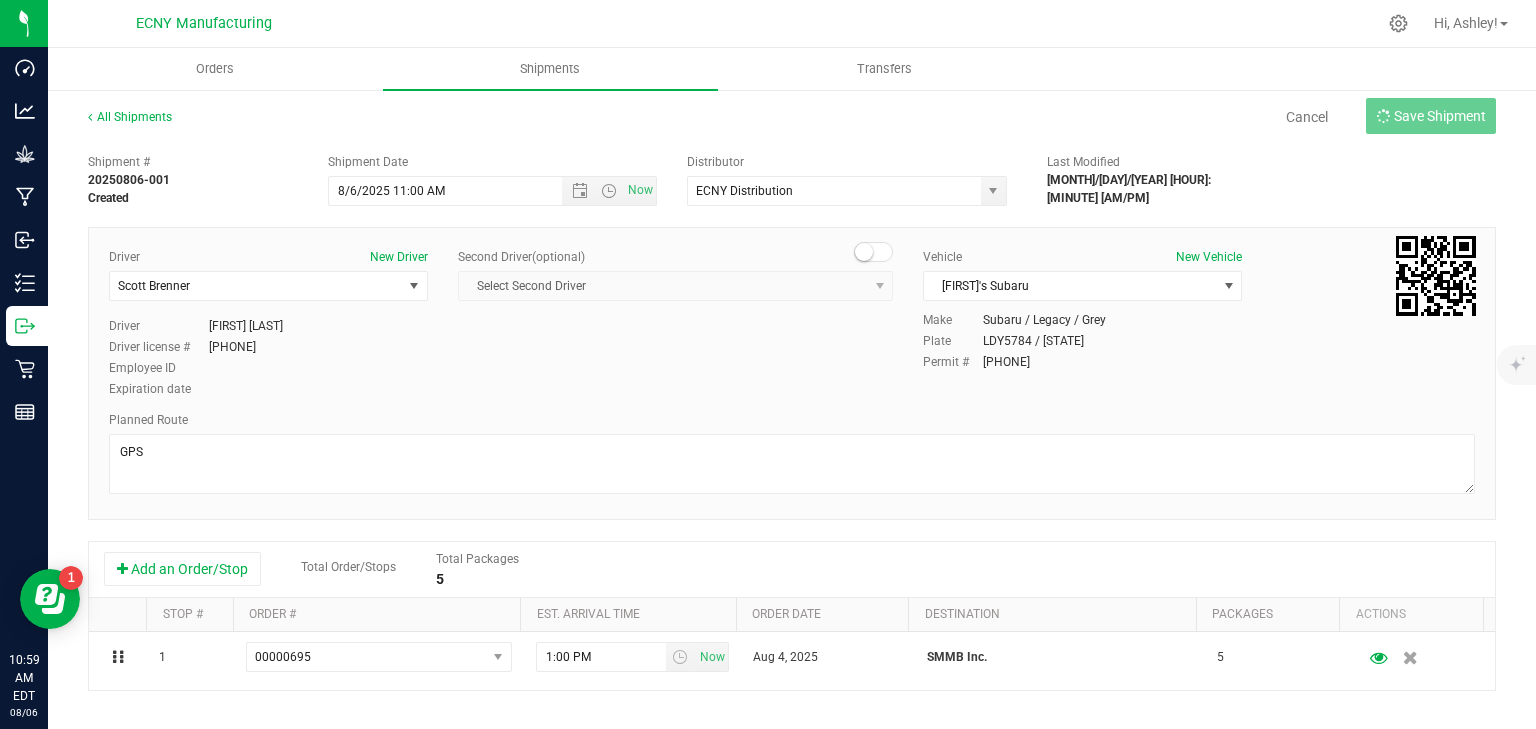 type on "[M]/[D]/[YYYY] [HH]:[MM] [TIME]" 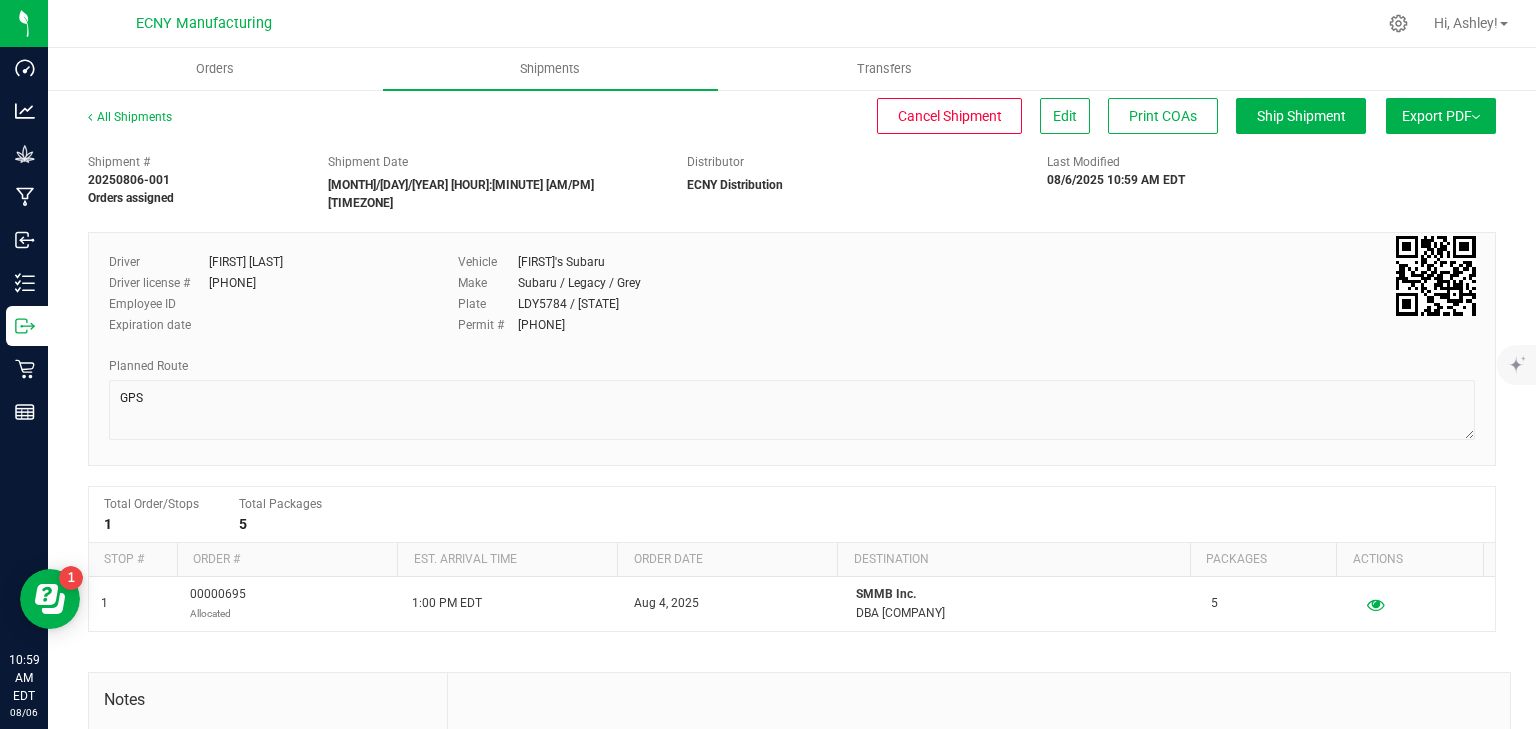 click on "Export PDF" at bounding box center (1441, 116) 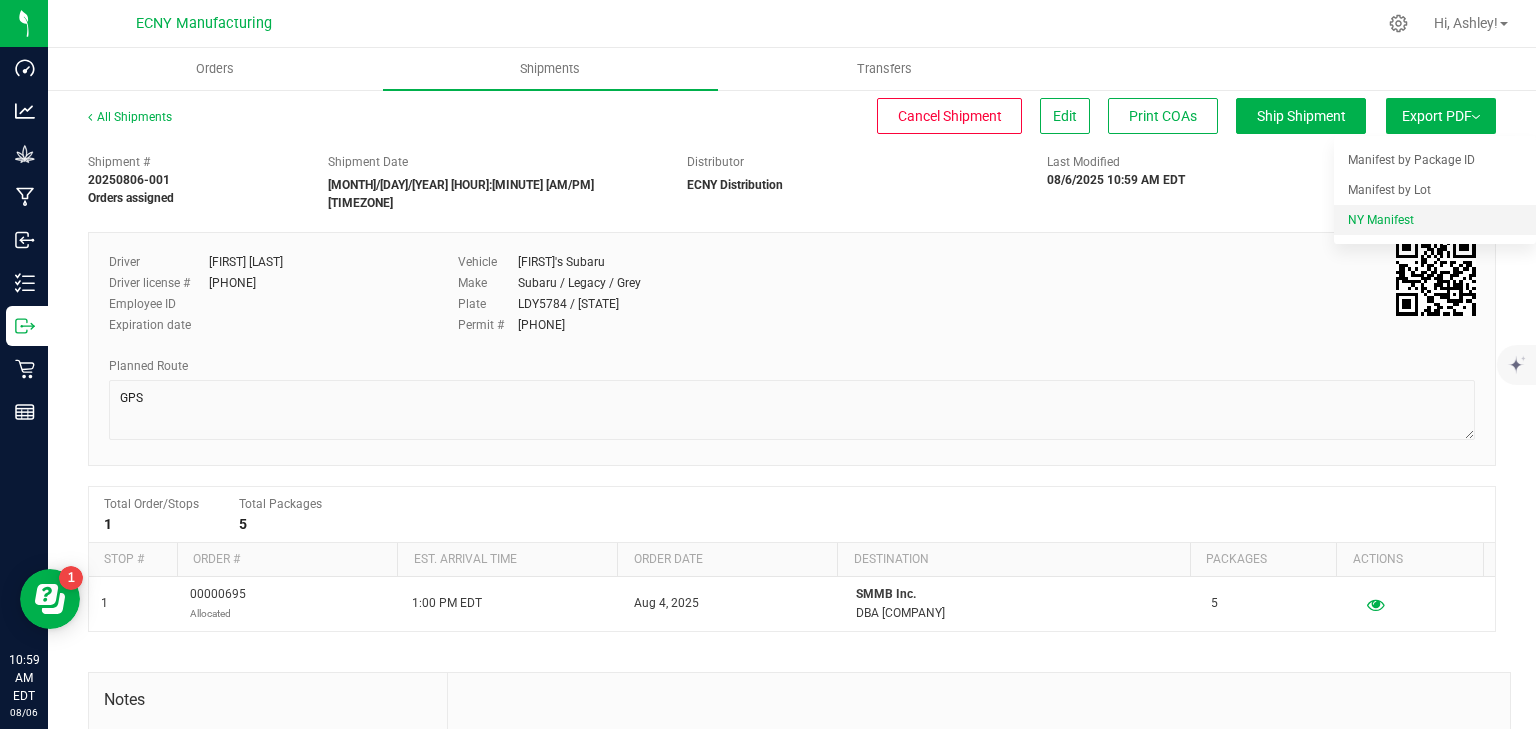 click on "NY Manifest" at bounding box center [1381, 220] 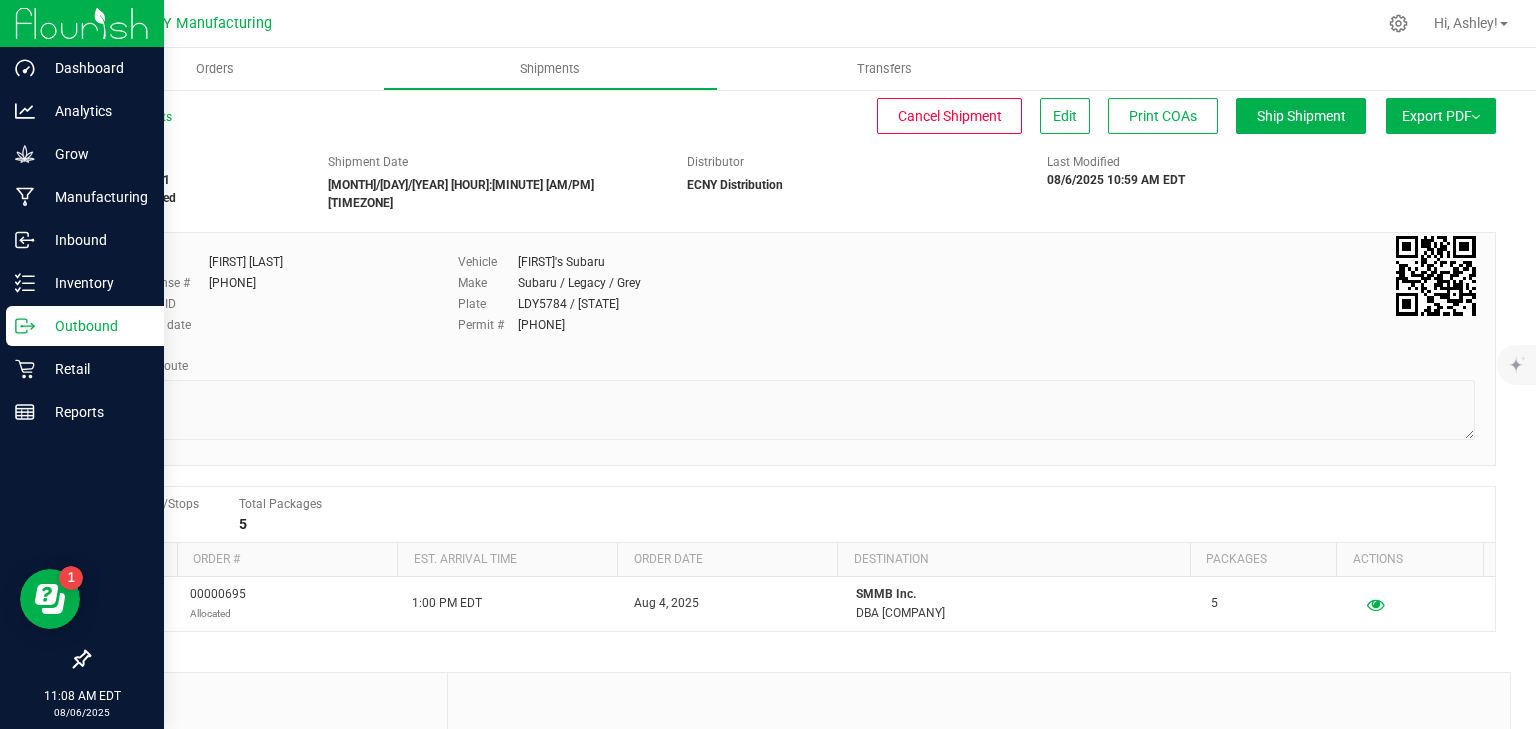 click on "Outbound" at bounding box center [95, 326] 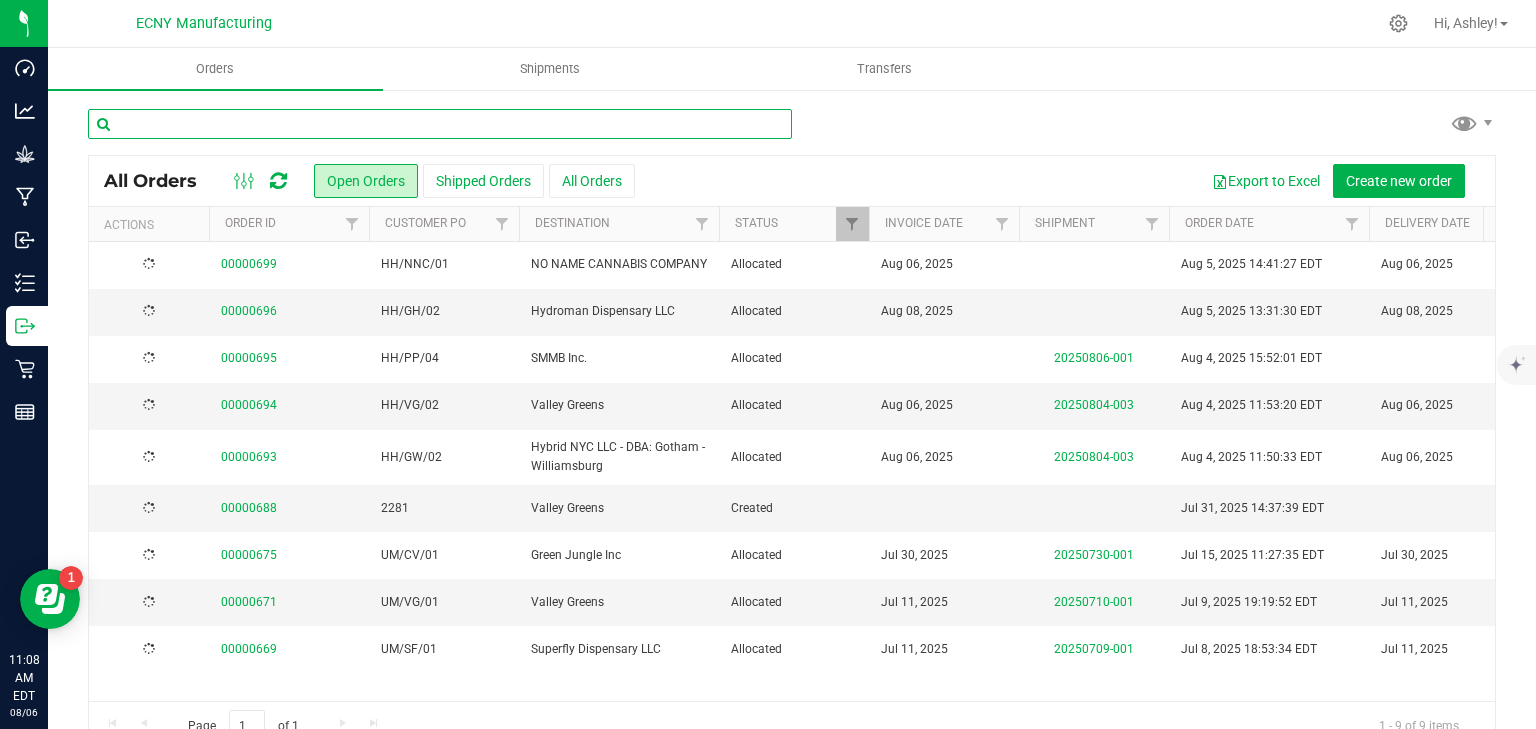 click at bounding box center (440, 124) 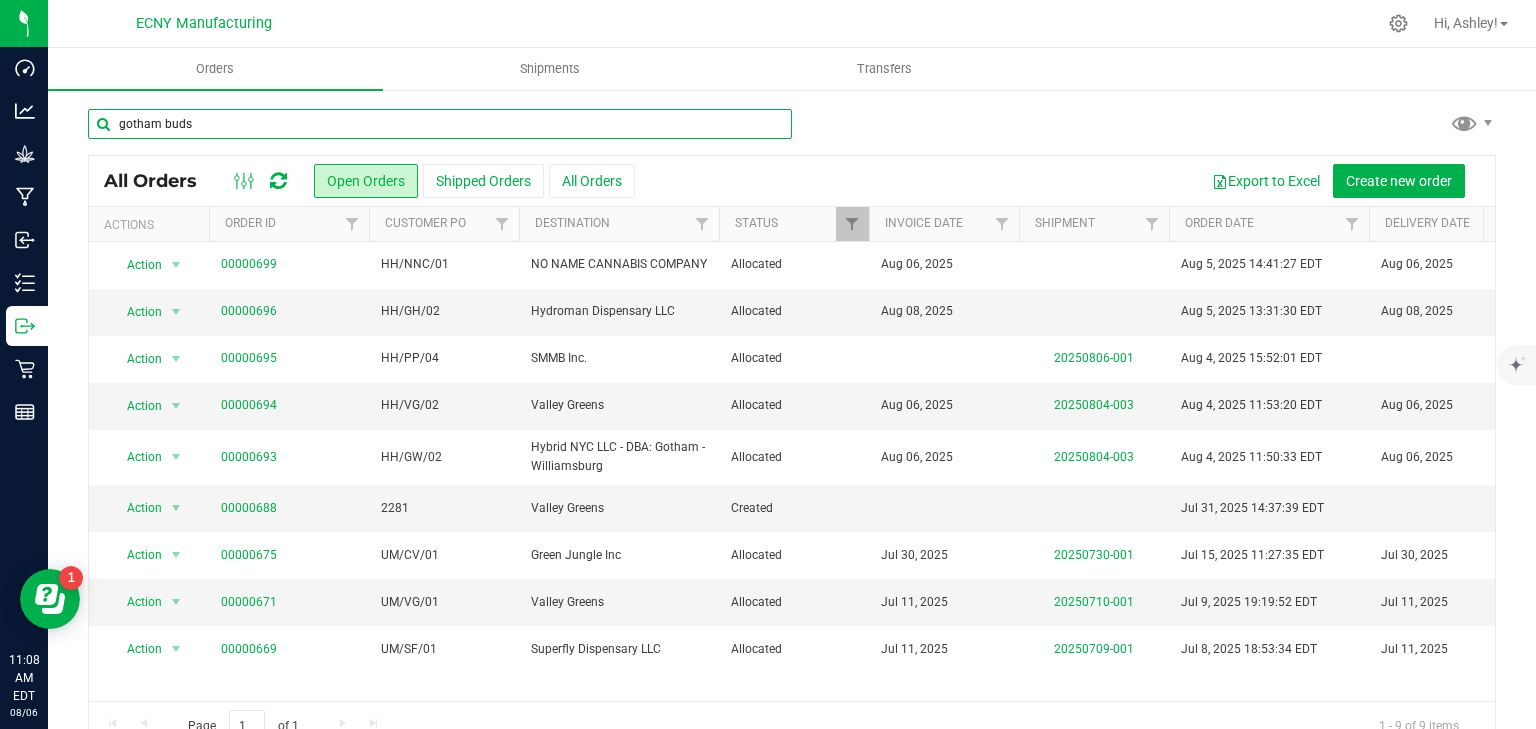 type on "gotham buds" 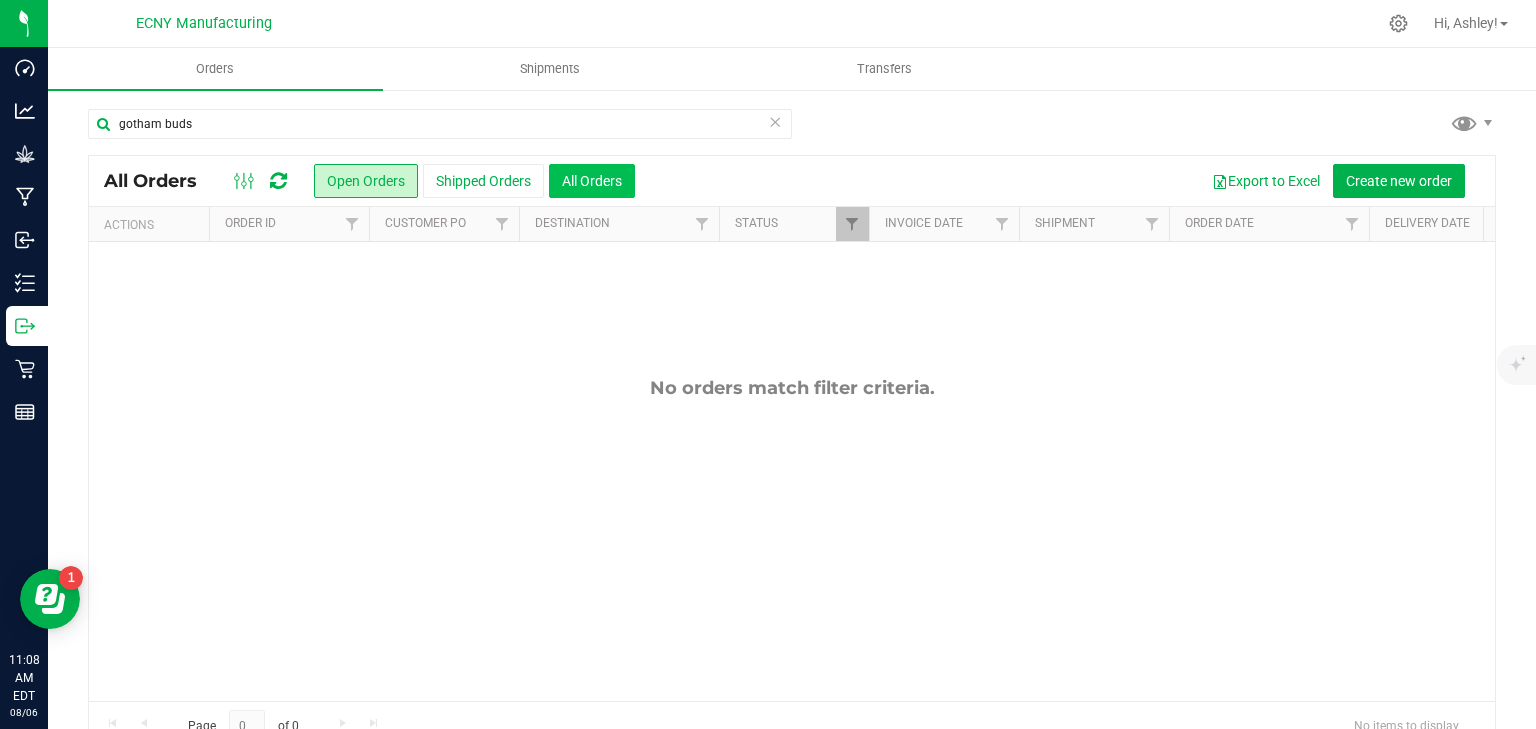 click on "All Orders" at bounding box center [592, 181] 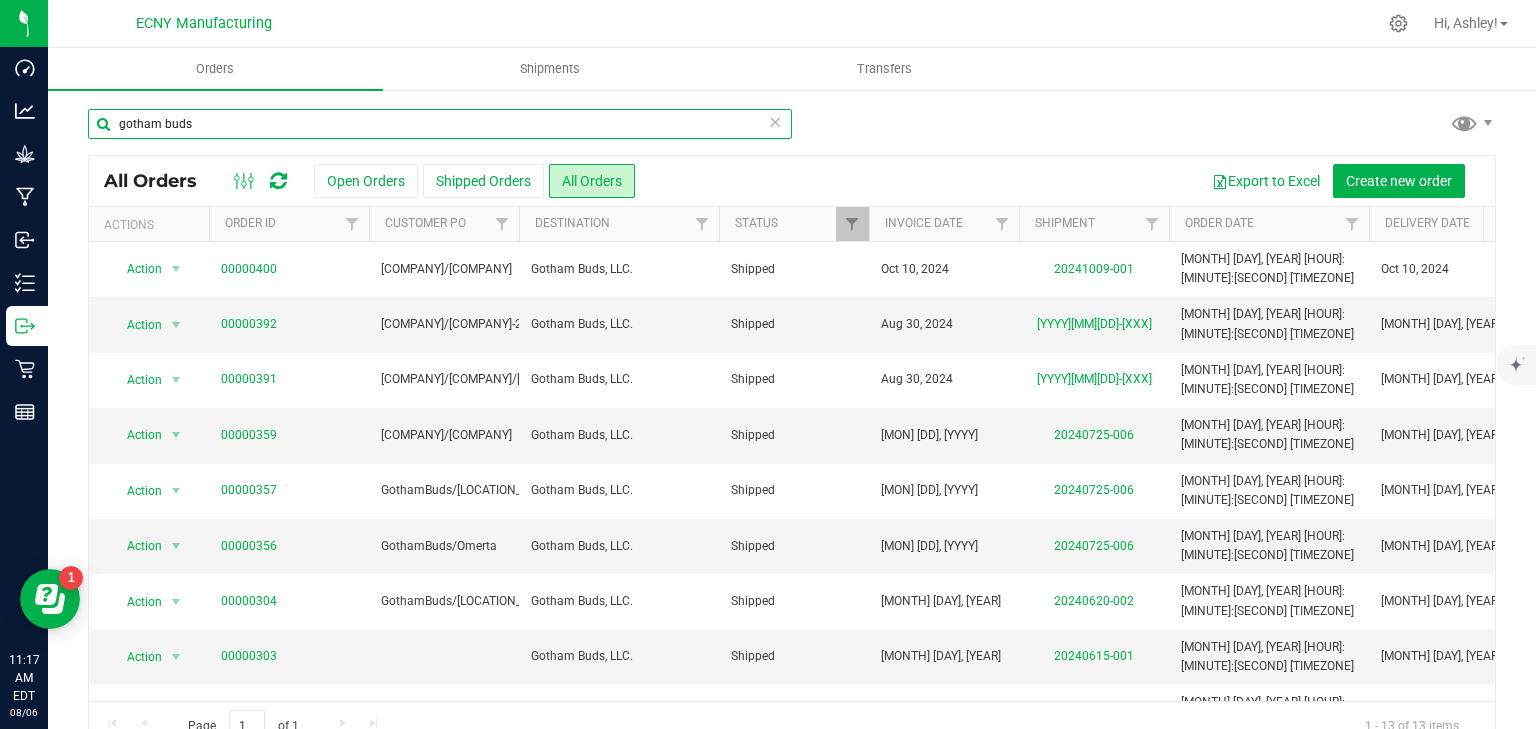 click on "gotham buds" at bounding box center (440, 124) 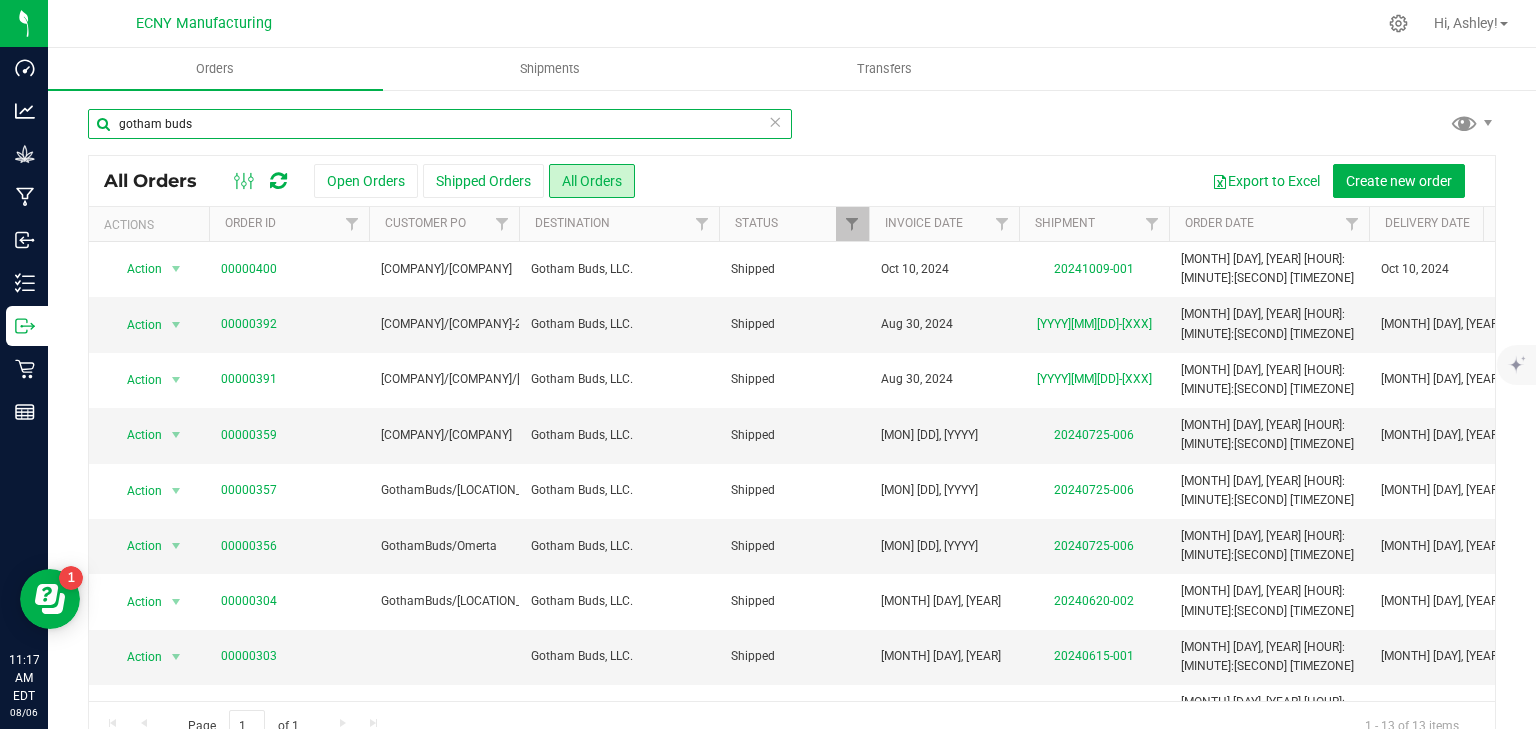 click on "gotham buds" at bounding box center [440, 124] 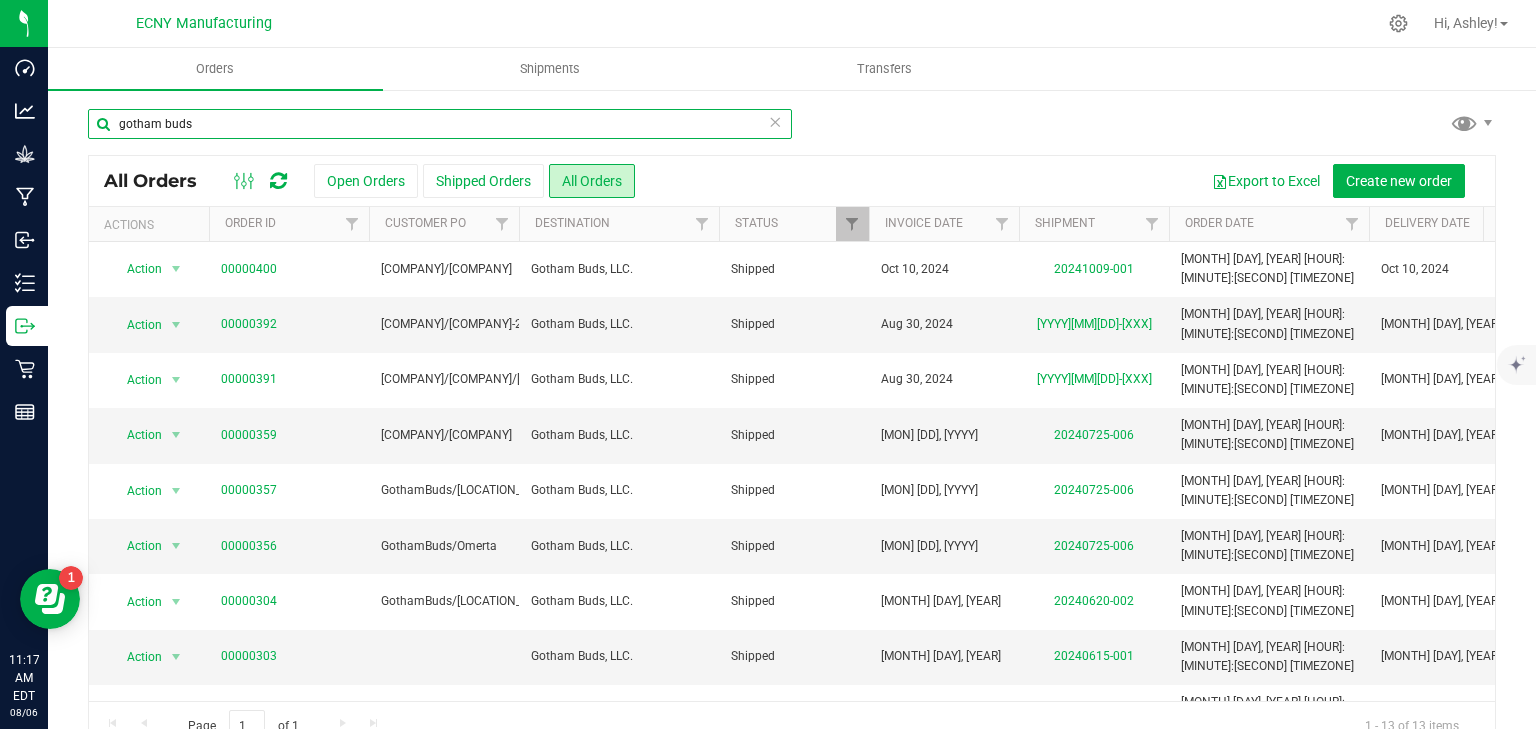 click on "gotham buds" at bounding box center [440, 124] 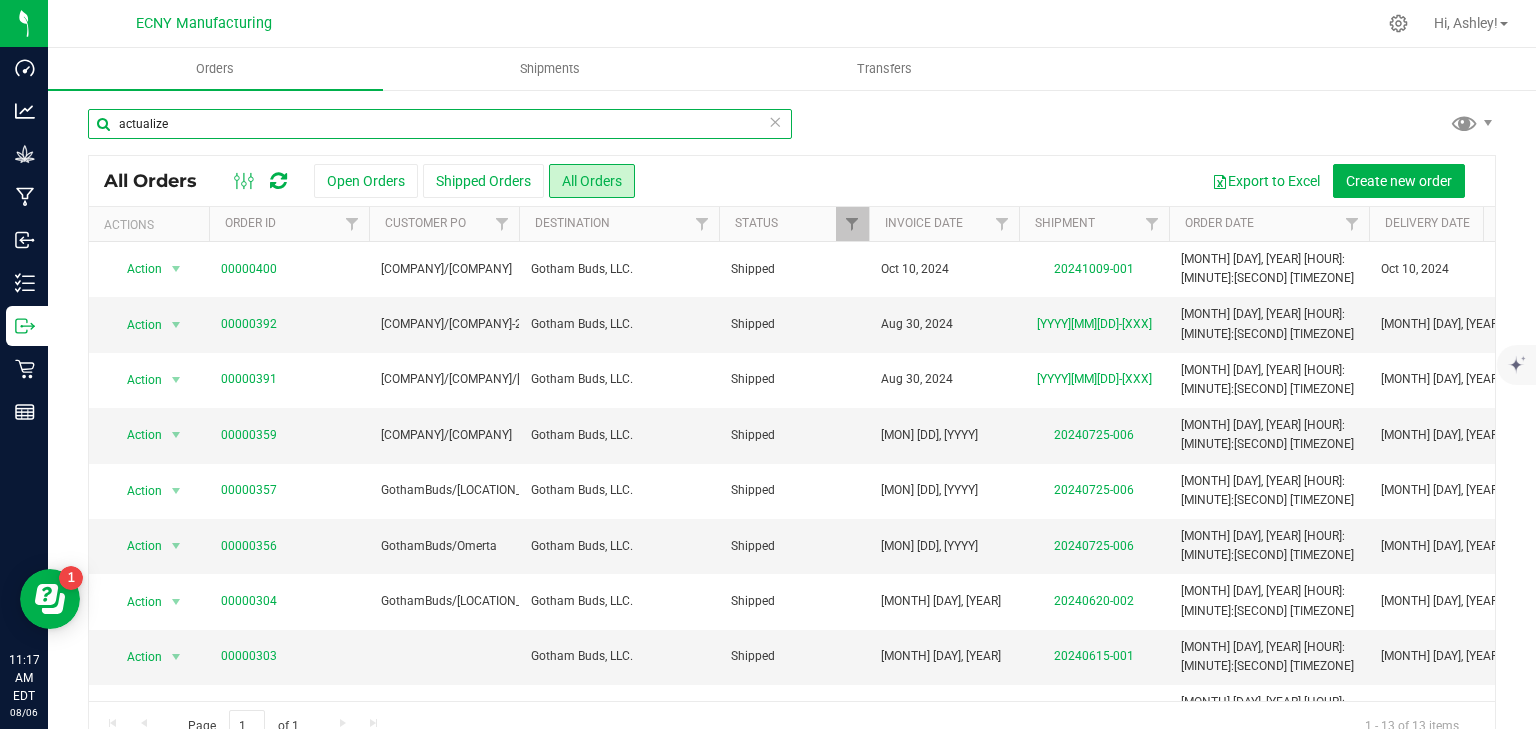 type on "actualize" 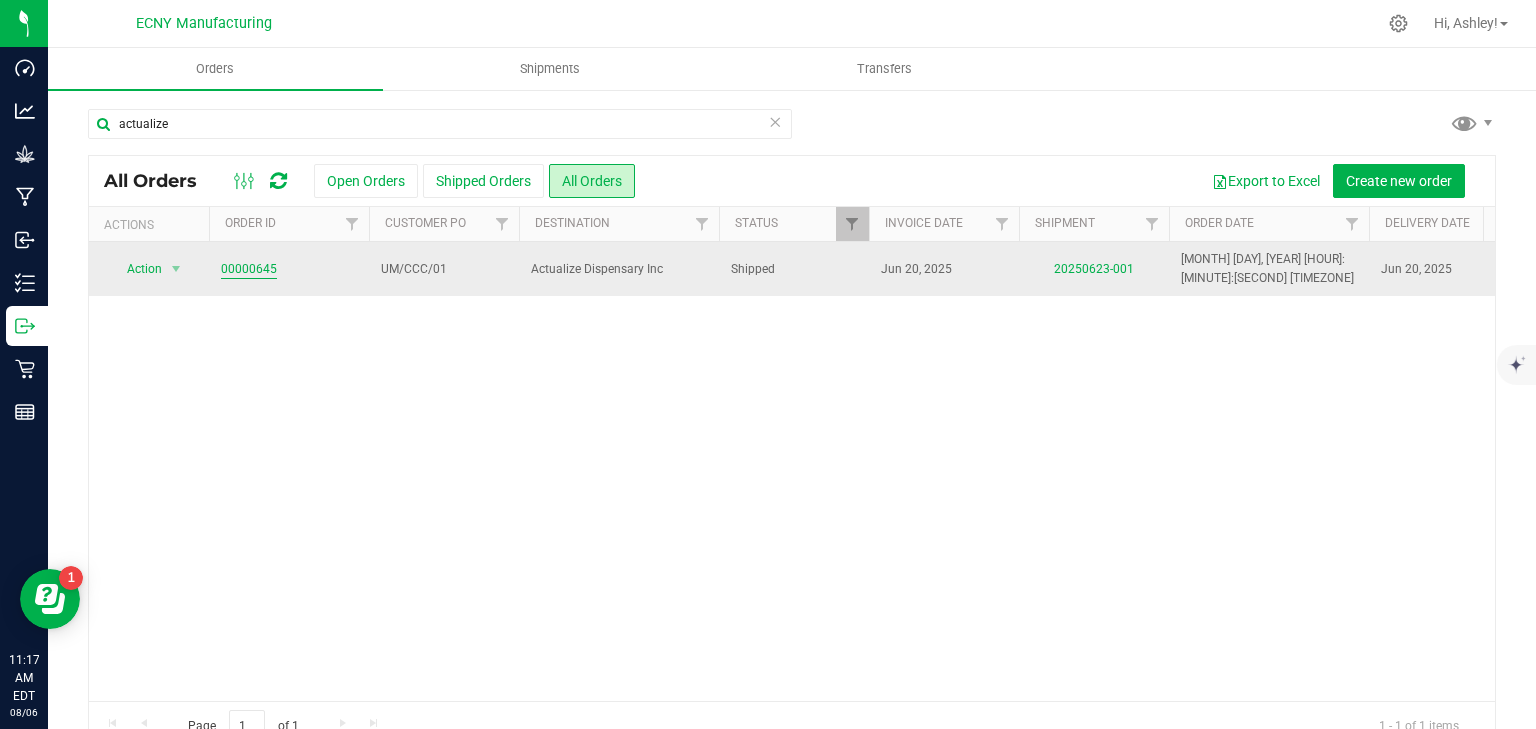 click on "00000645" at bounding box center [249, 269] 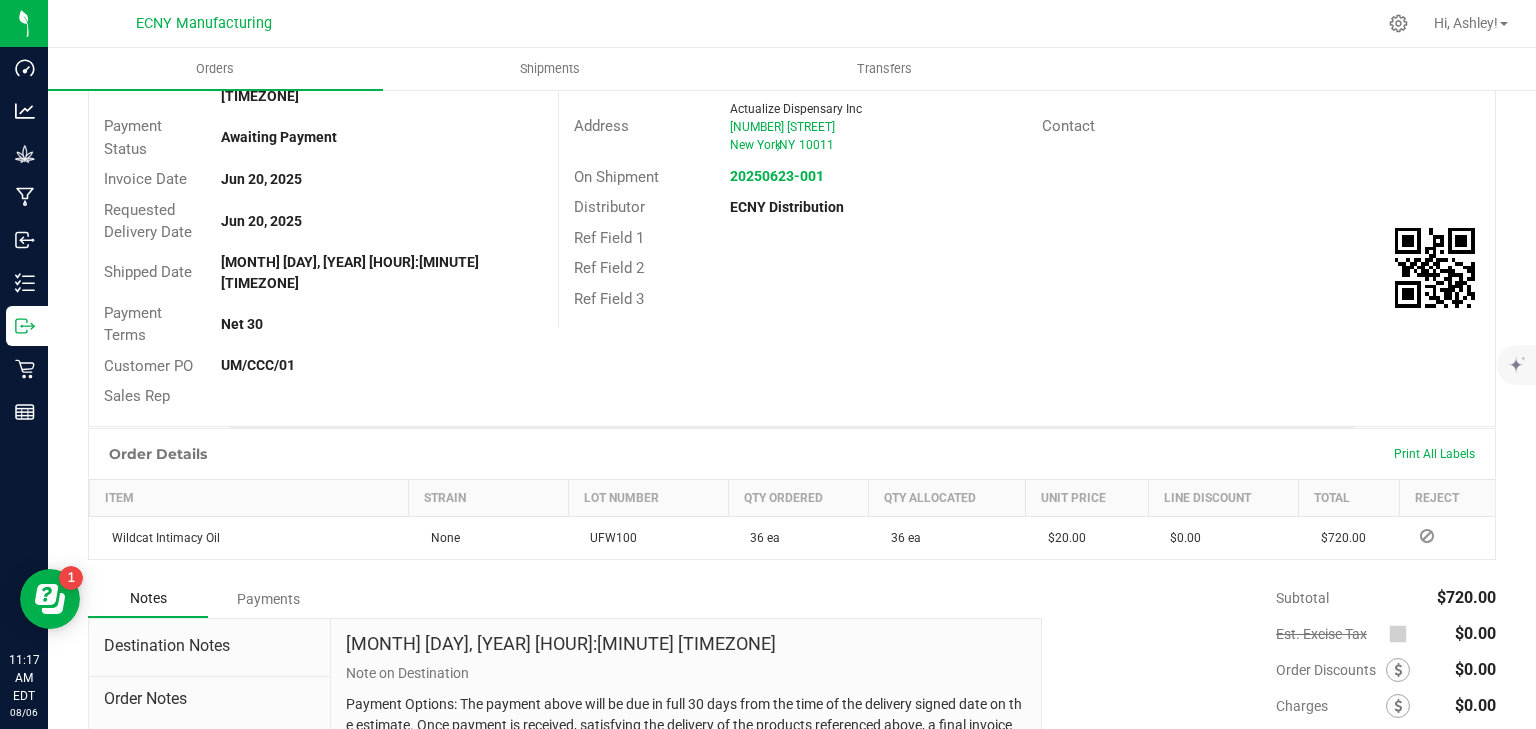 scroll, scrollTop: 0, scrollLeft: 0, axis: both 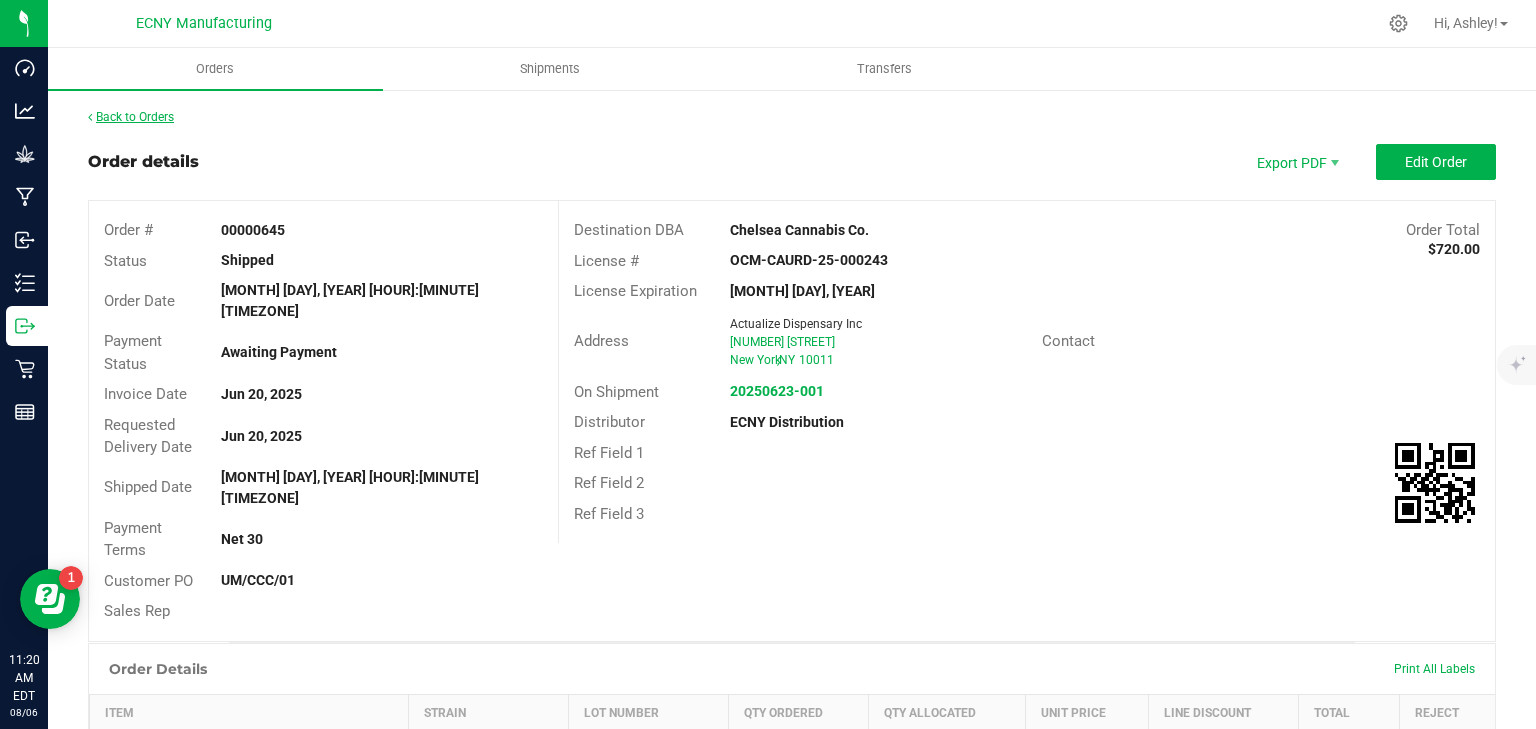 click on "Back to Orders" at bounding box center (131, 117) 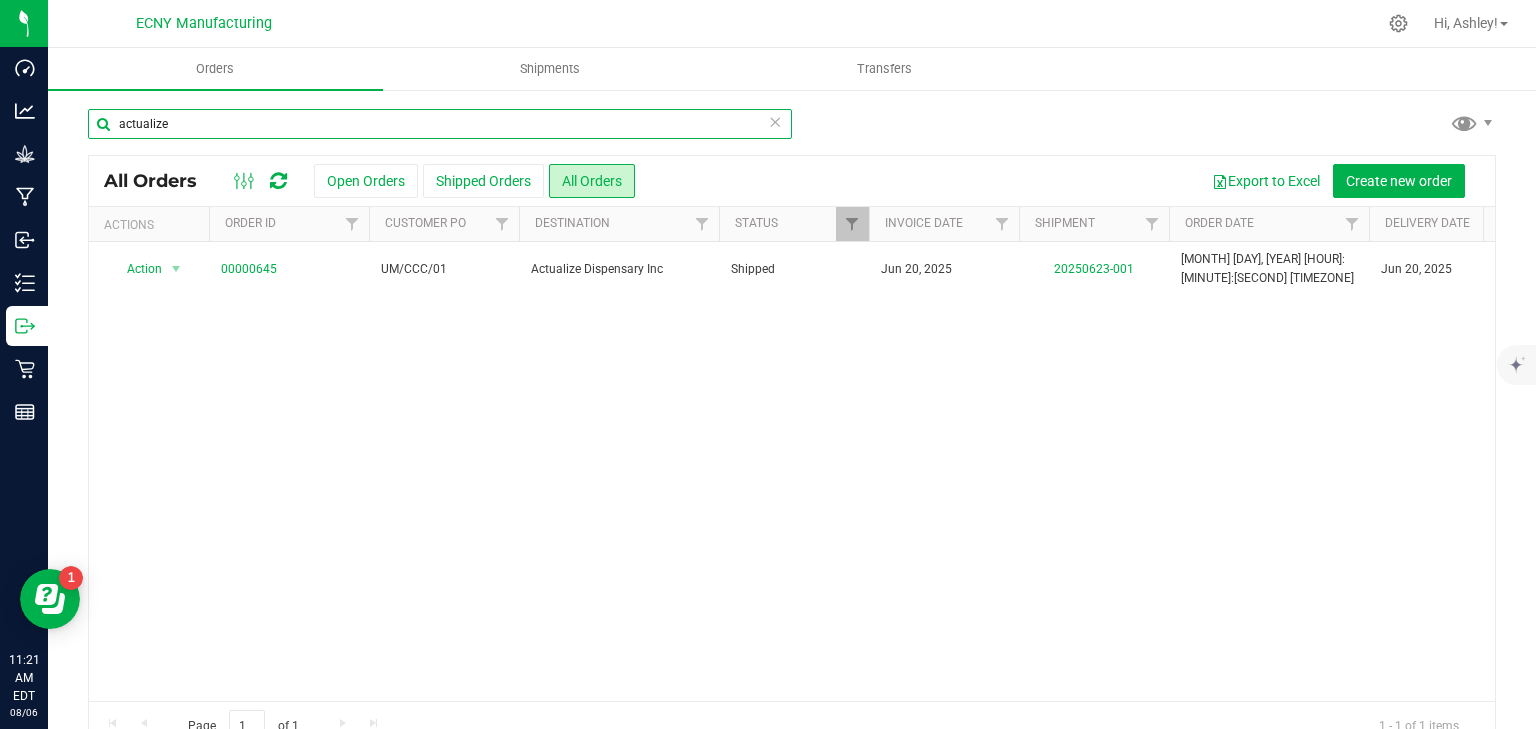 click on "actualize" at bounding box center [440, 124] 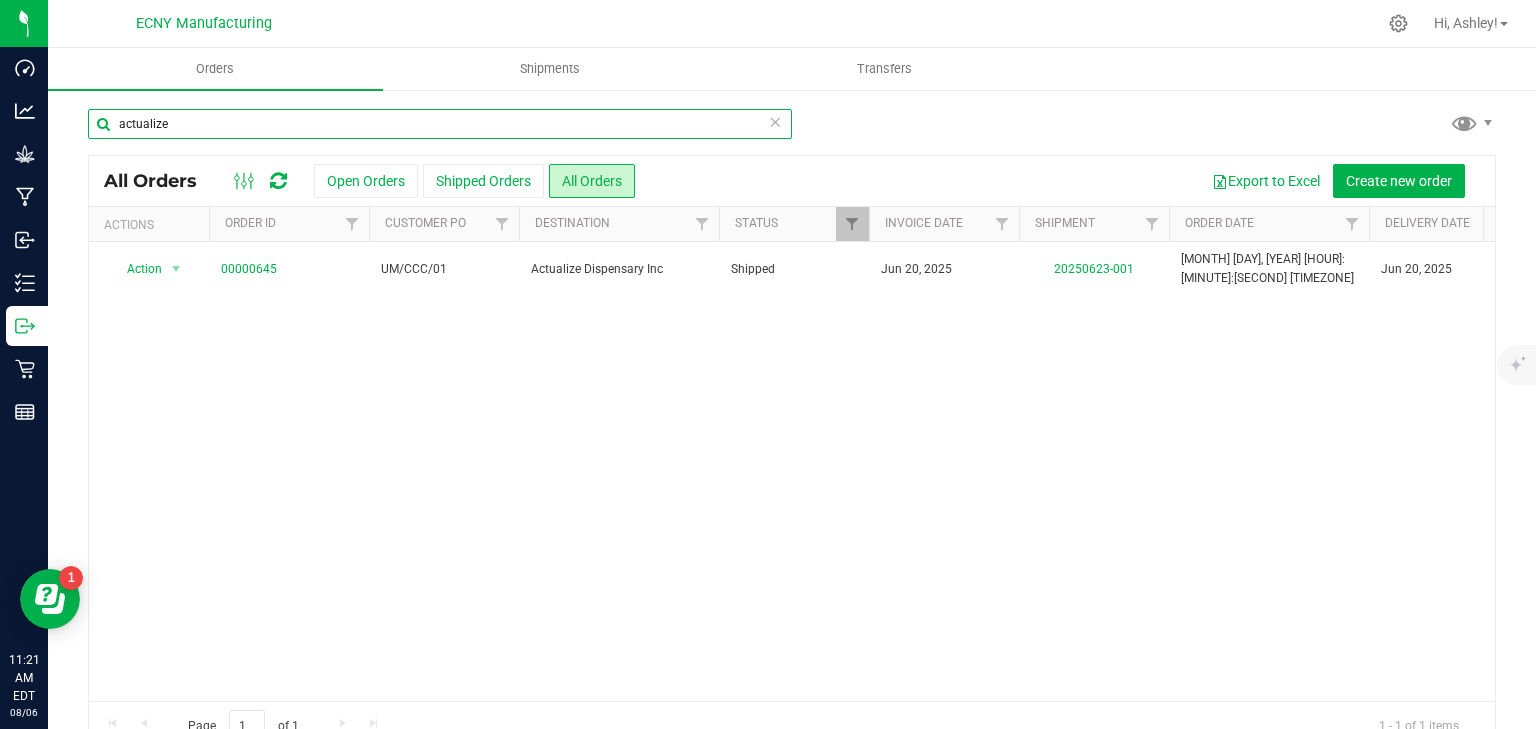 click on "actualize" at bounding box center (440, 124) 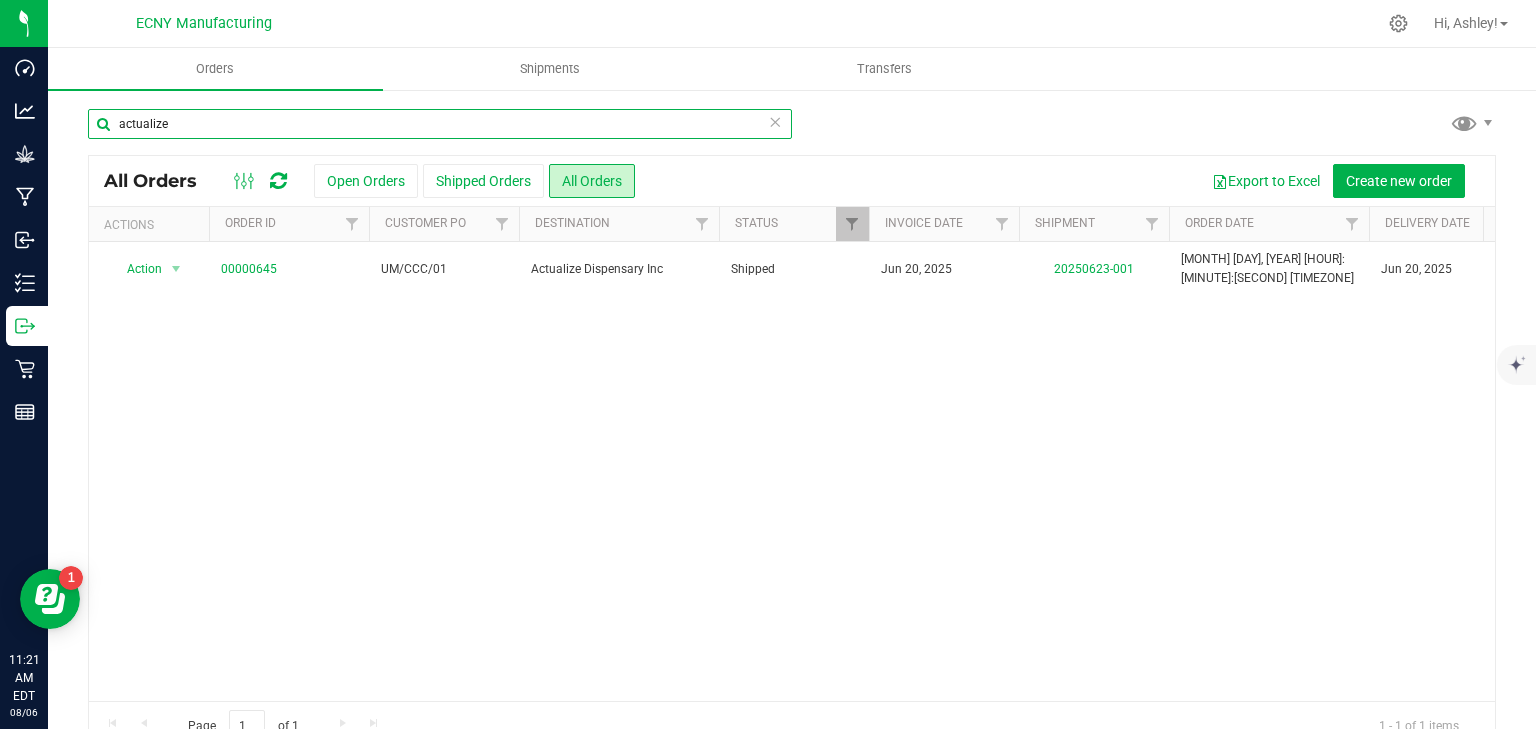 click on "actualize" at bounding box center [440, 124] 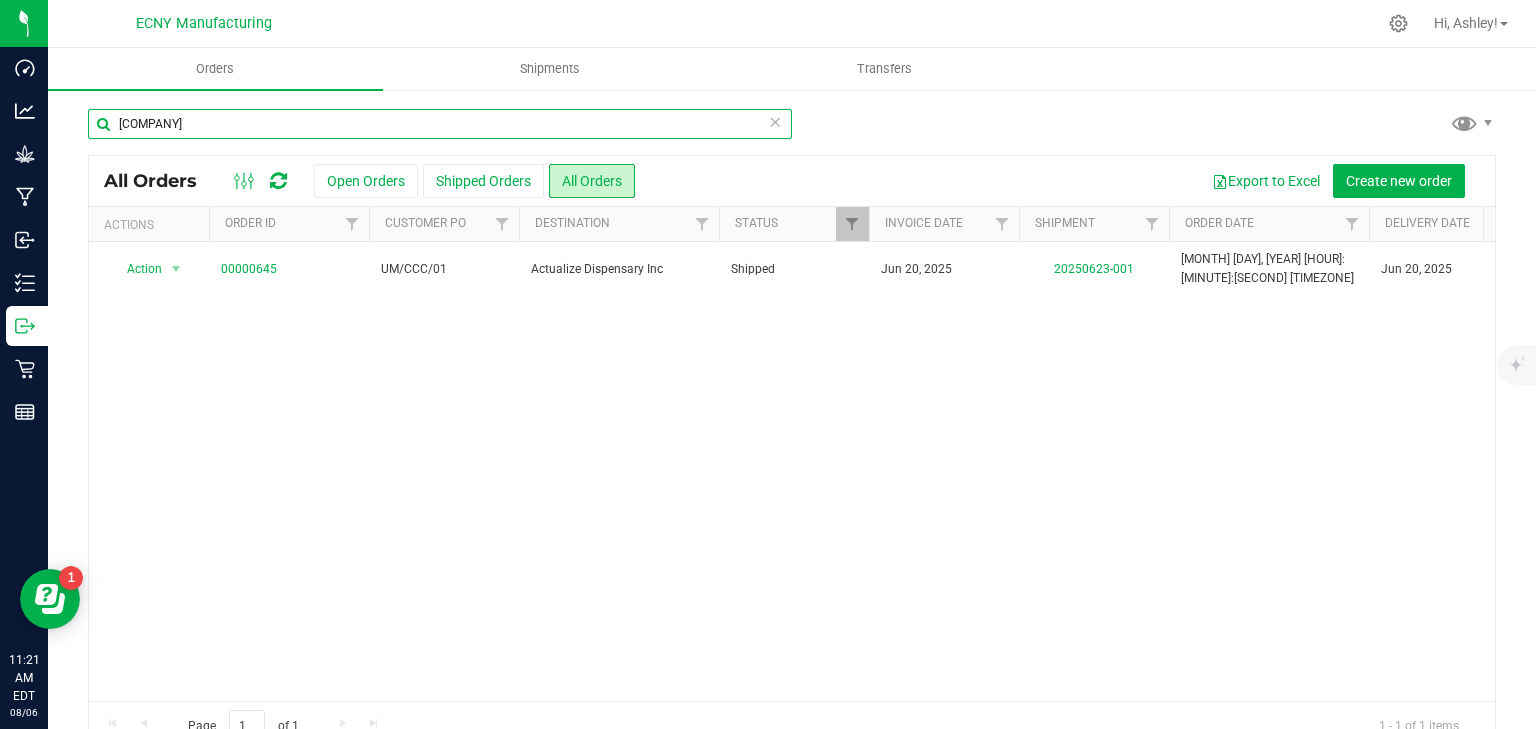 type on "[COMPANY]" 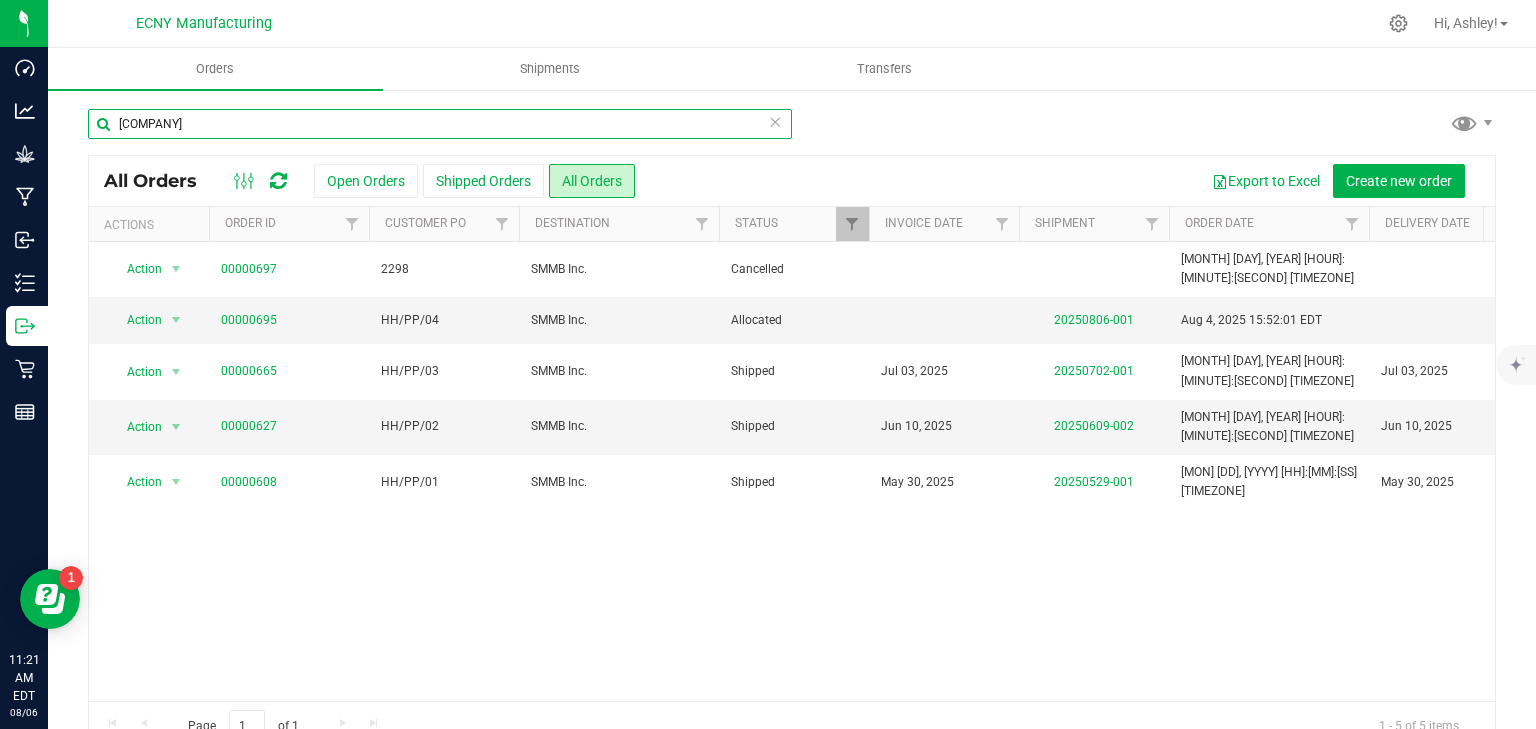 scroll, scrollTop: 0, scrollLeft: 261, axis: horizontal 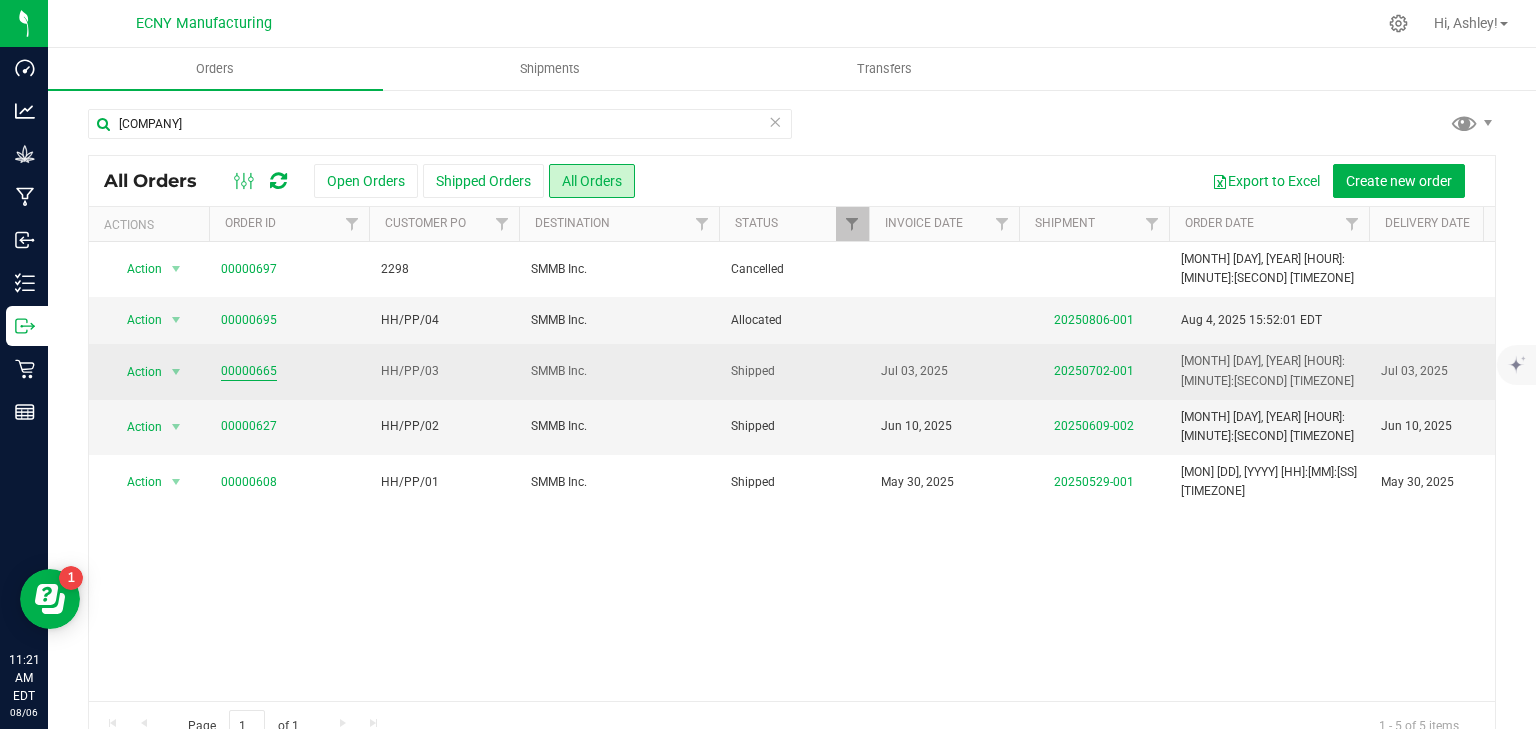 click on "00000665" at bounding box center (249, 371) 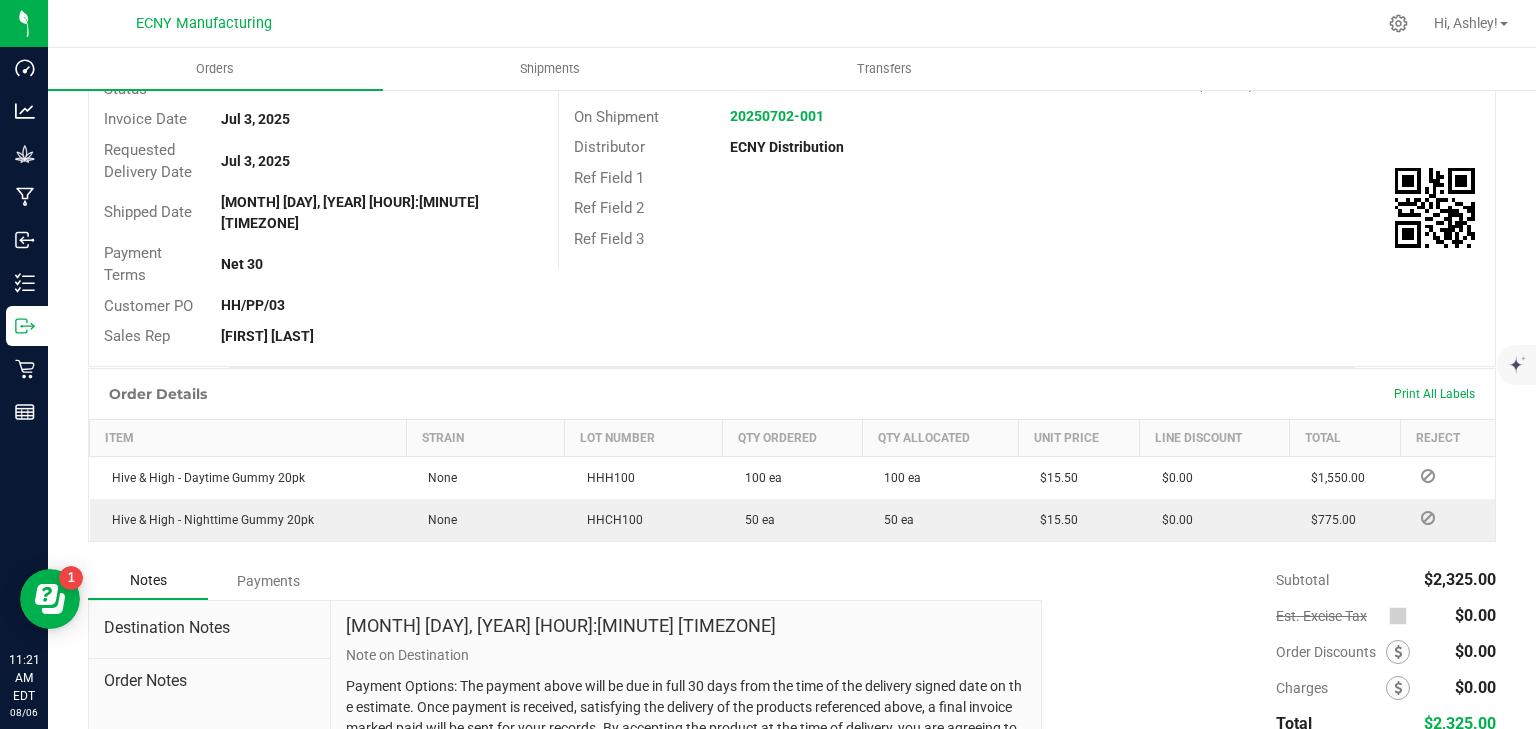 scroll, scrollTop: 320, scrollLeft: 0, axis: vertical 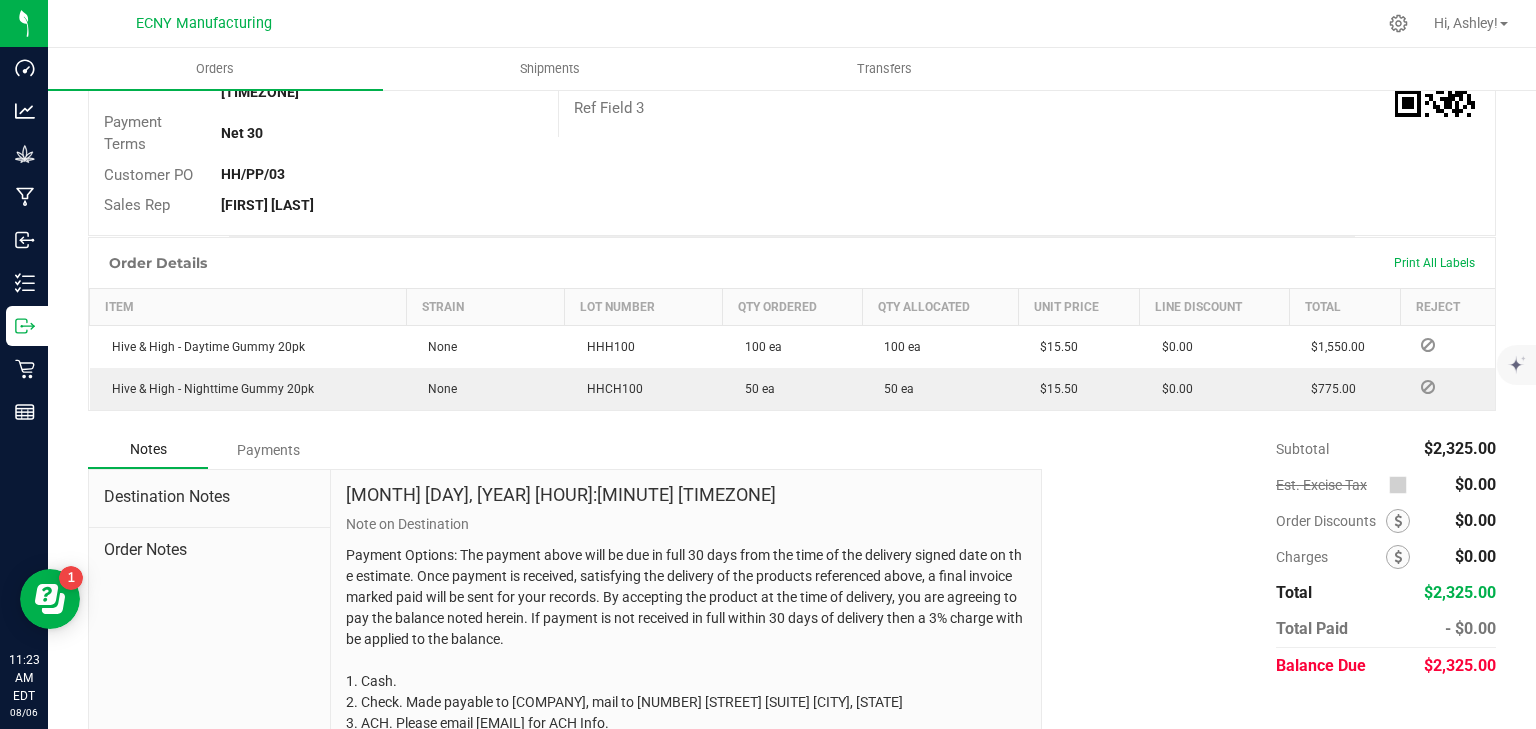 click on "Payments" at bounding box center [268, 450] 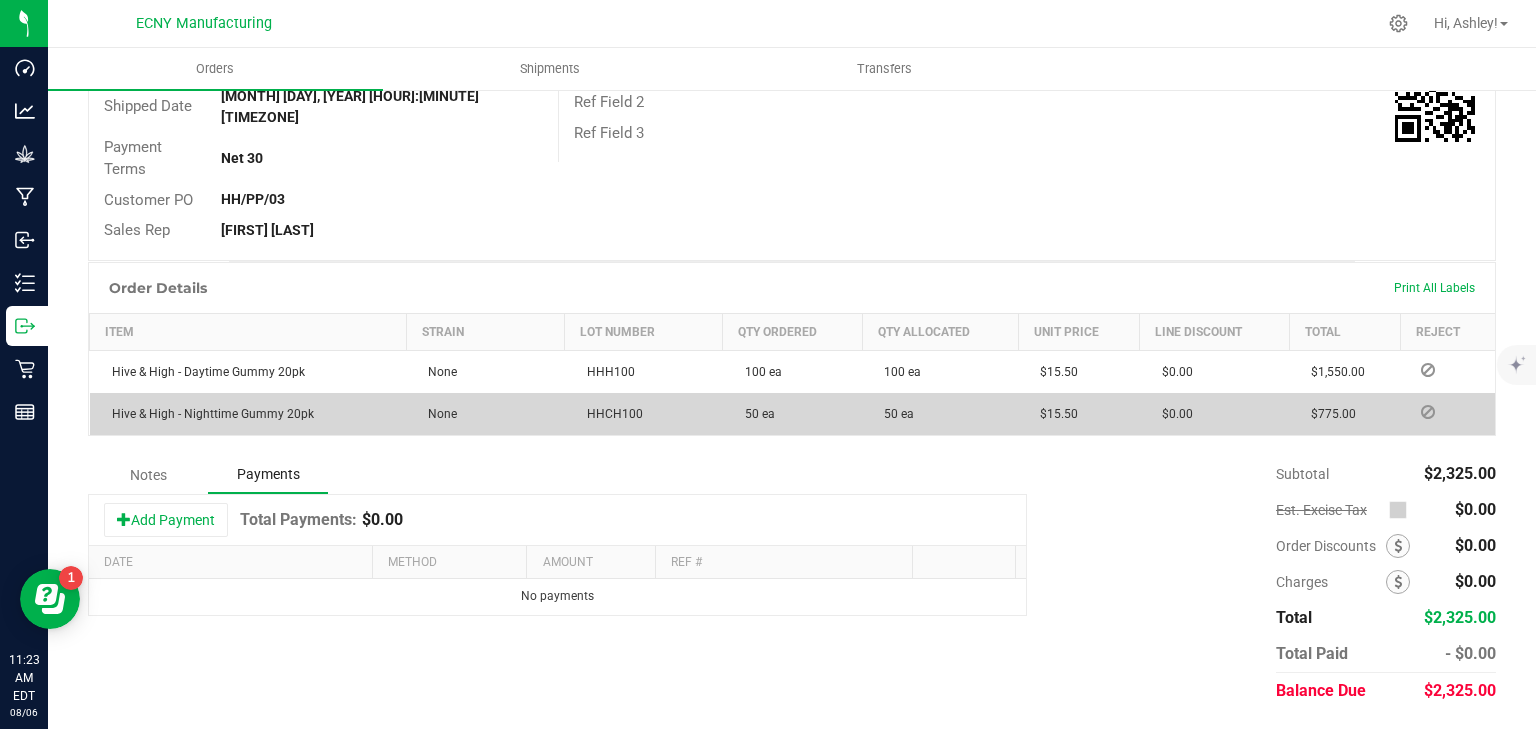 scroll, scrollTop: 340, scrollLeft: 0, axis: vertical 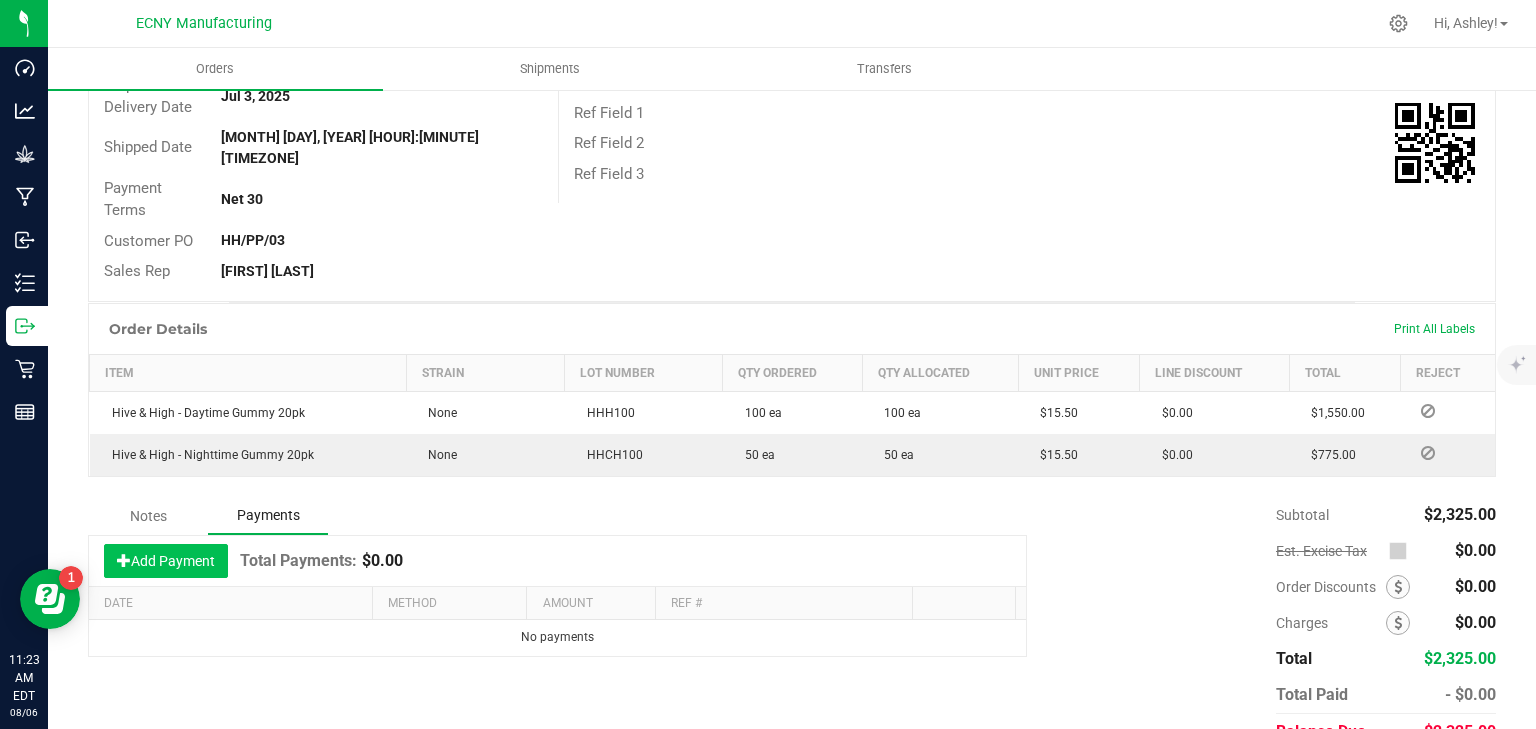 click on "Add Payment" at bounding box center [166, 561] 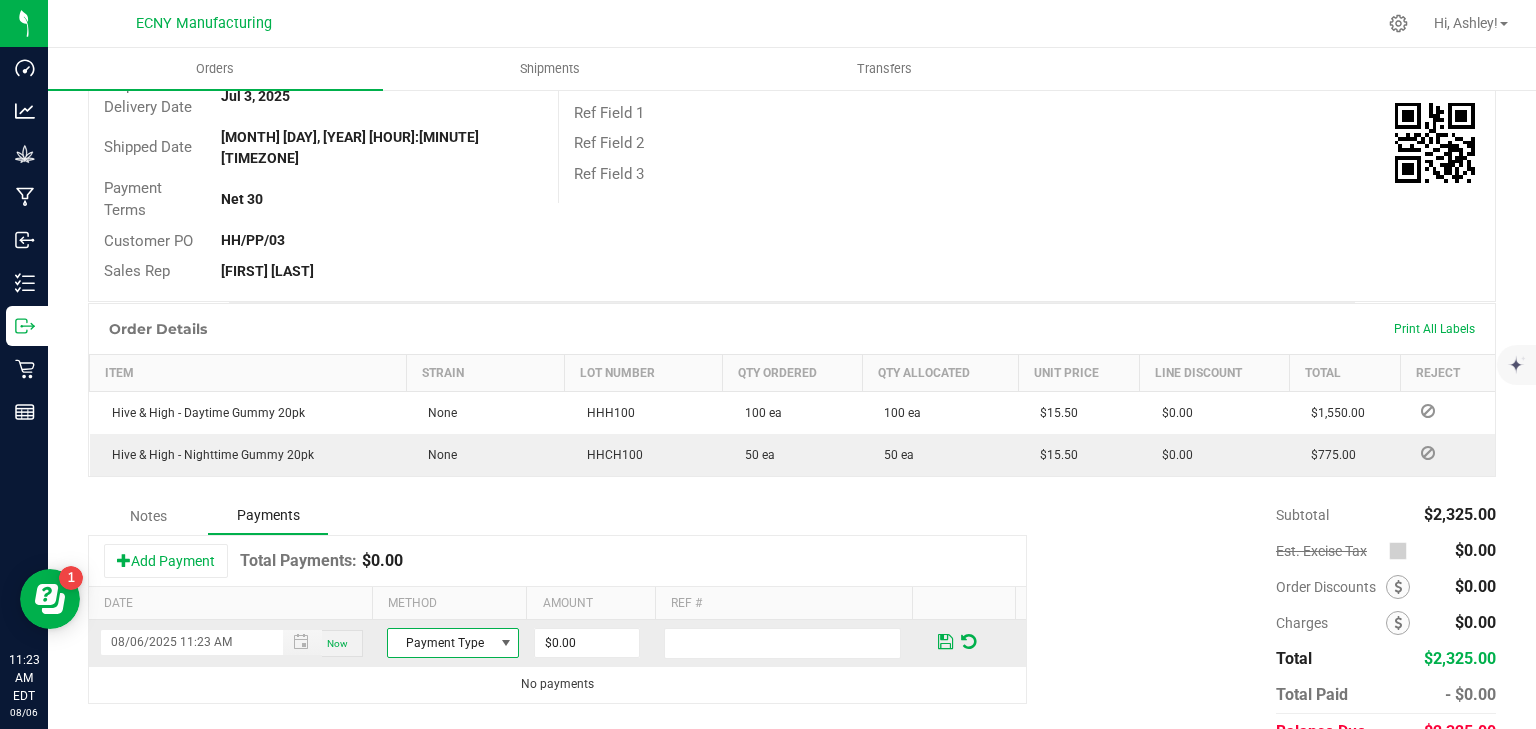 click on "Payment Type" at bounding box center [440, 643] 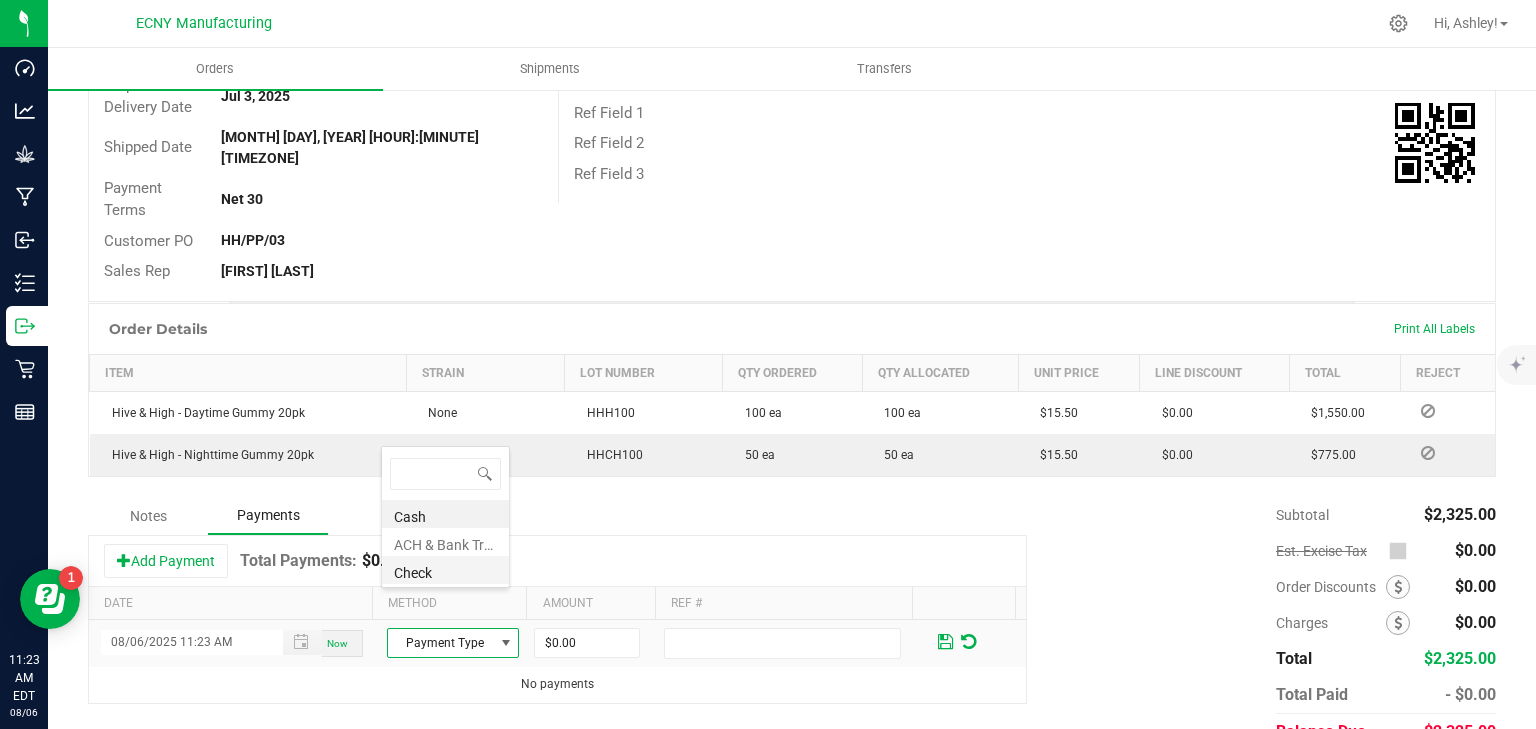 scroll, scrollTop: 99970, scrollLeft: 99871, axis: both 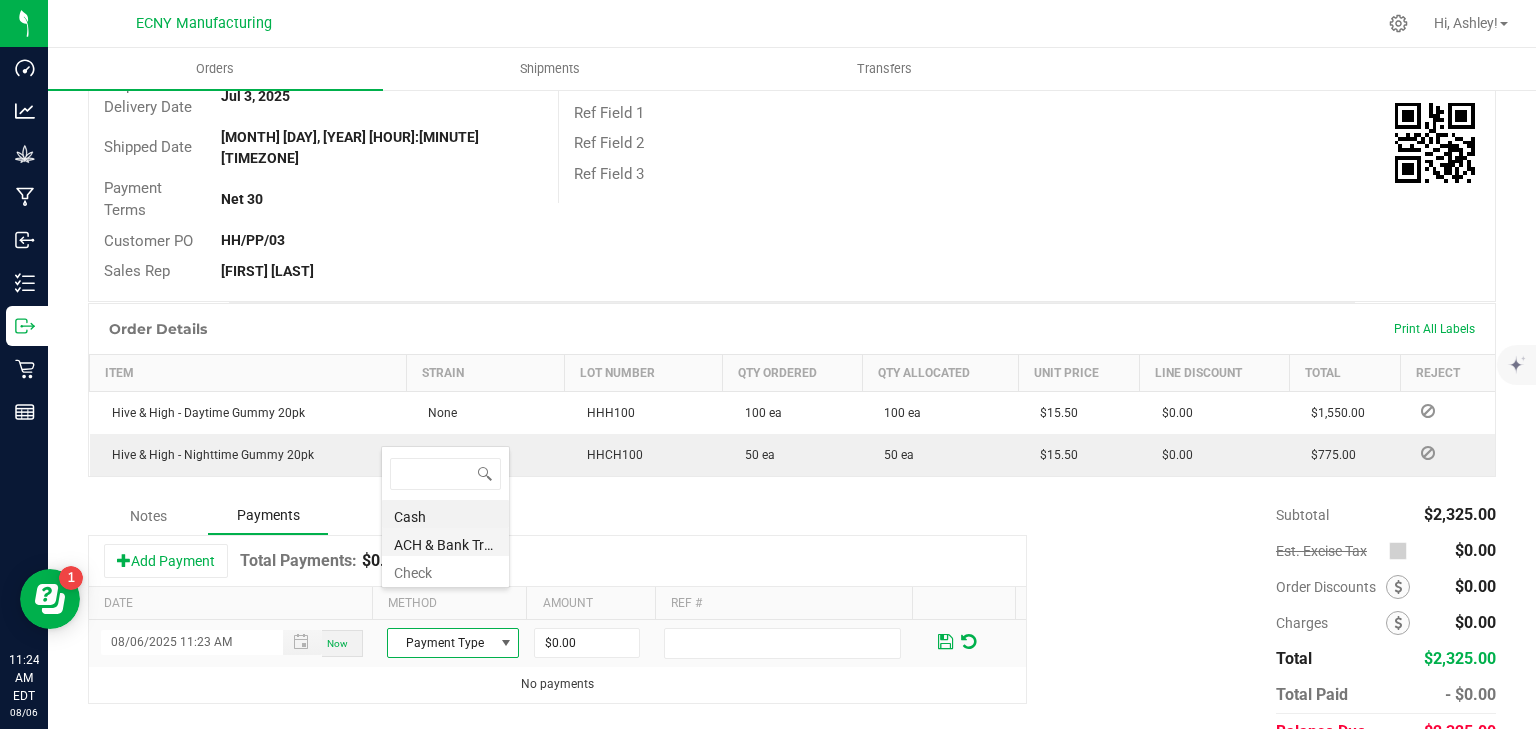 click on "ACH & Bank Transfer" at bounding box center (445, 542) 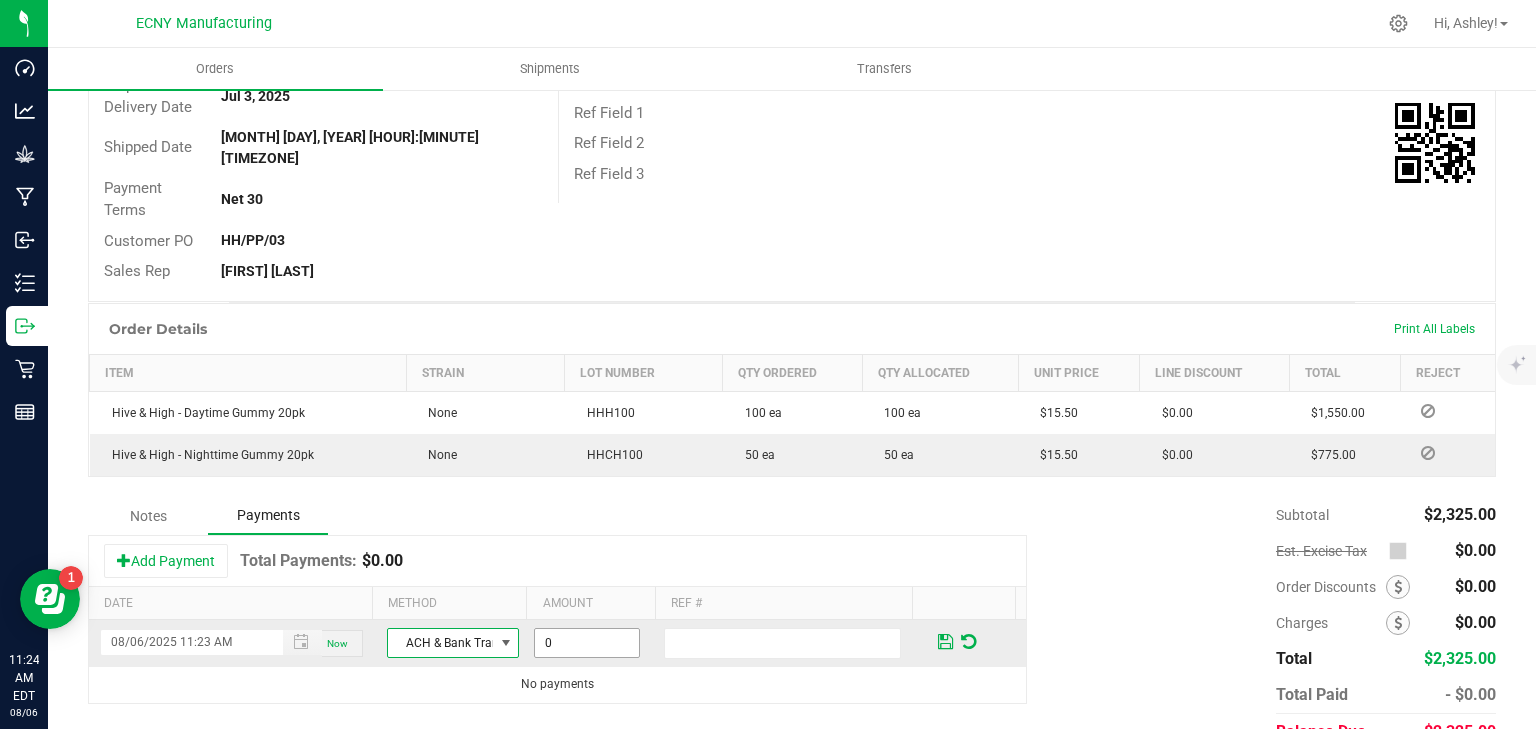 click on "0" at bounding box center [587, 643] 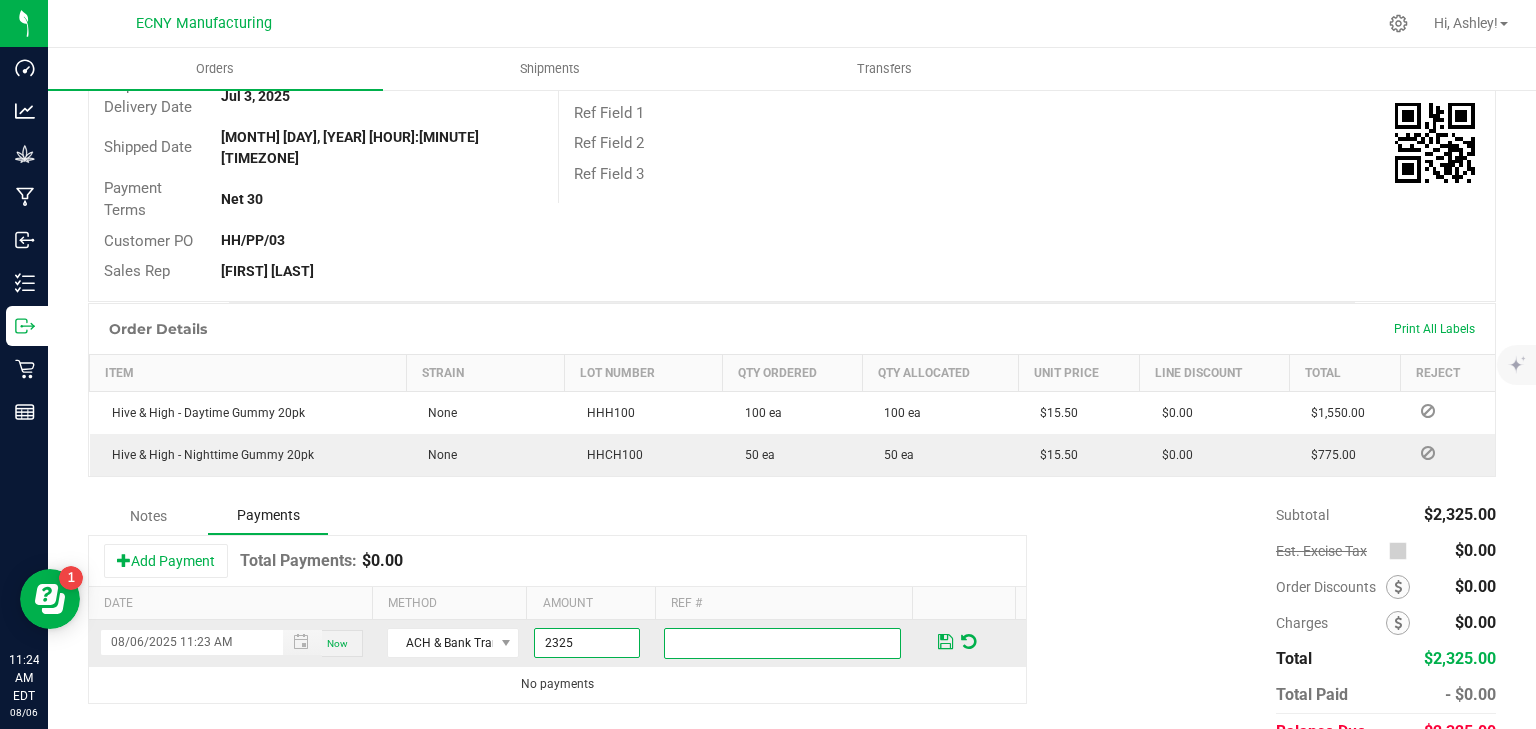type on "$2,325.00" 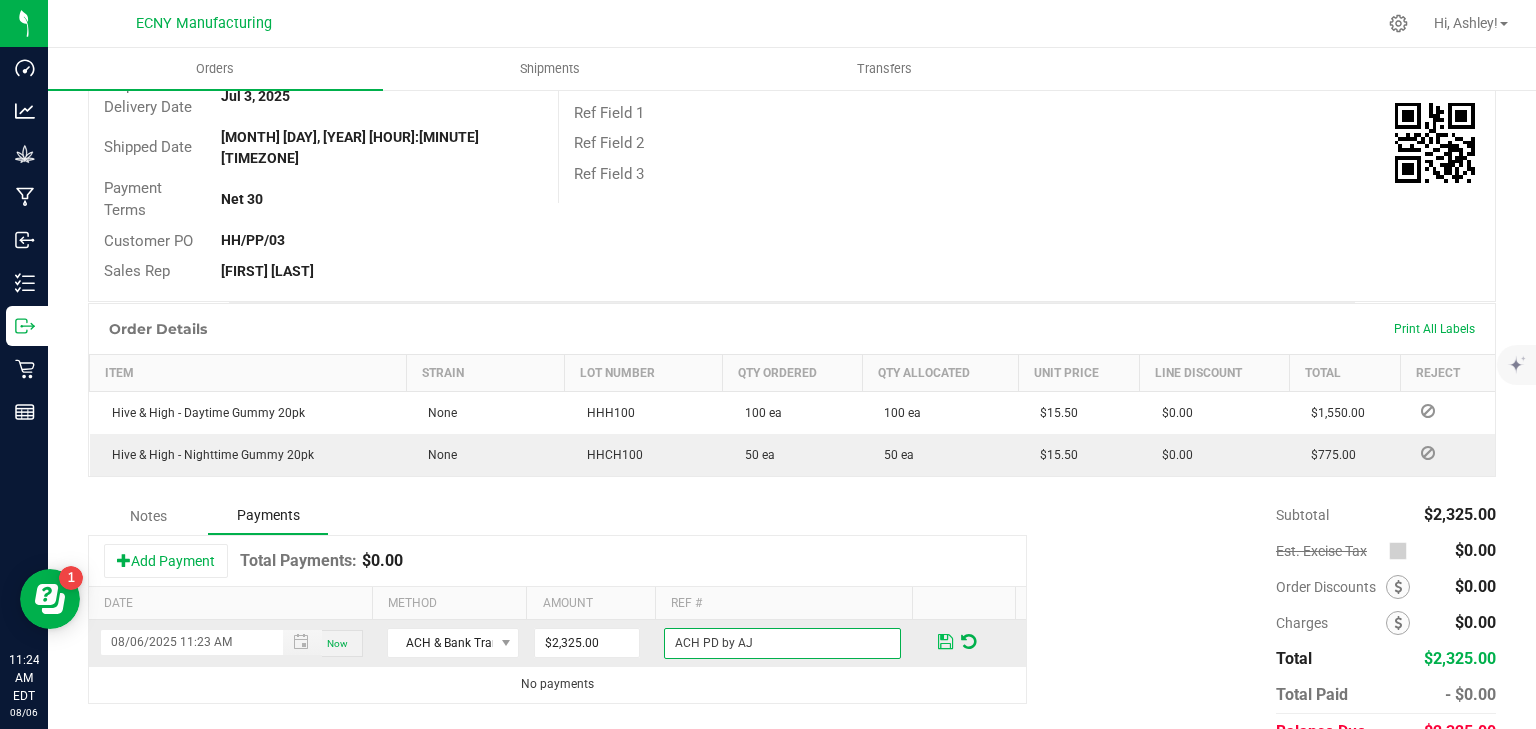 type on "ACH PD by AJ" 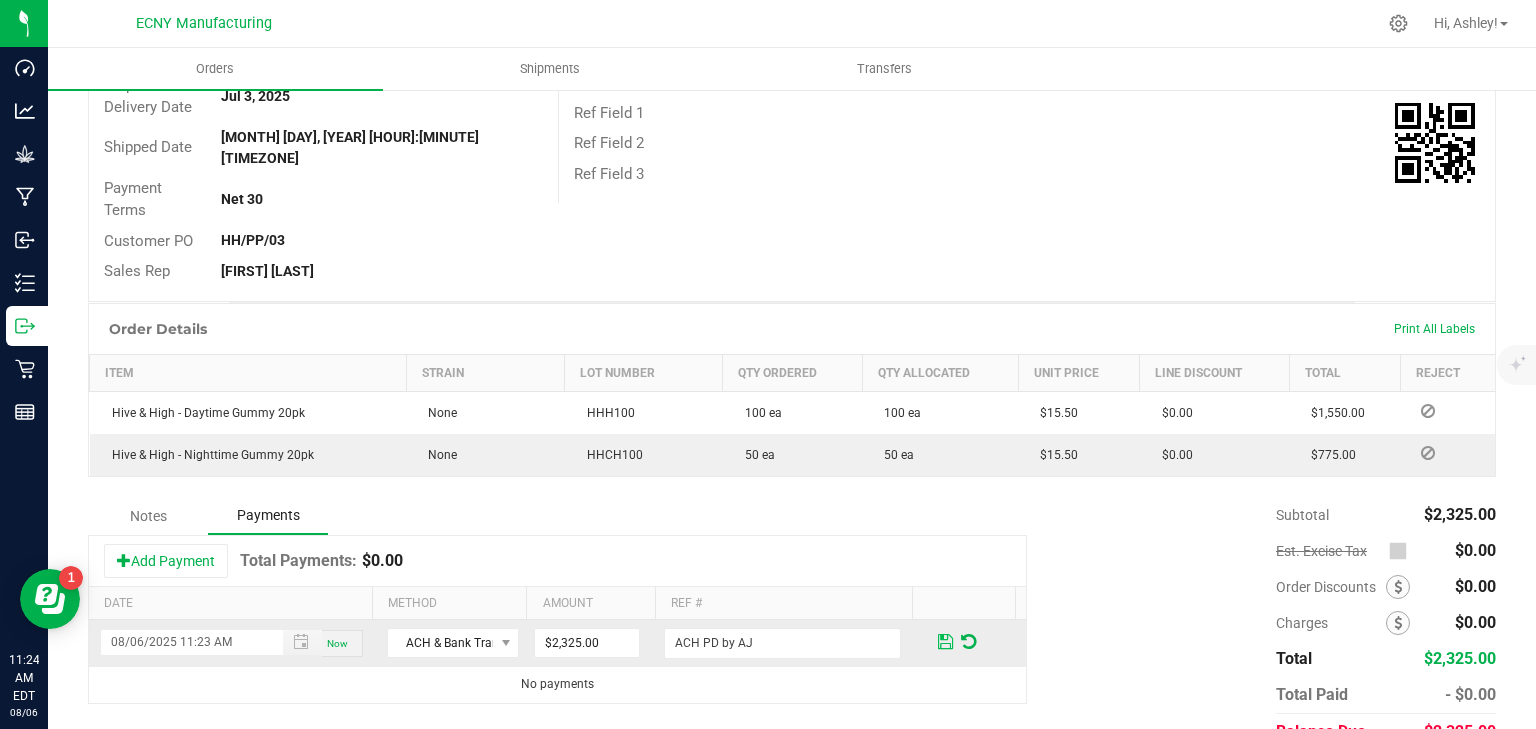 click at bounding box center [945, 642] 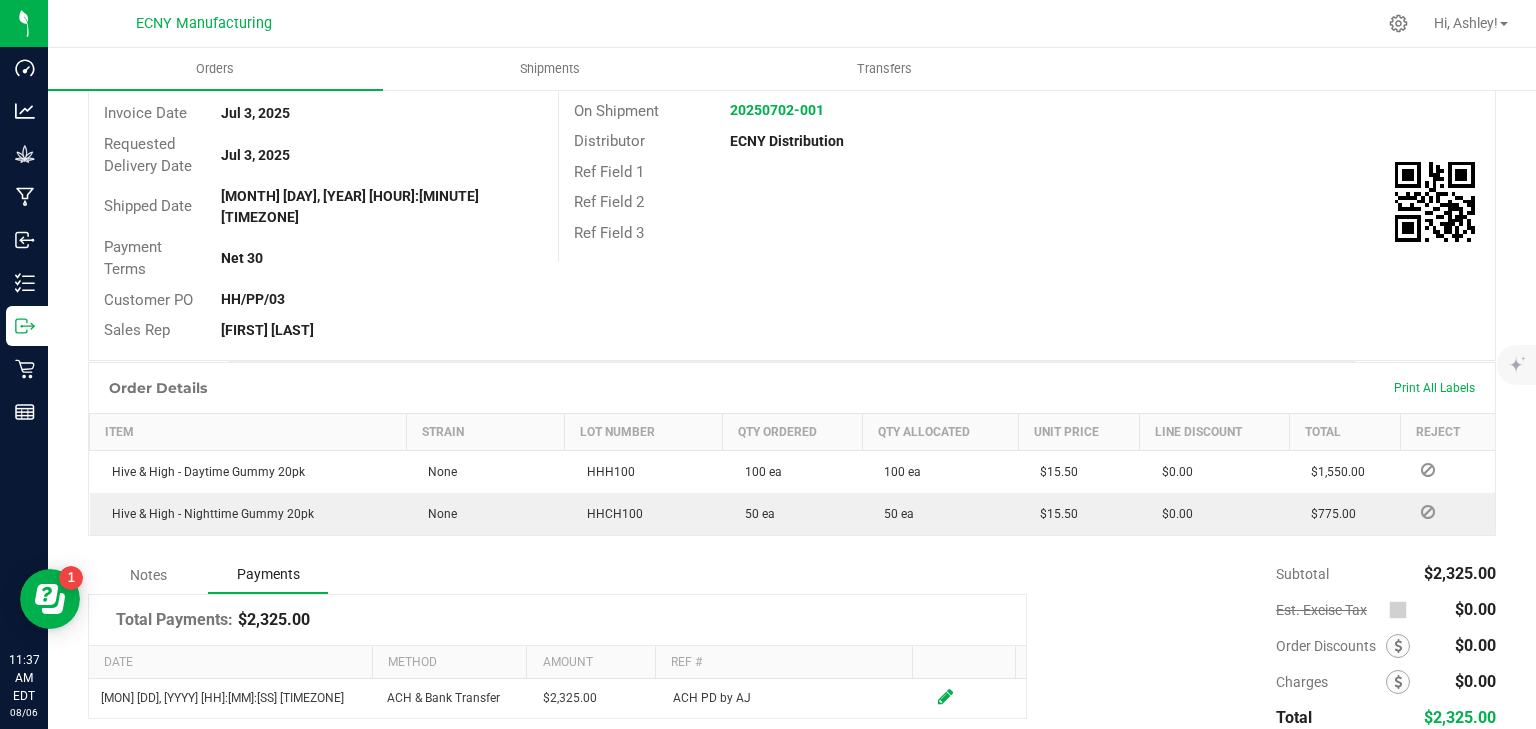 scroll, scrollTop: 260, scrollLeft: 0, axis: vertical 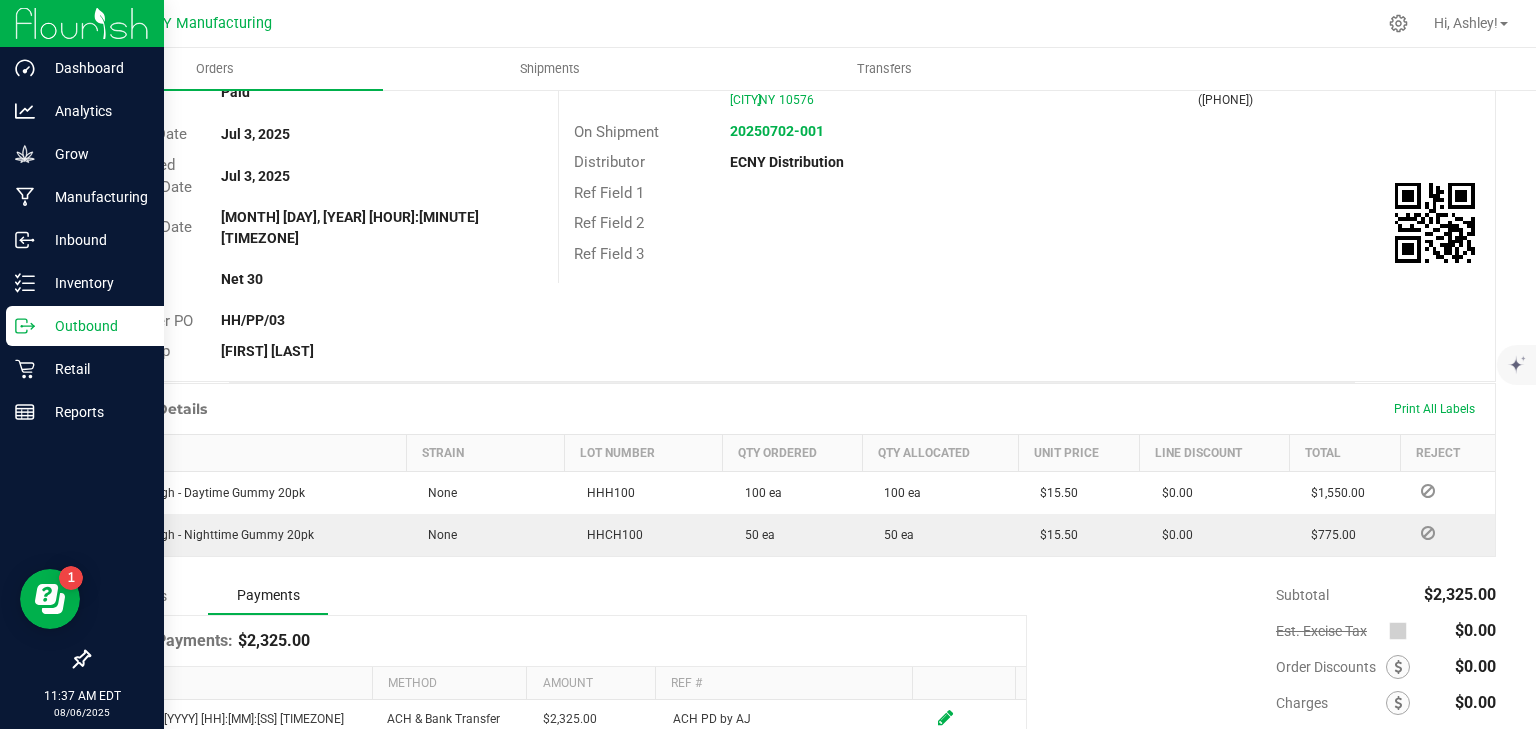 drag, startPoint x: 39, startPoint y: 319, endPoint x: 72, endPoint y: 314, distance: 33.37664 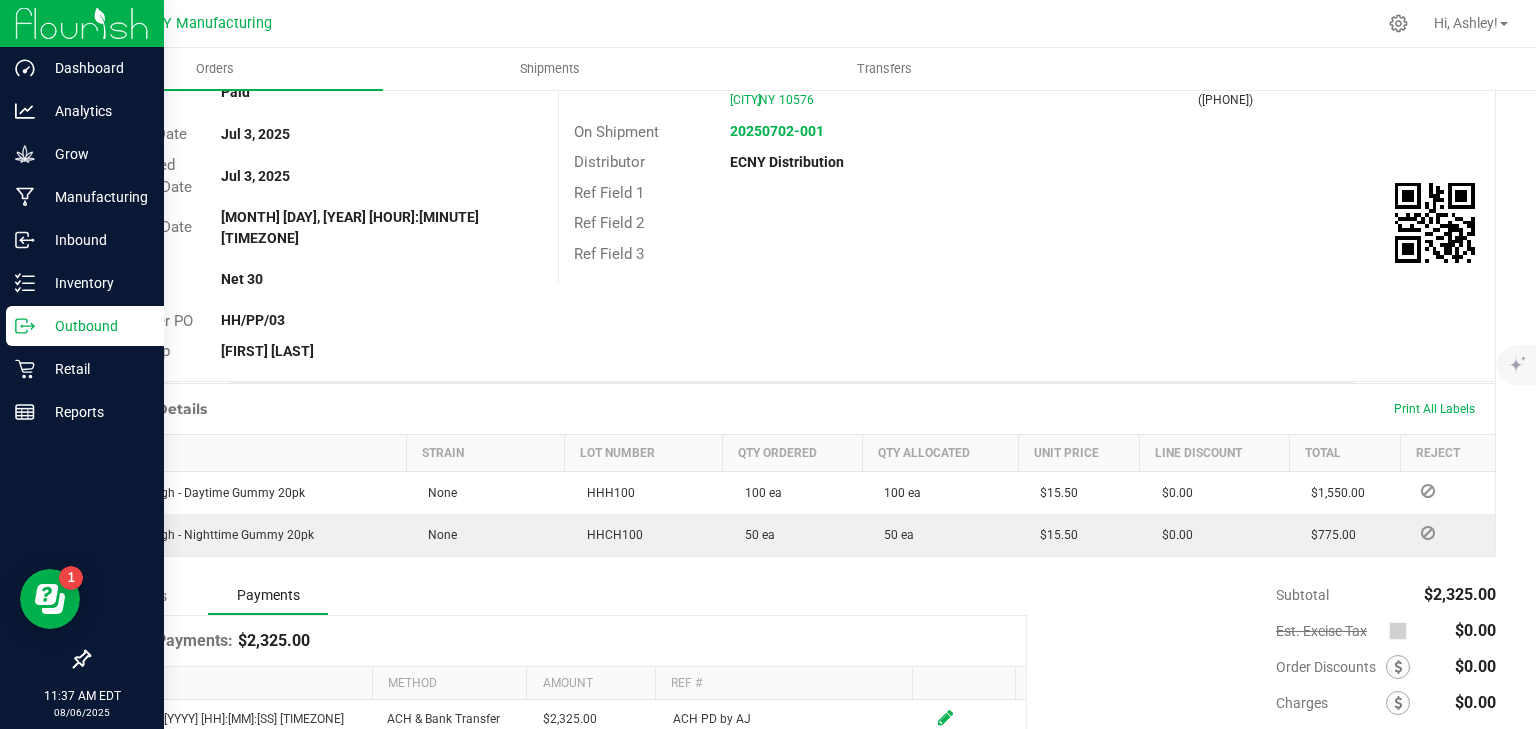click on "Outbound" at bounding box center (95, 326) 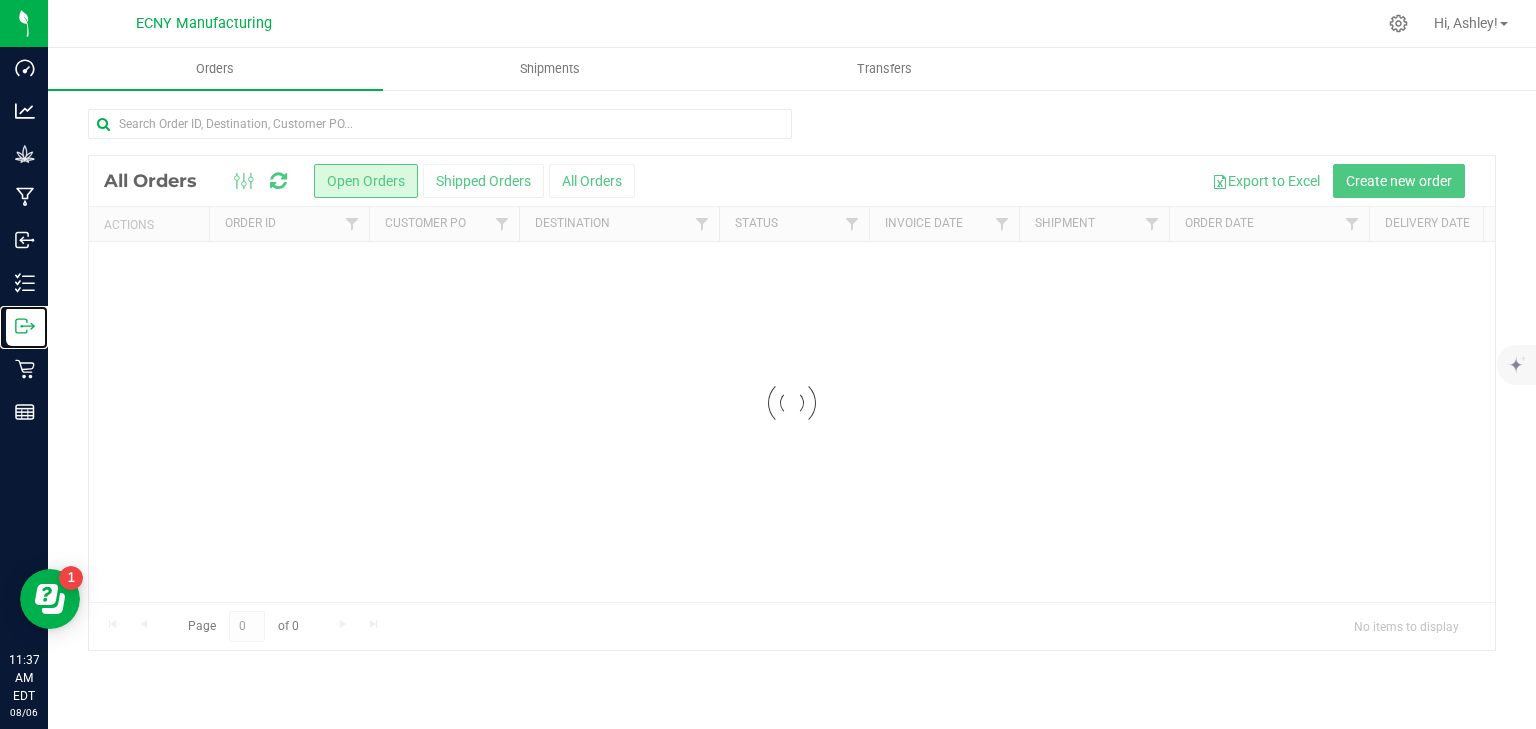 scroll, scrollTop: 0, scrollLeft: 0, axis: both 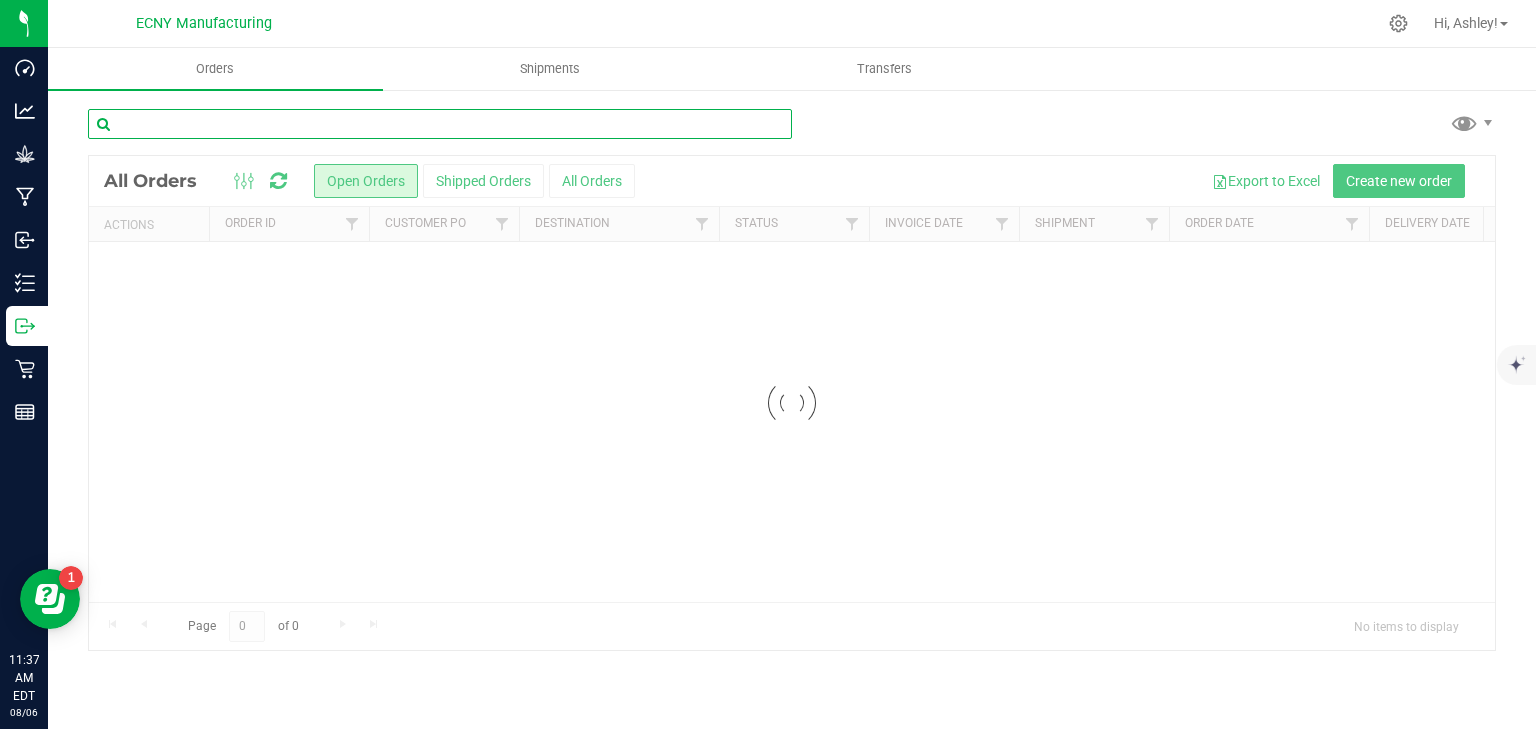 click at bounding box center (440, 124) 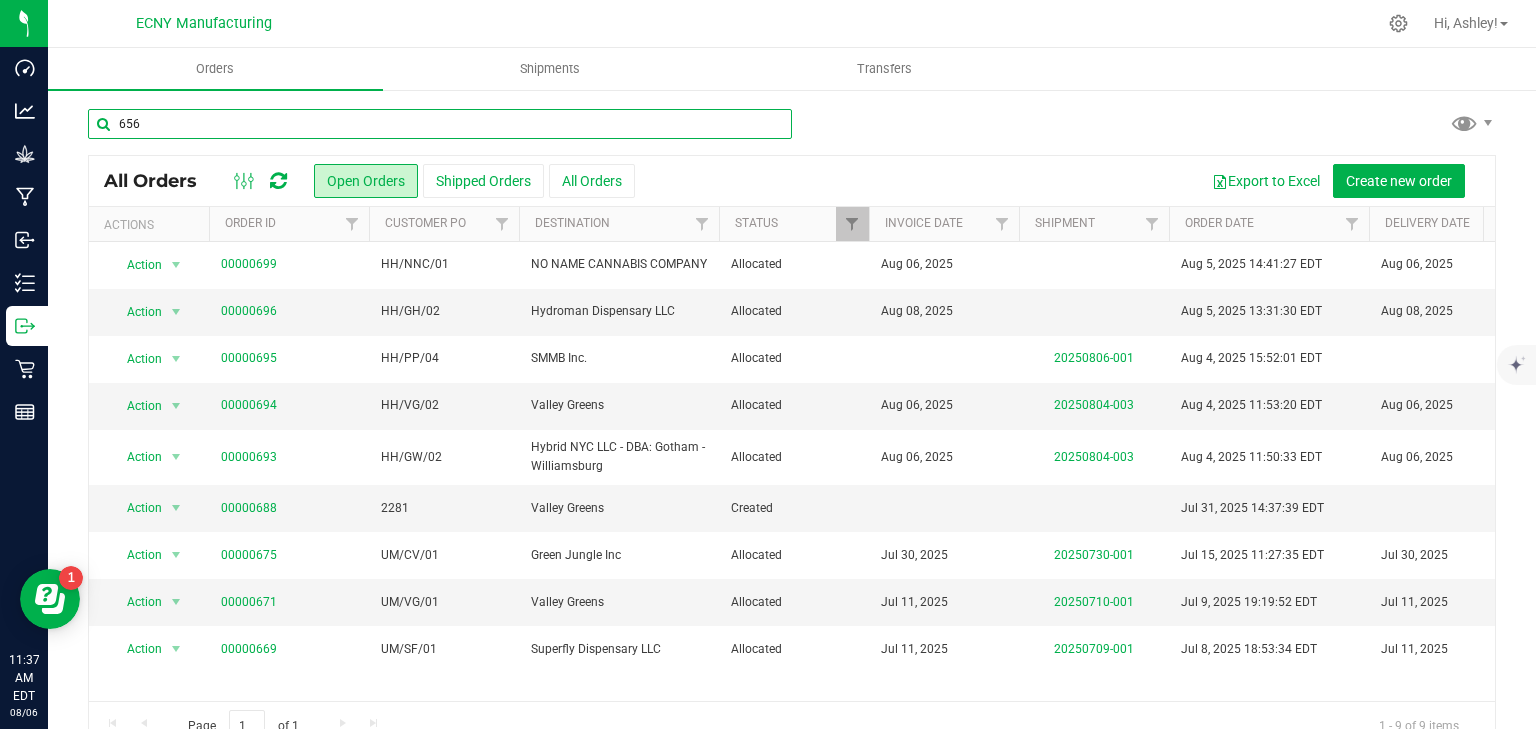 type on "656" 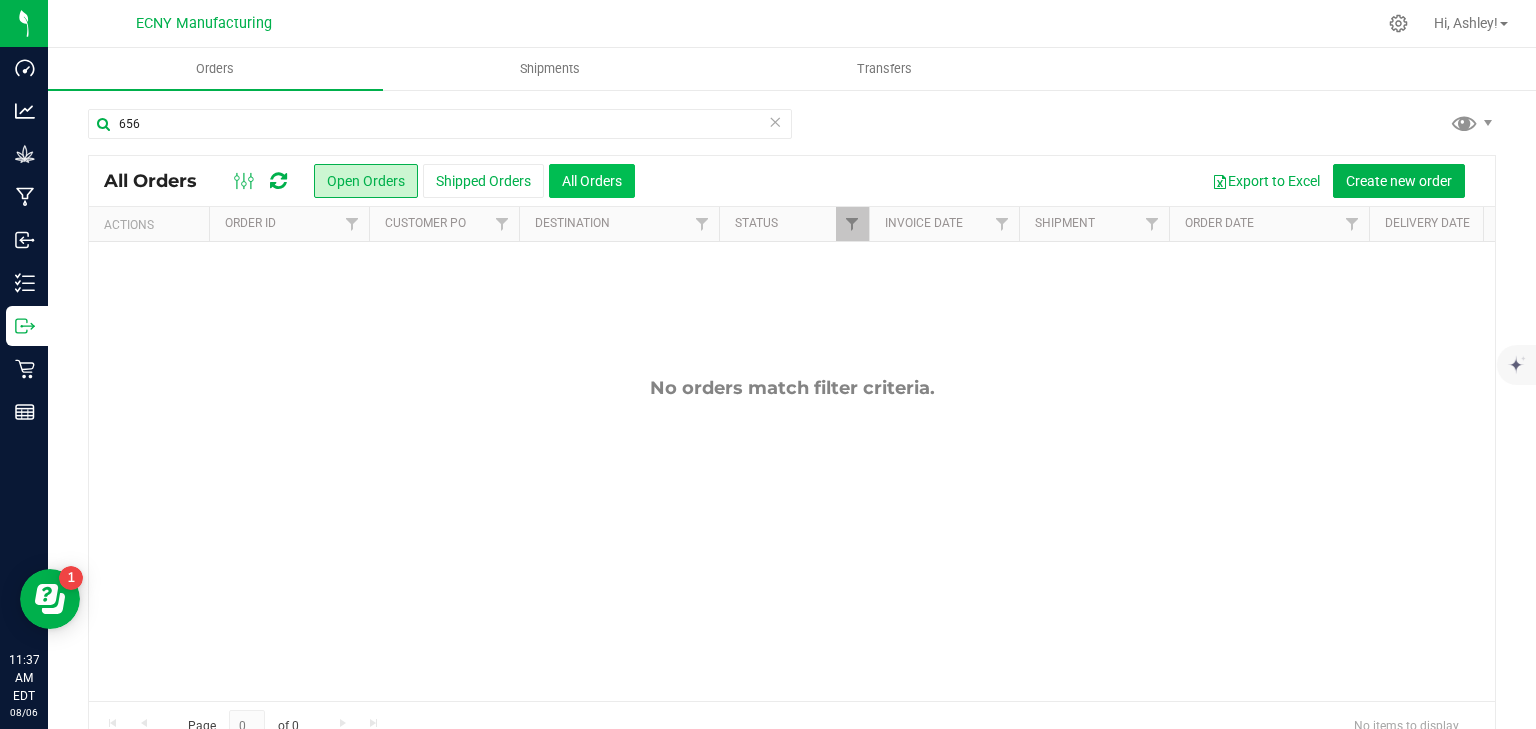 click on "All Orders" at bounding box center (592, 181) 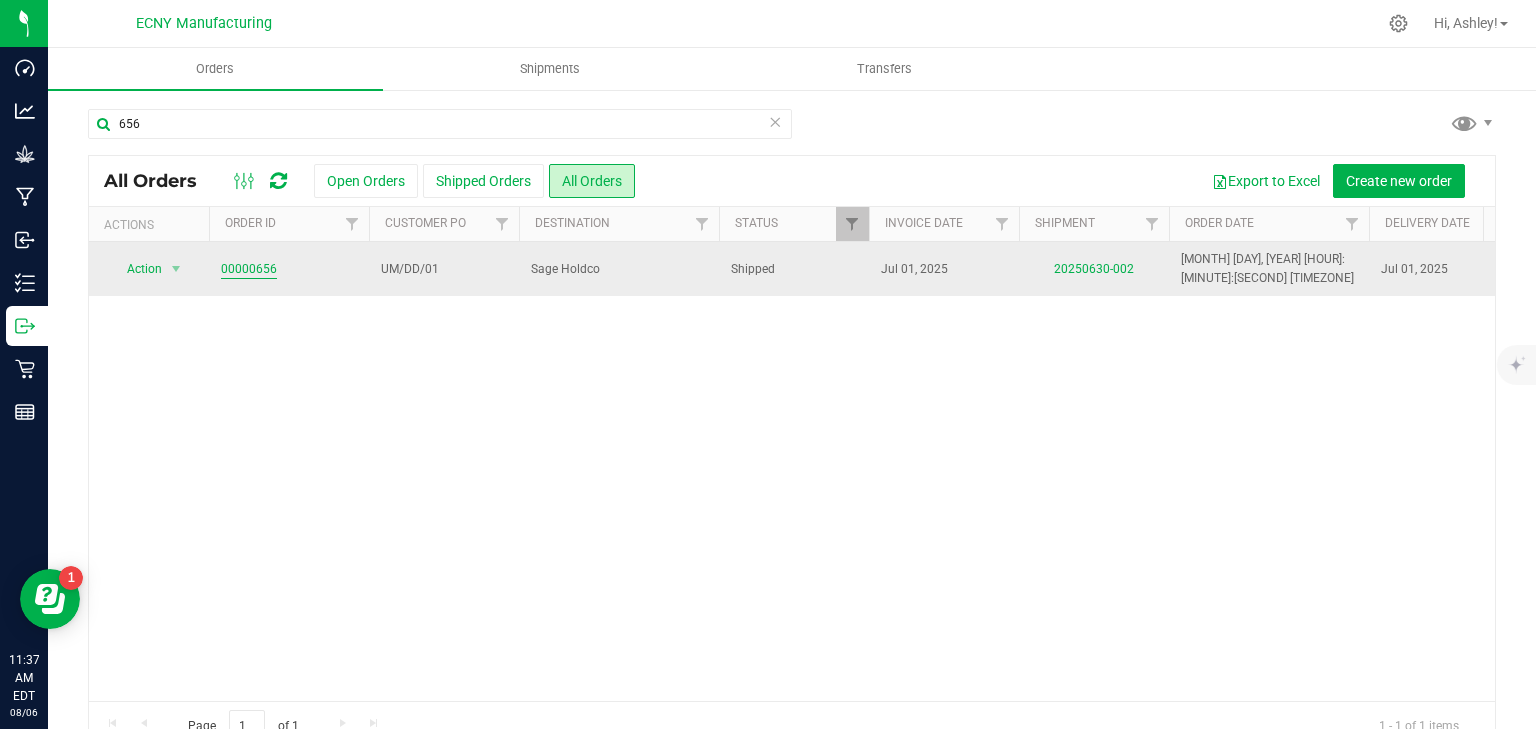 click on "00000656" at bounding box center (249, 269) 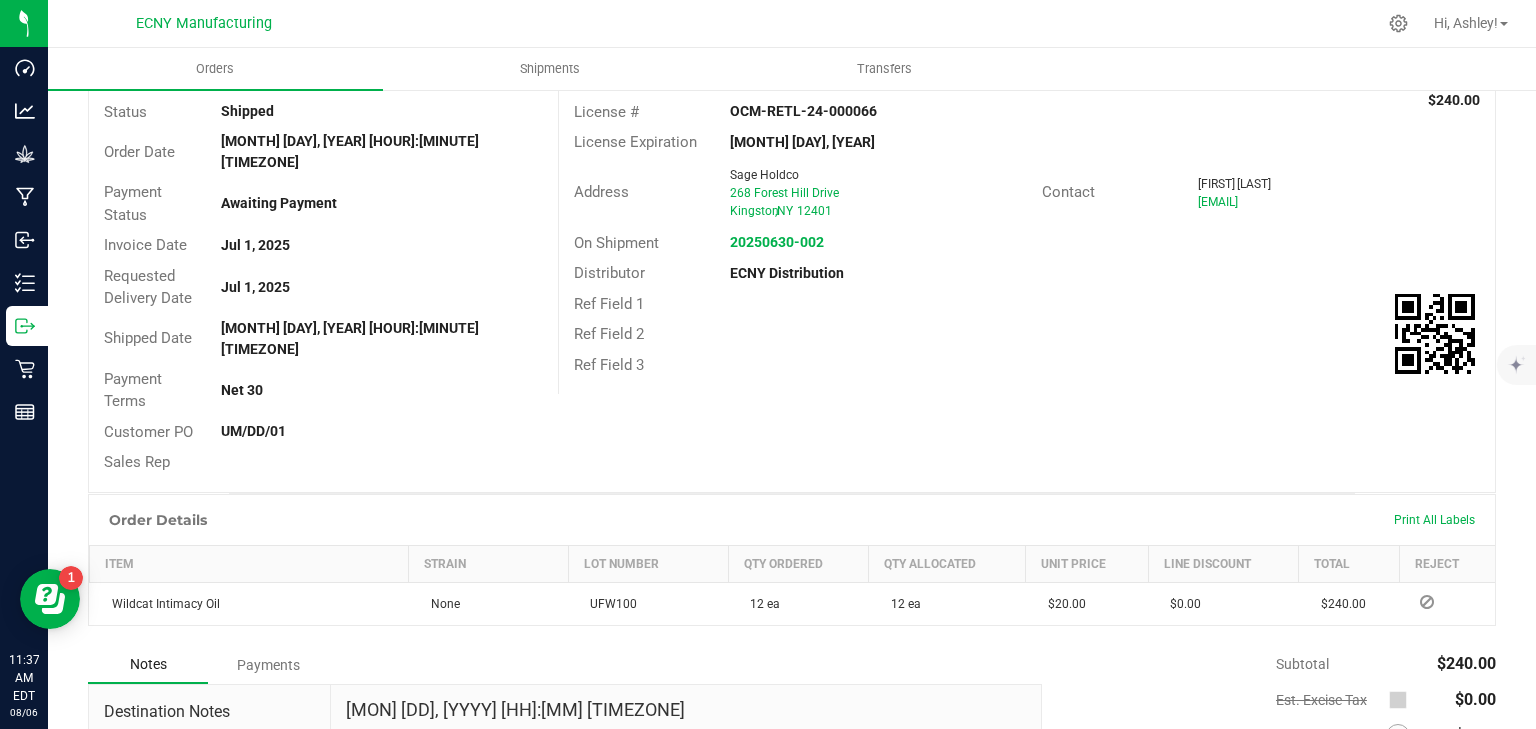 scroll, scrollTop: 364, scrollLeft: 0, axis: vertical 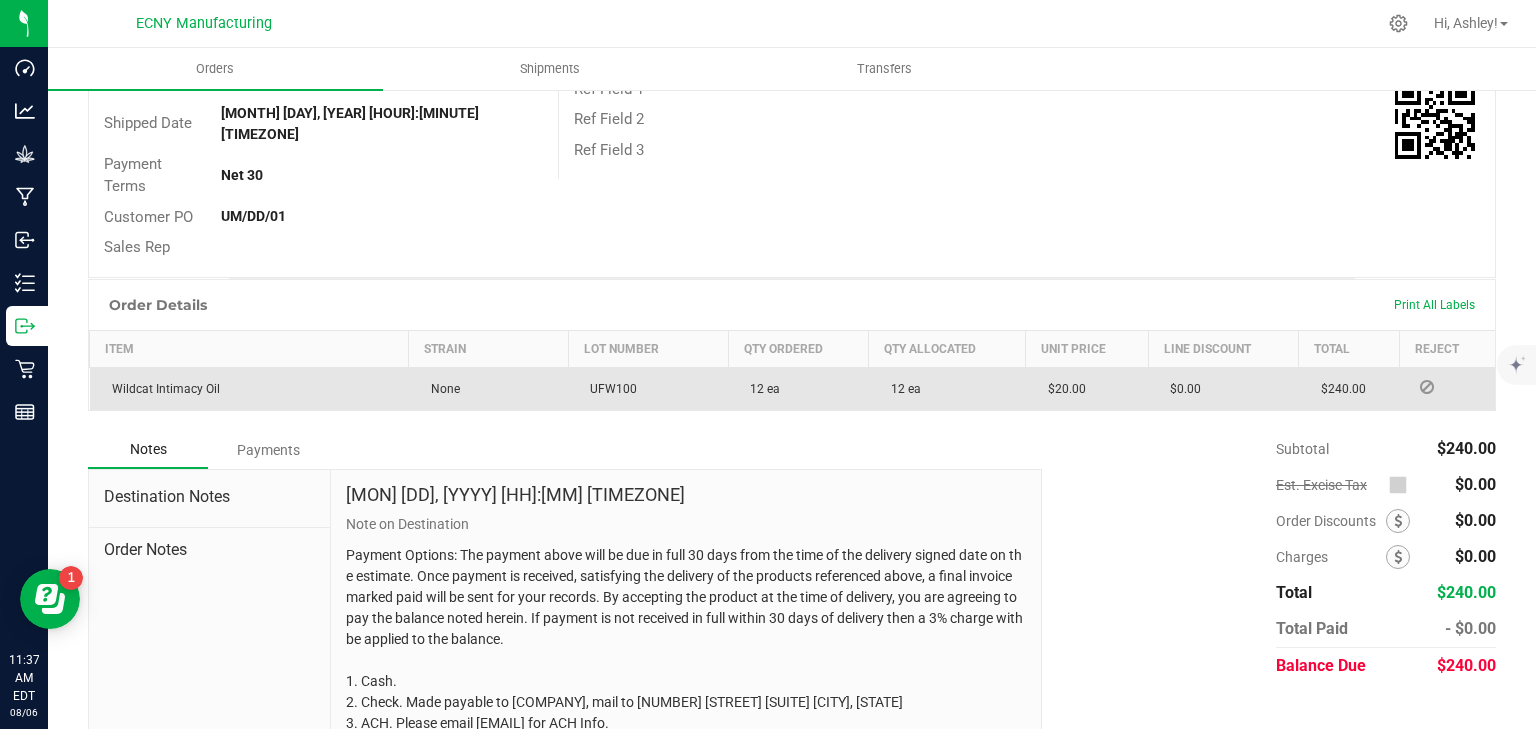 drag, startPoint x: 276, startPoint y: 400, endPoint x: 295, endPoint y: 408, distance: 20.615528 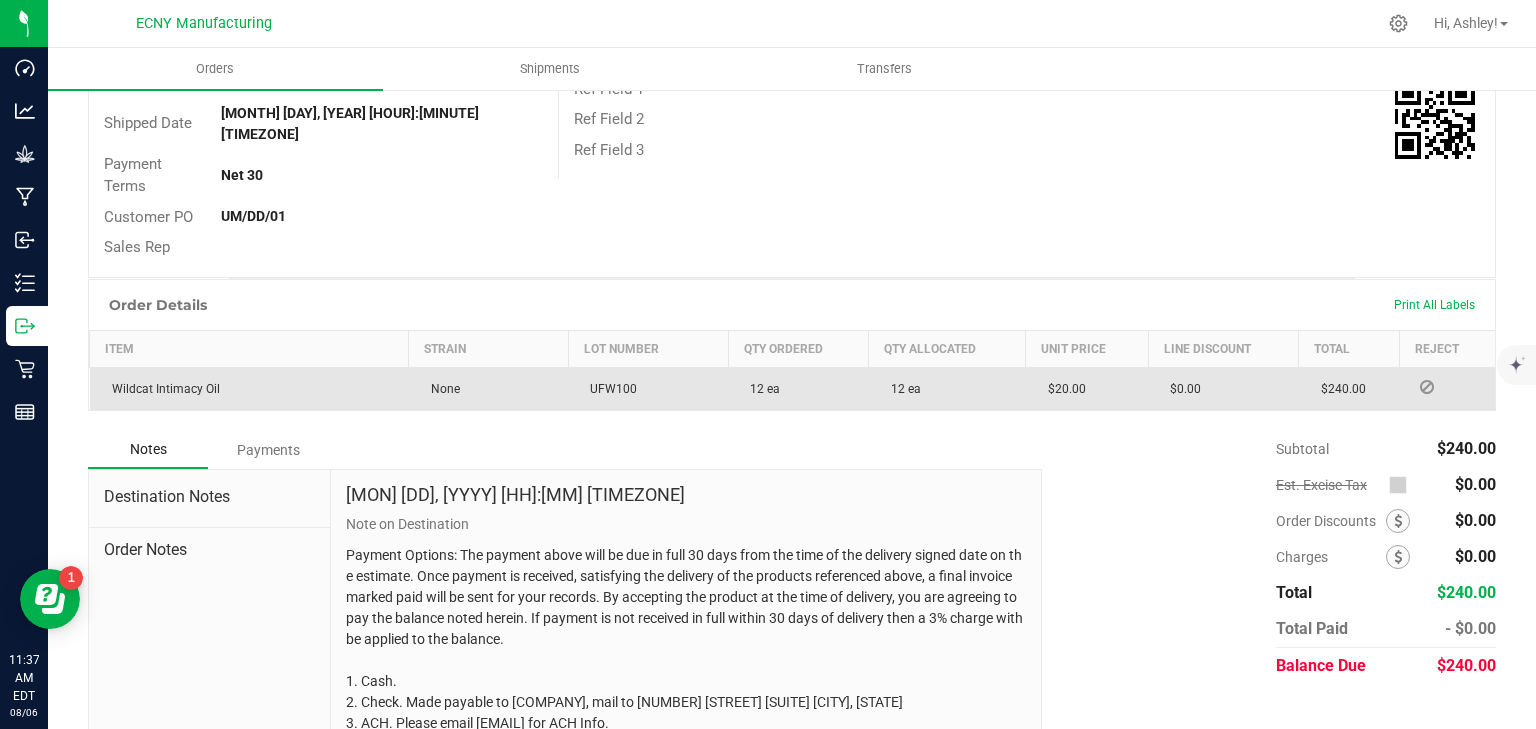 click on "Payments" at bounding box center [268, 450] 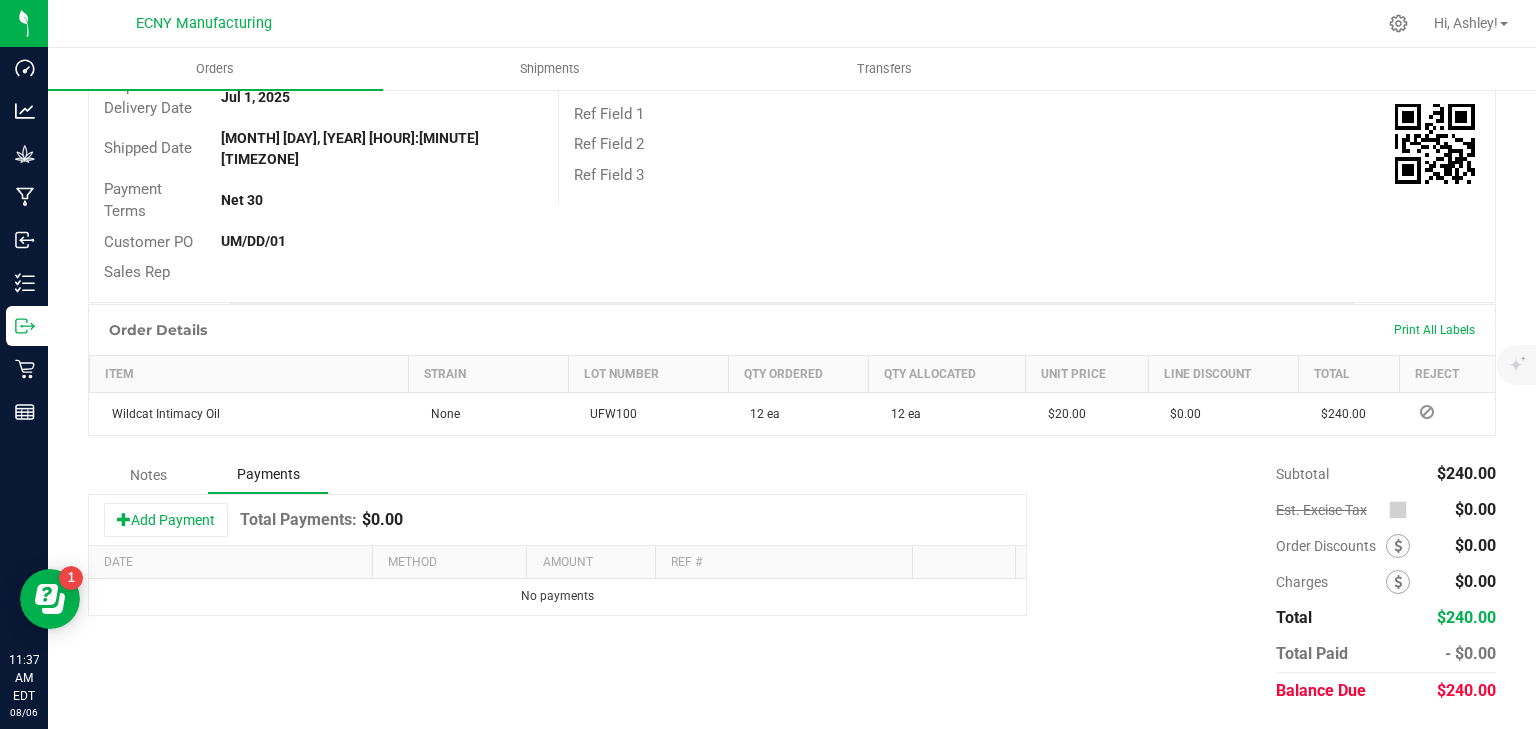 scroll, scrollTop: 298, scrollLeft: 0, axis: vertical 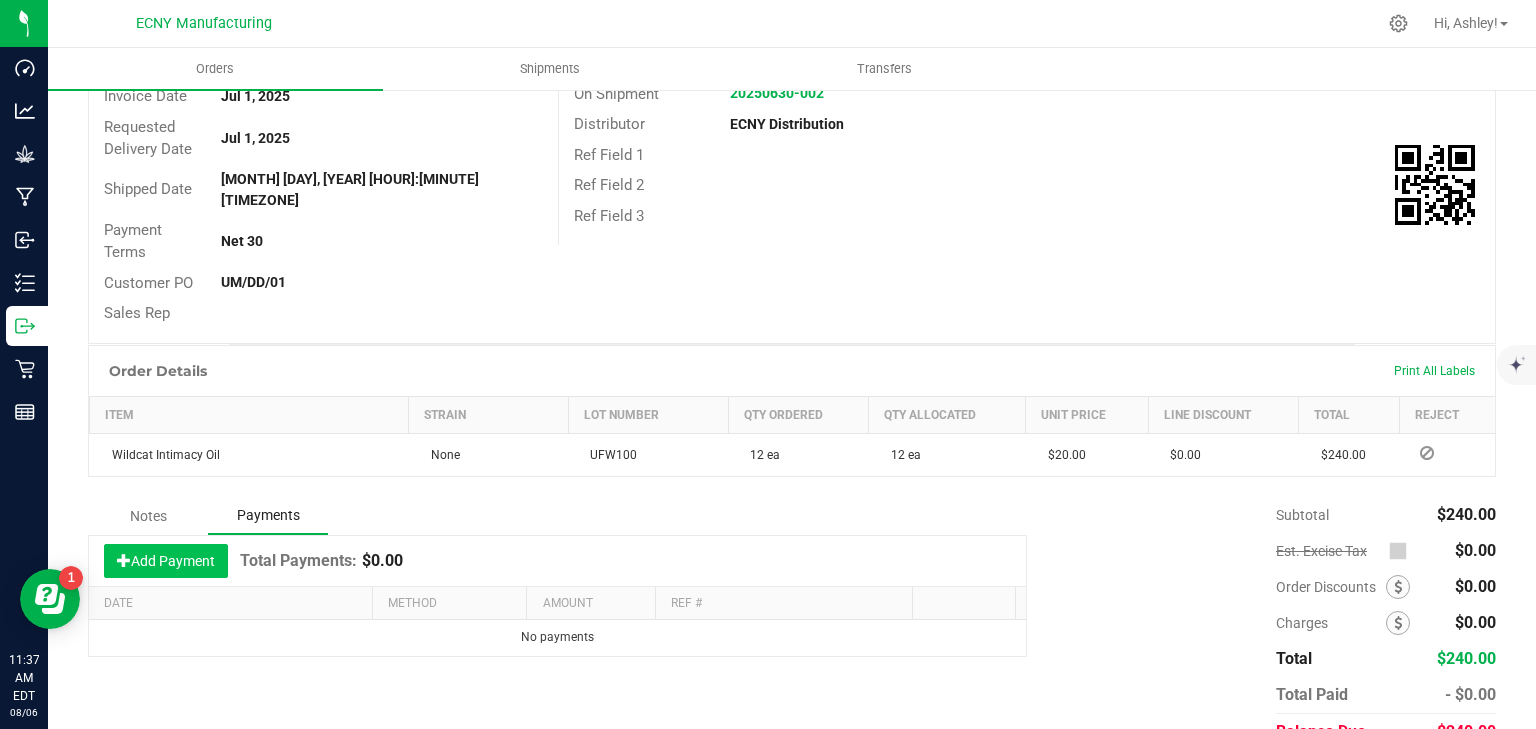 click on "Add Payment" at bounding box center (166, 561) 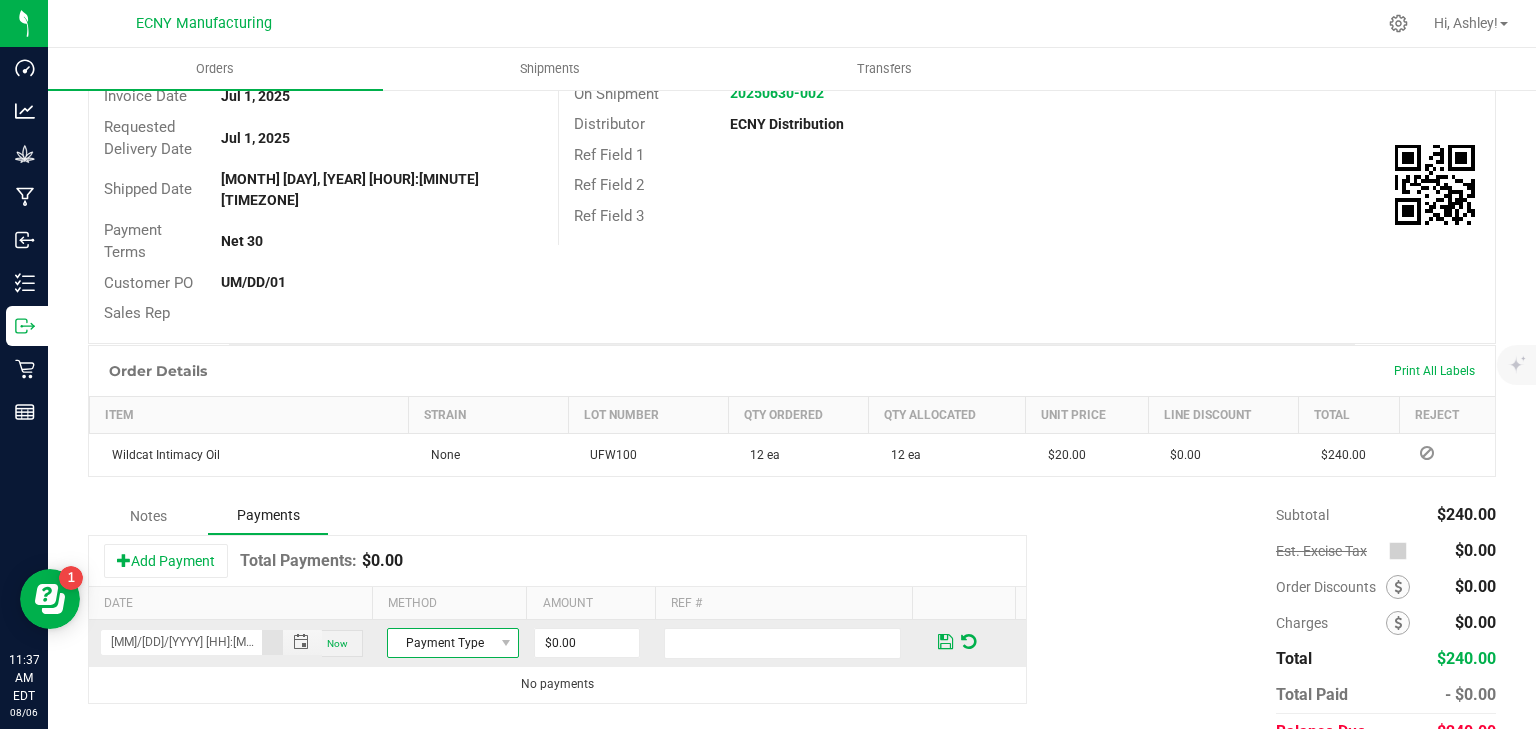 click on "Payment Type" at bounding box center (440, 643) 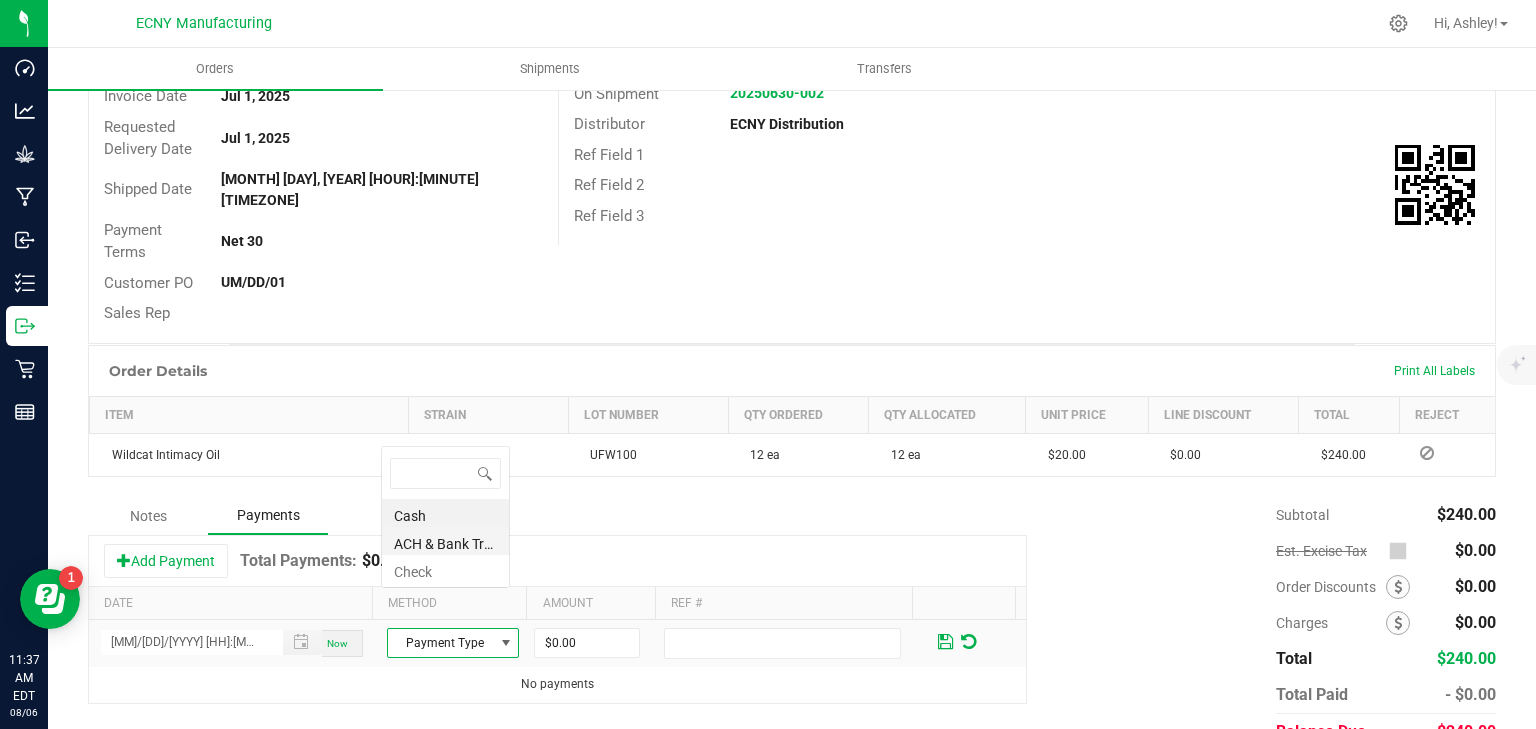 scroll, scrollTop: 0, scrollLeft: 0, axis: both 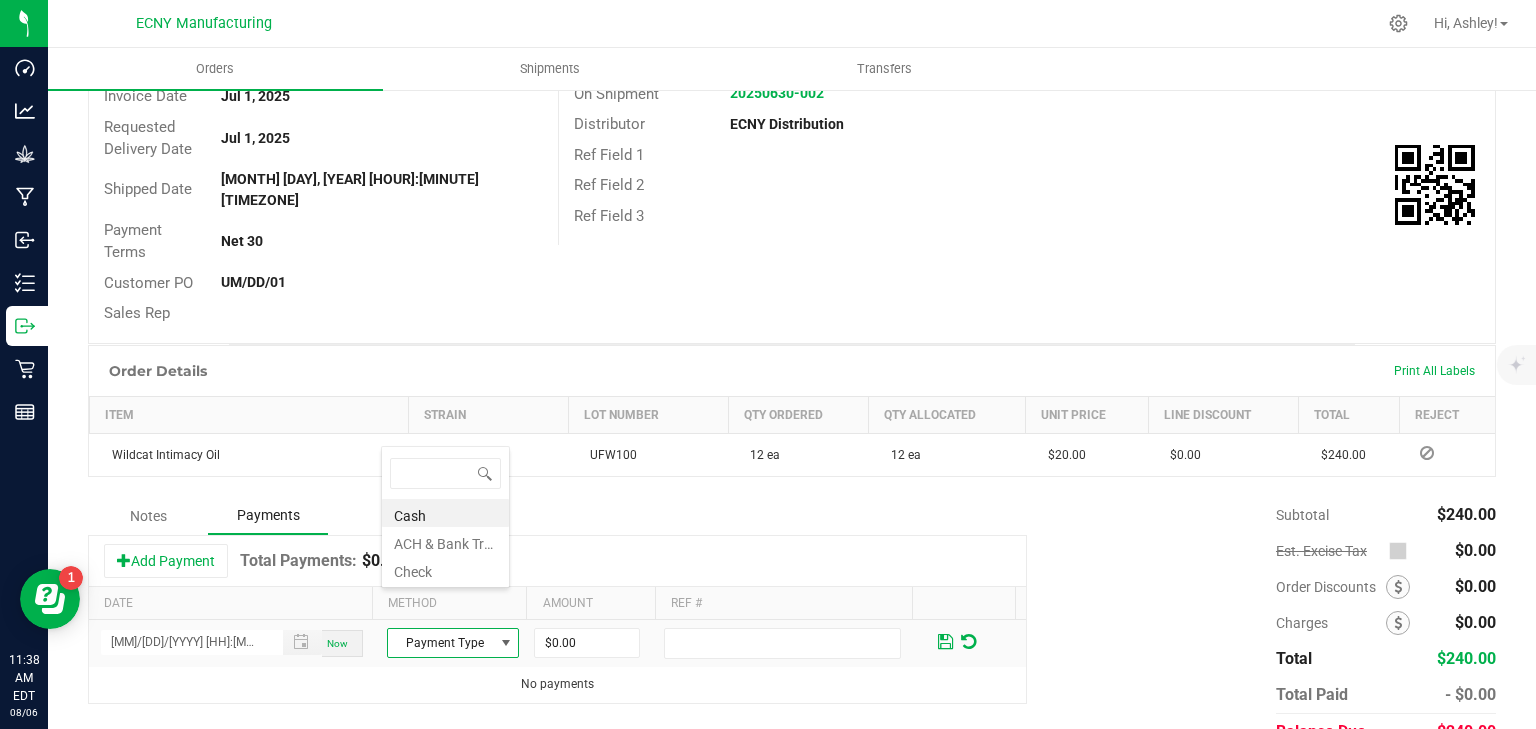 click on "ACH & Bank Transfer" at bounding box center (445, 541) 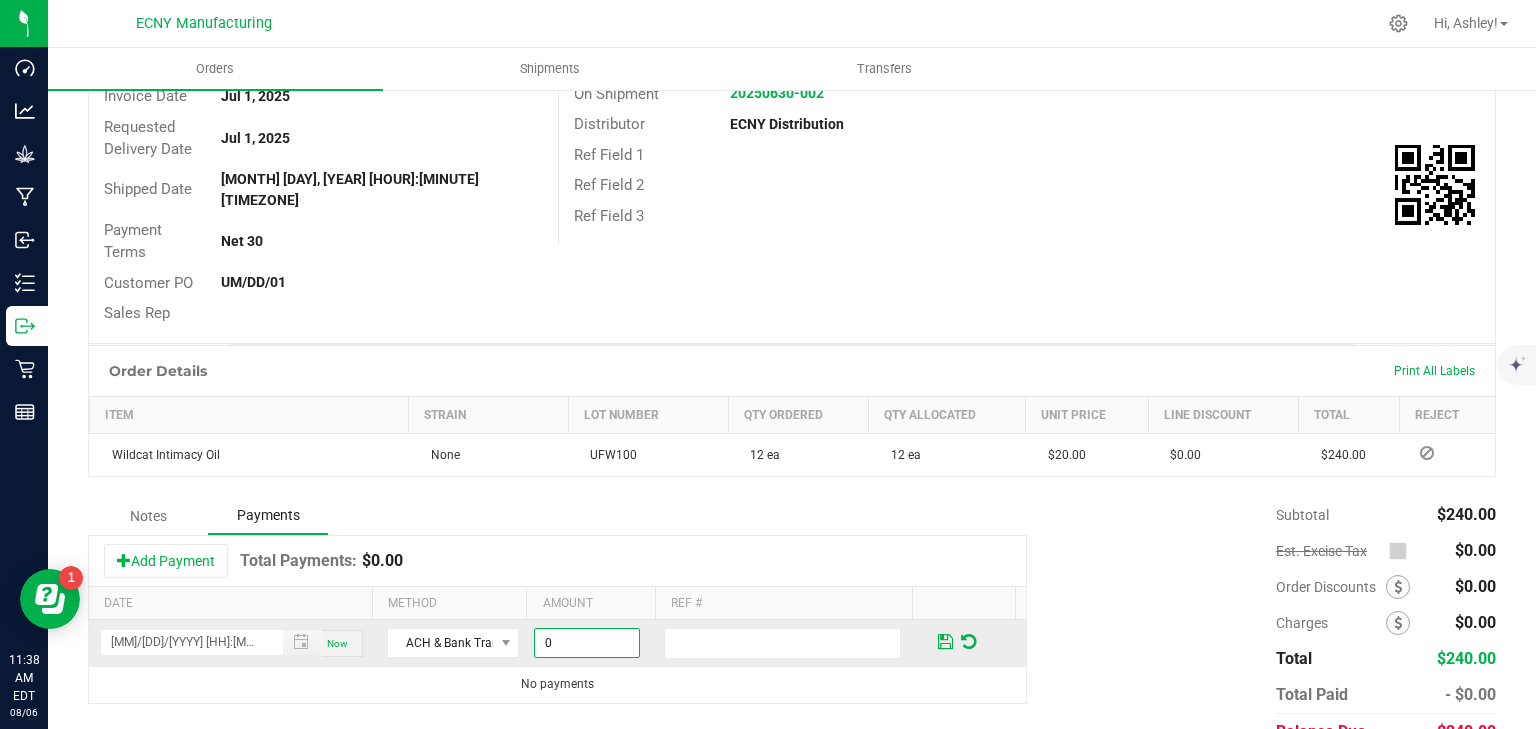 click on "0" at bounding box center [587, 643] 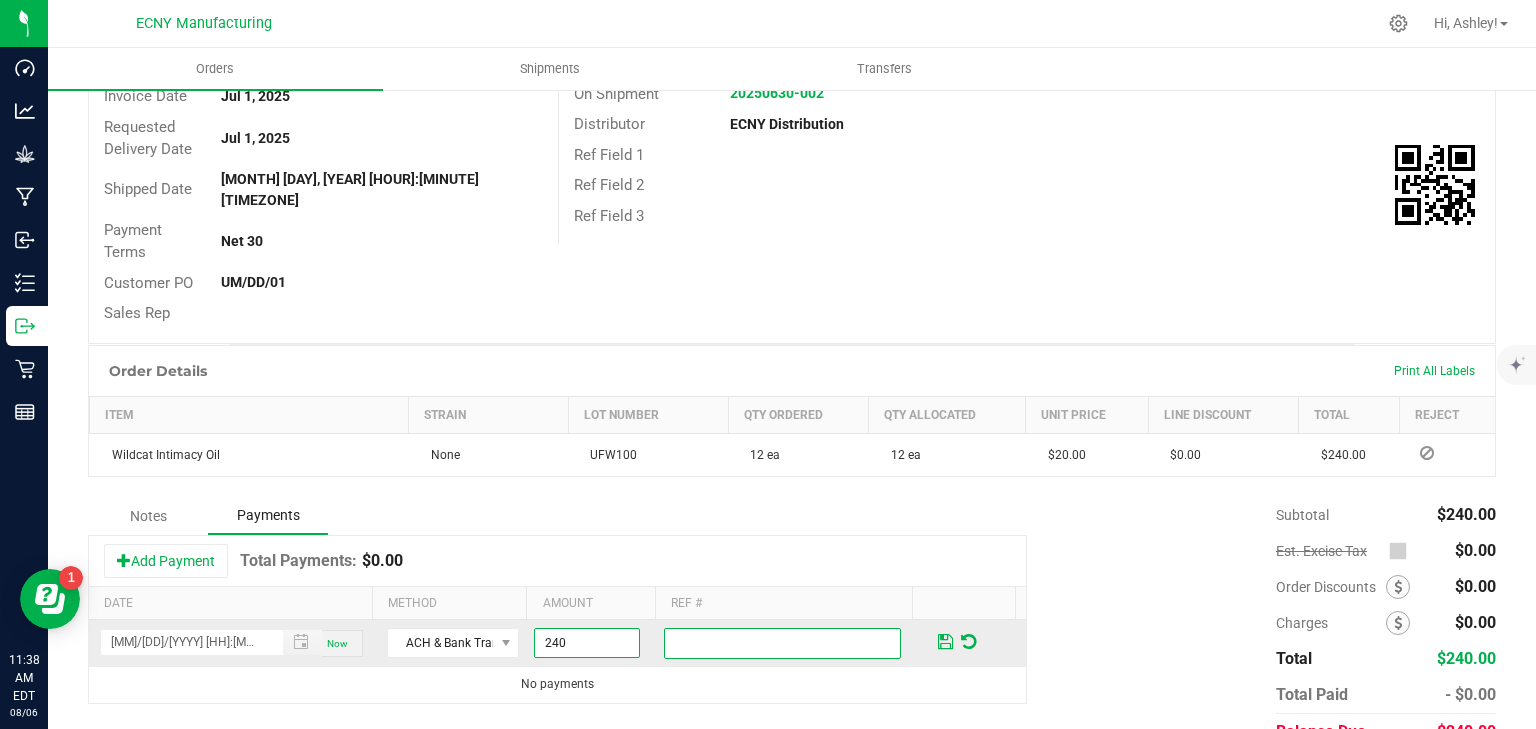 type on "$240.00" 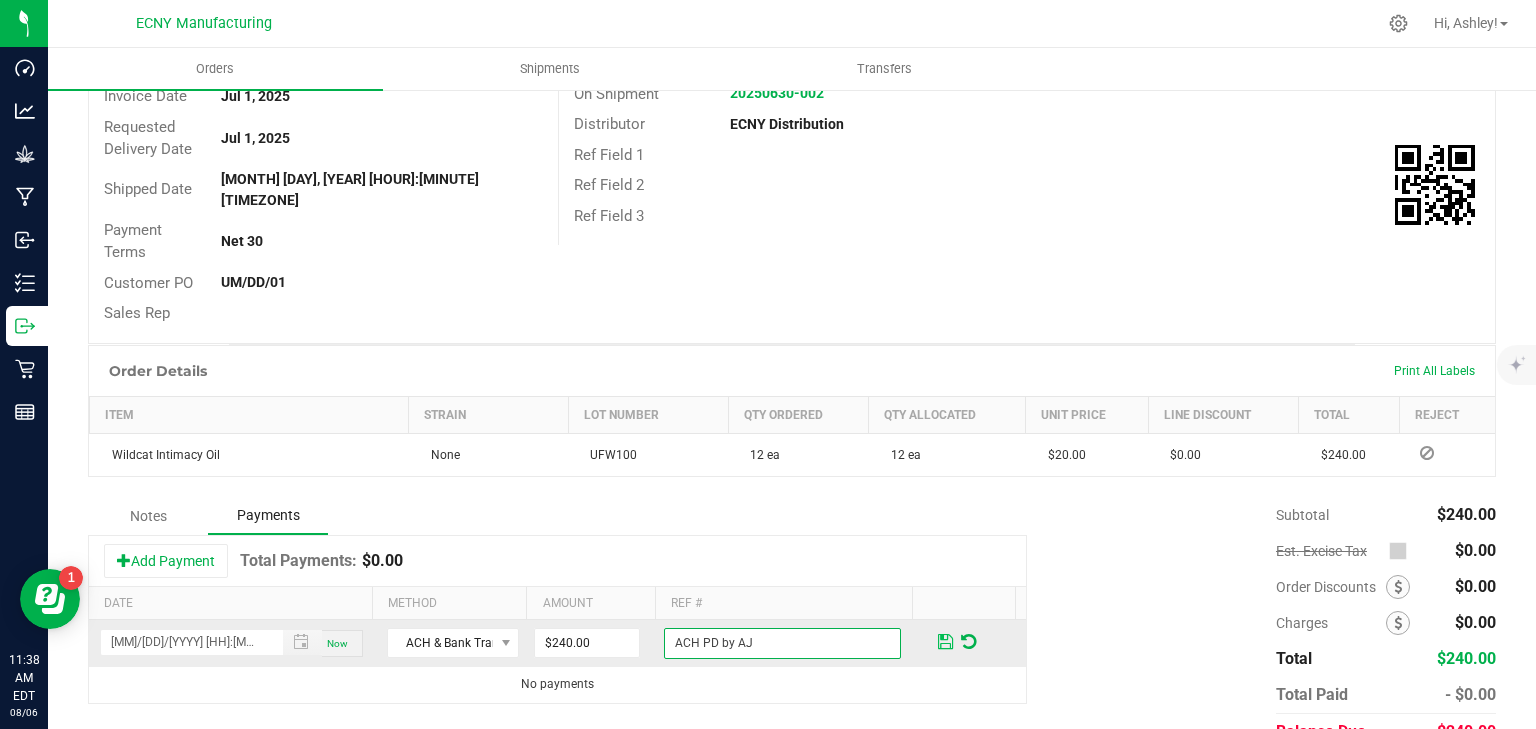 type on "ACH PD by AJ" 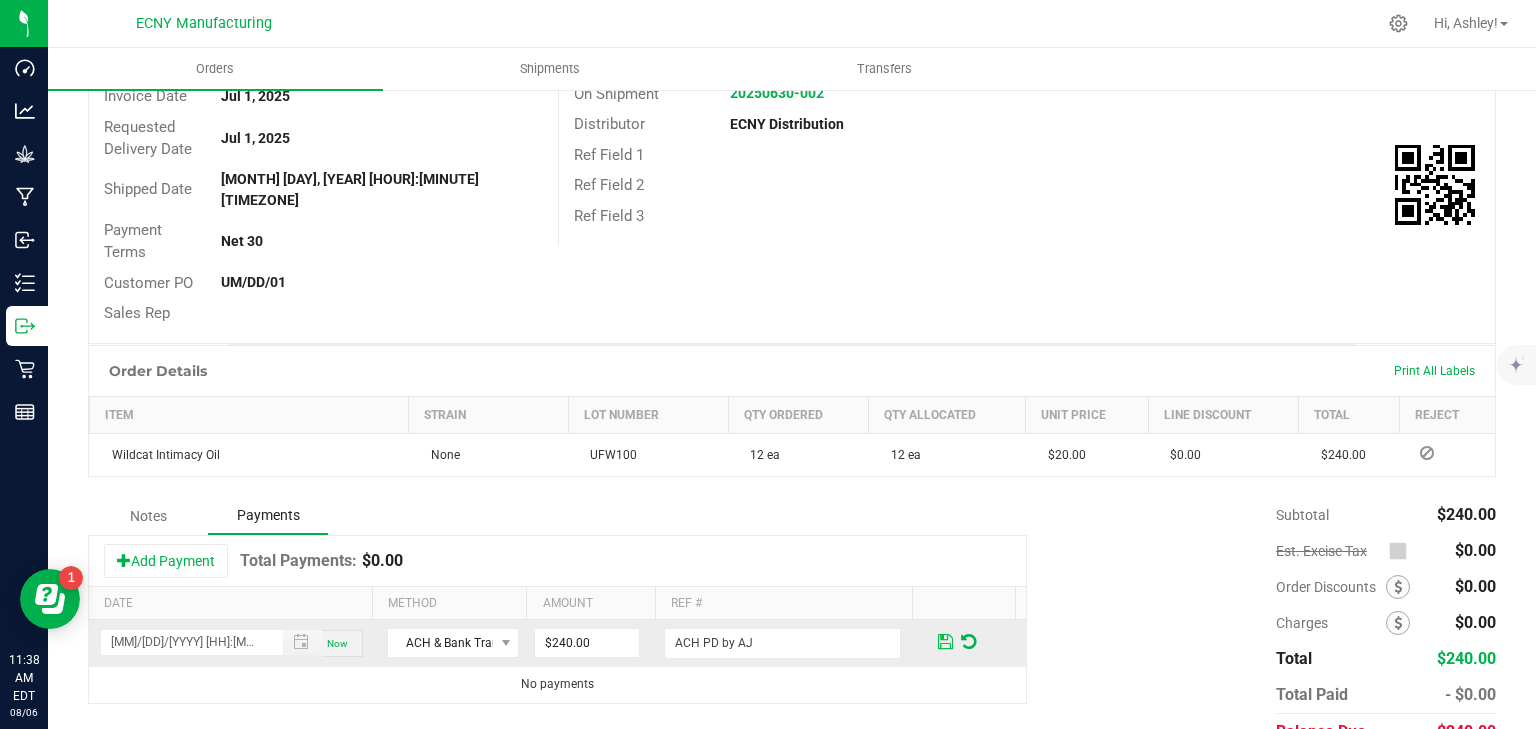 click at bounding box center (945, 642) 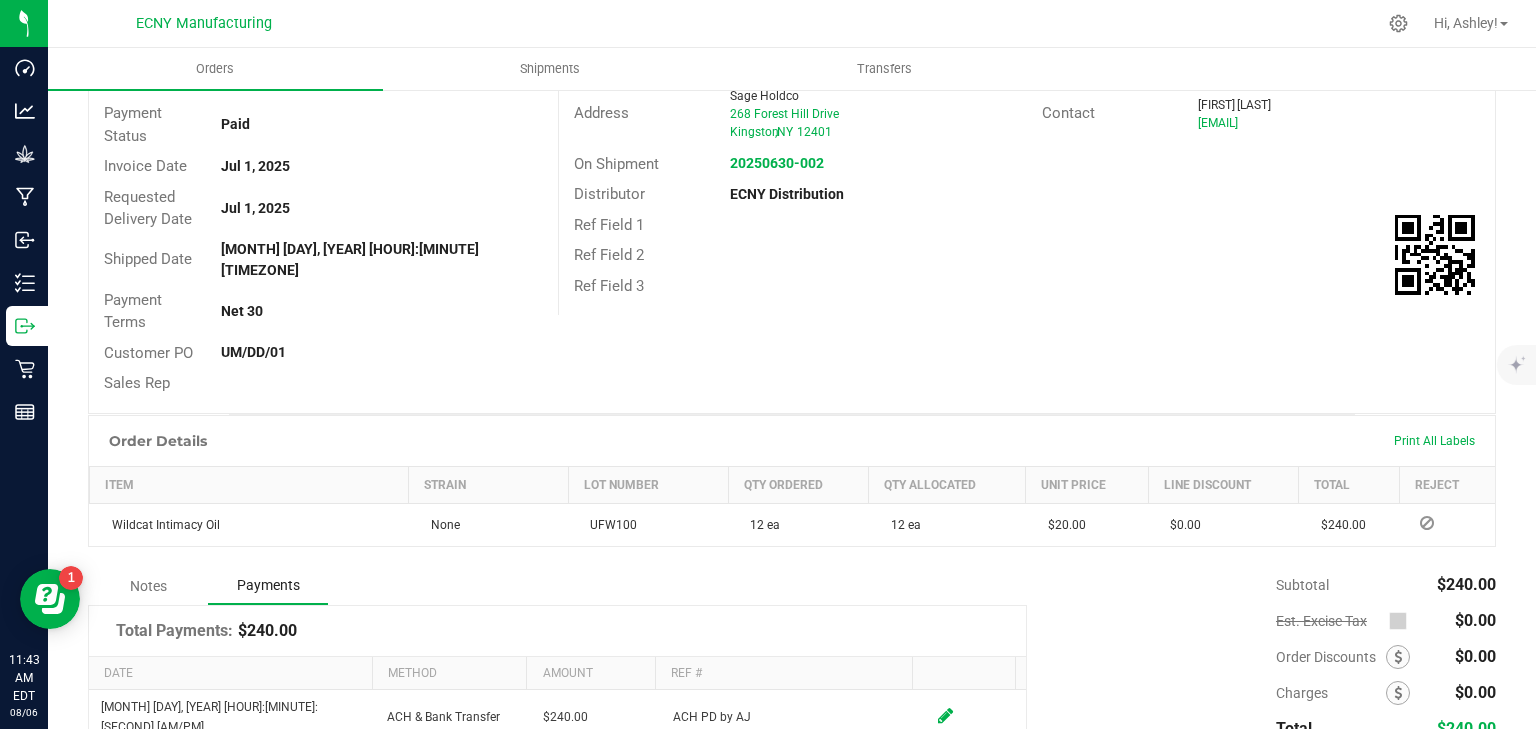 scroll, scrollTop: 0, scrollLeft: 0, axis: both 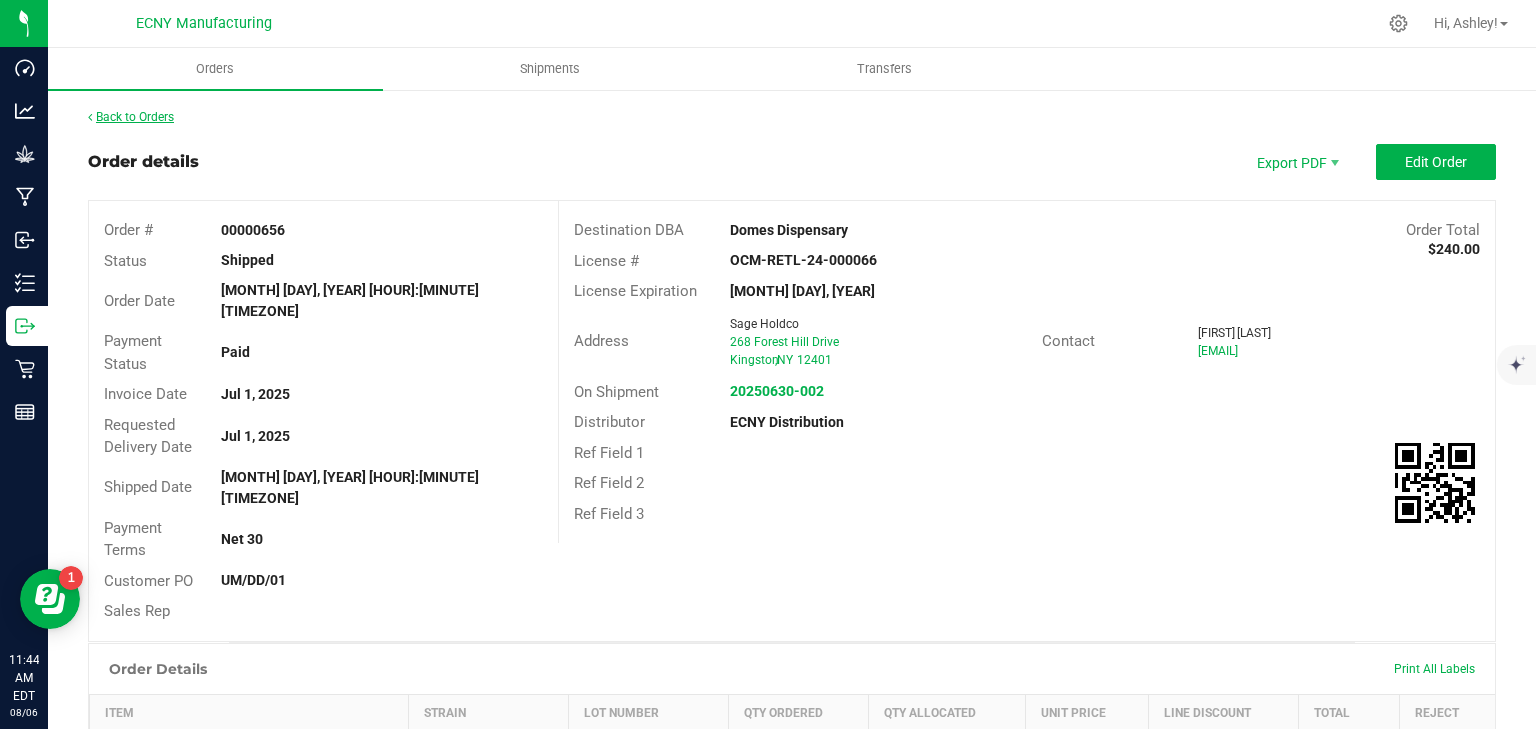 click on "Back to Orders" at bounding box center [131, 117] 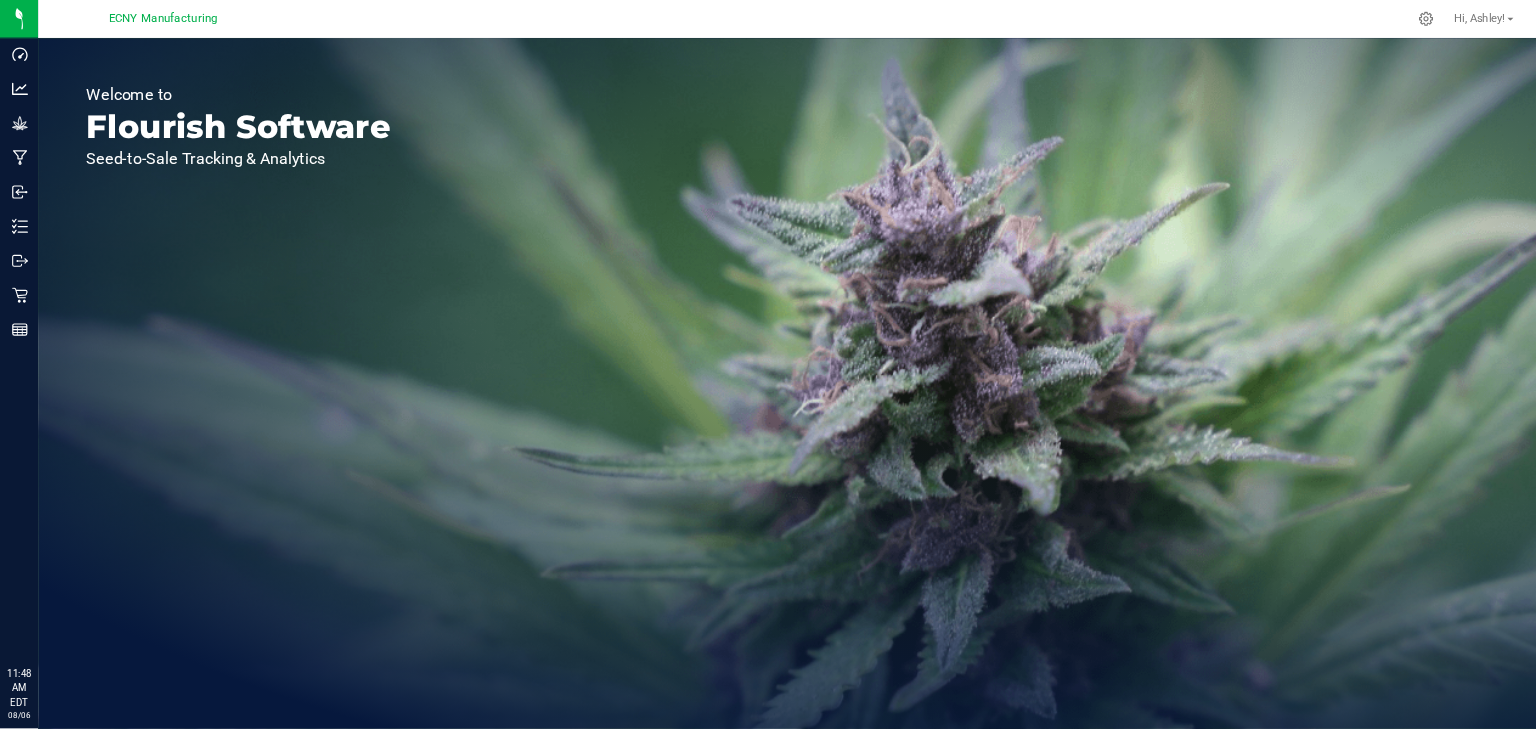 scroll, scrollTop: 0, scrollLeft: 0, axis: both 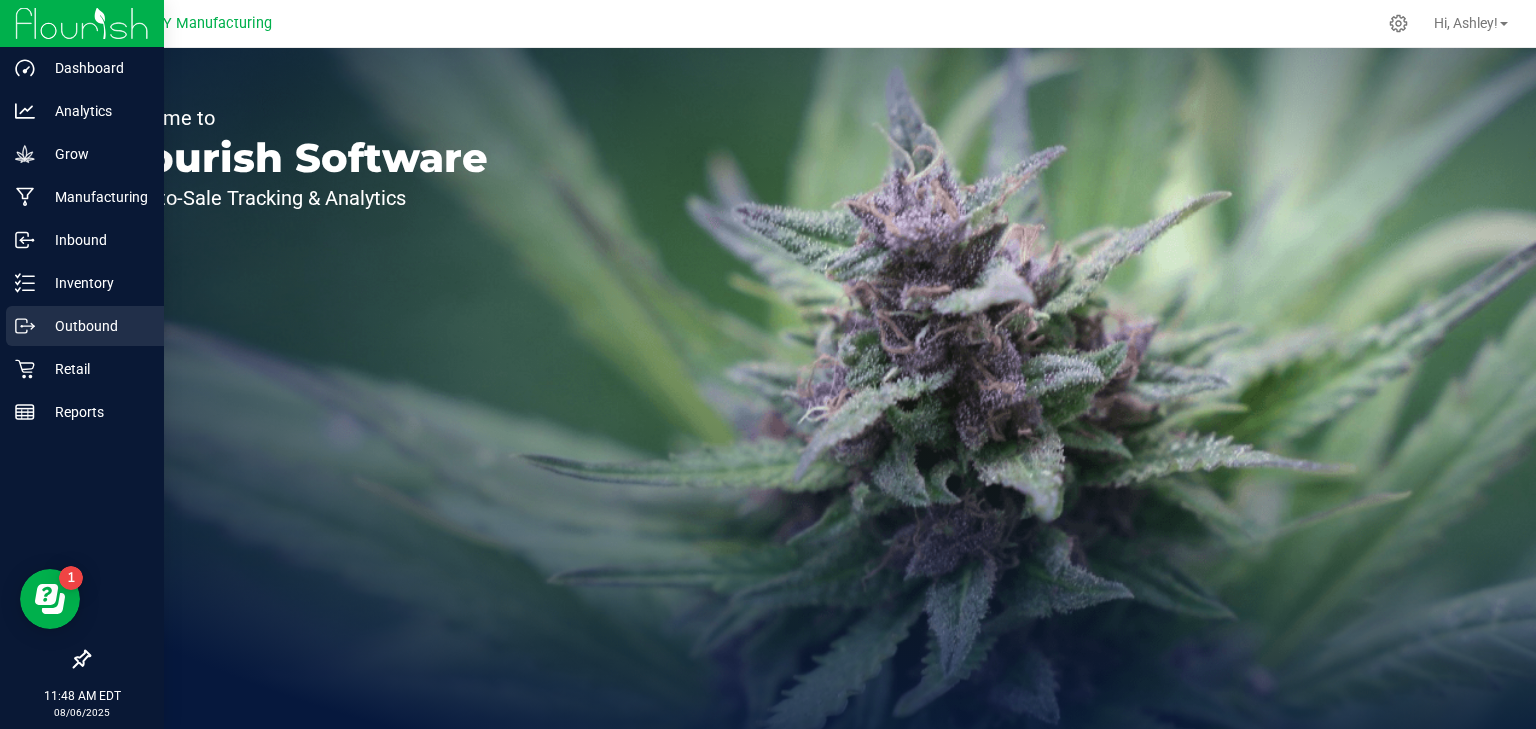 click 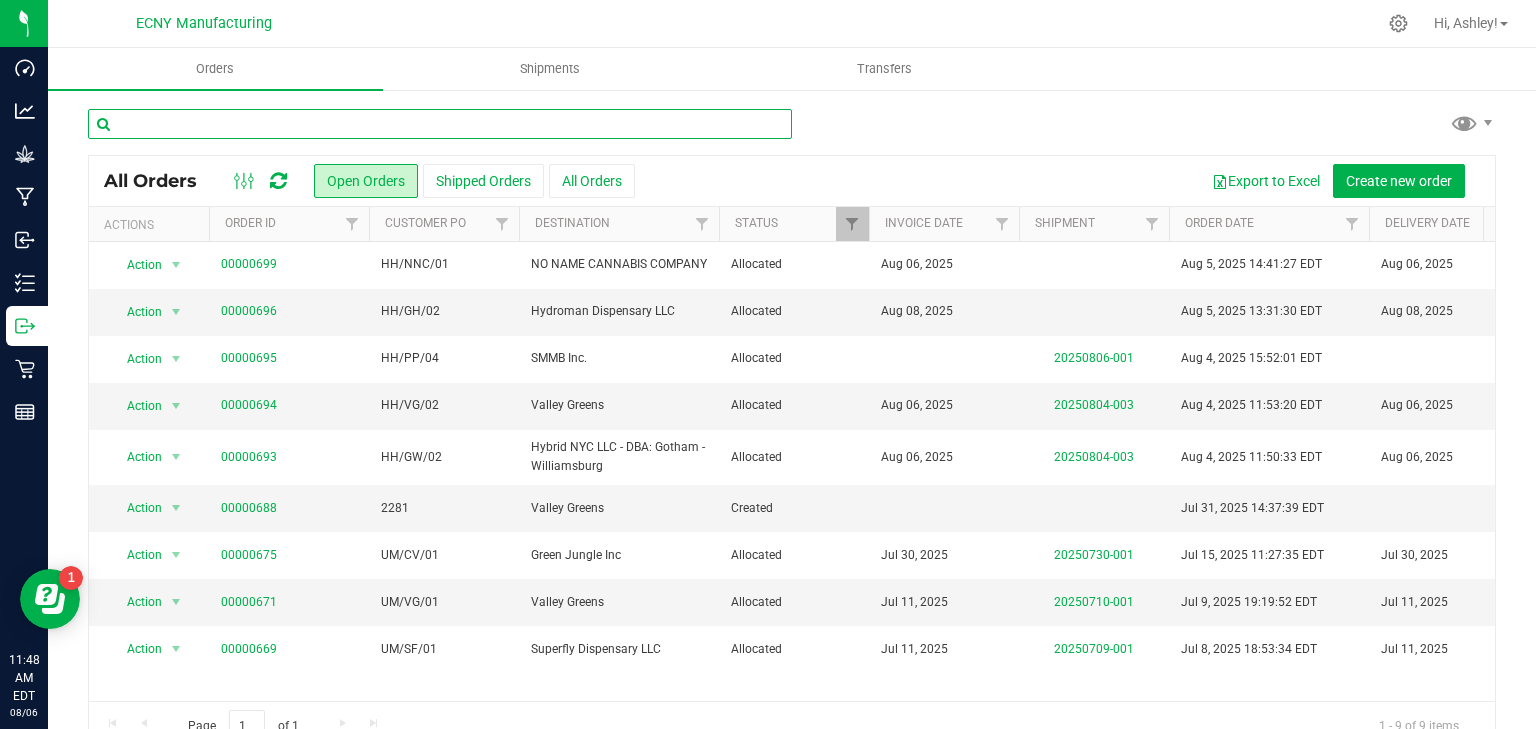 click at bounding box center [440, 124] 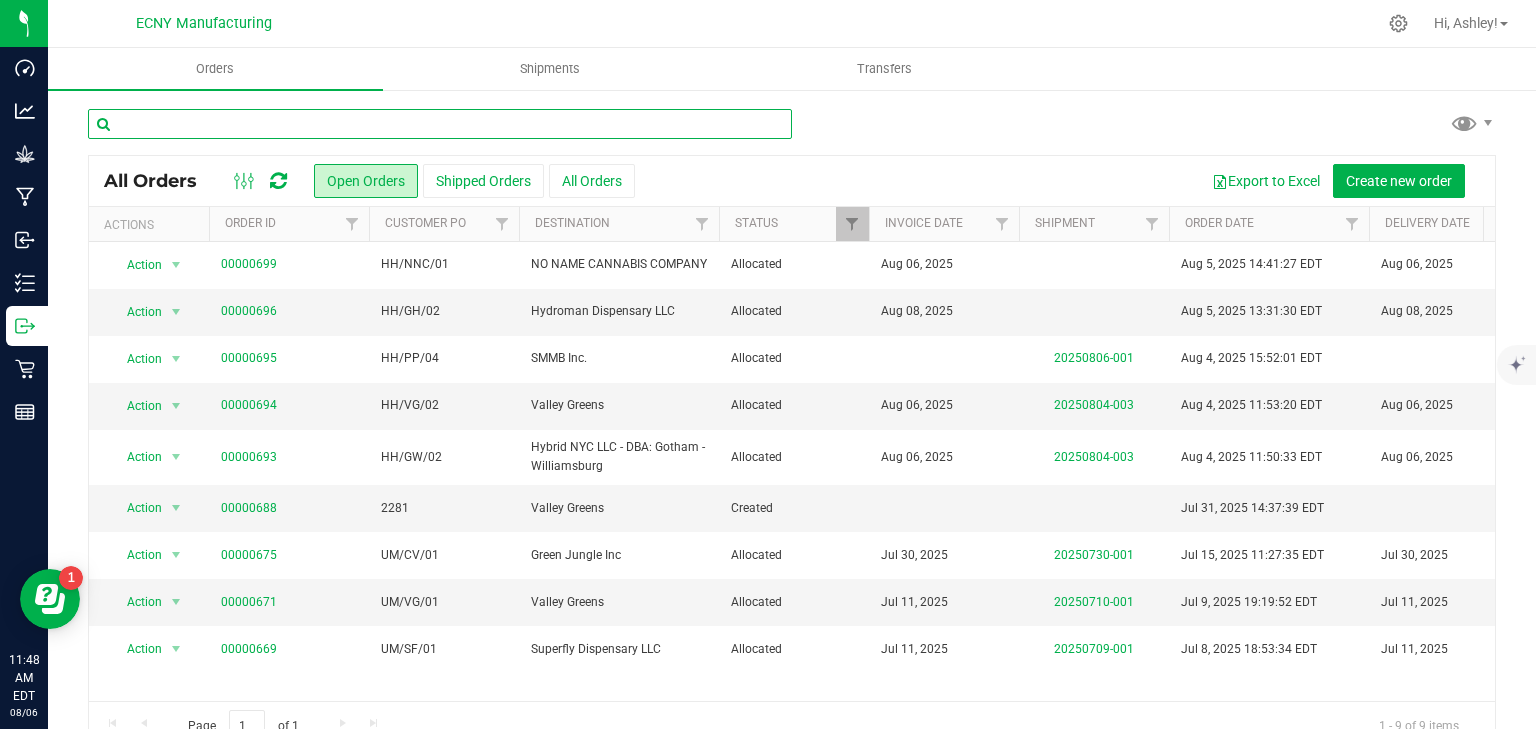 click at bounding box center [440, 124] 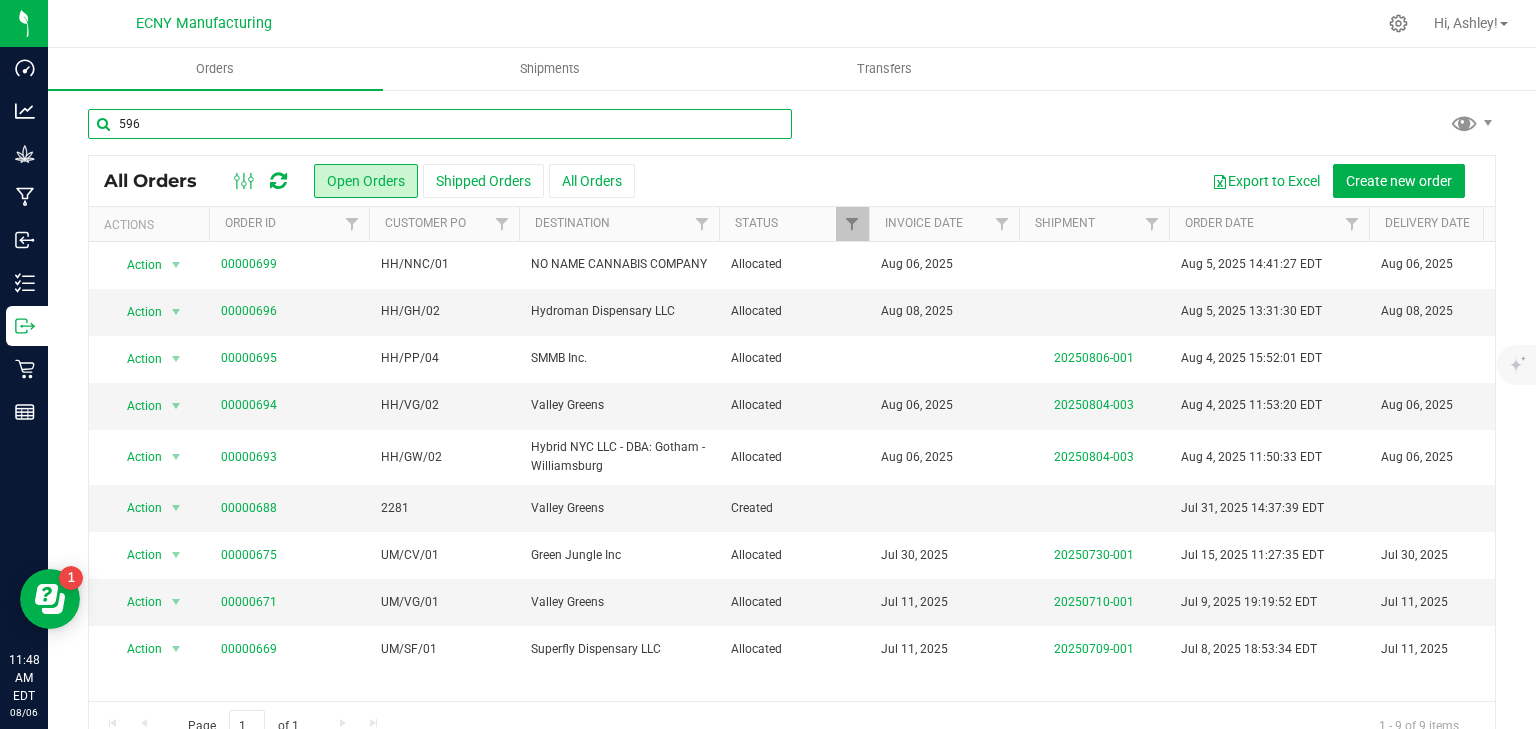 type on "596" 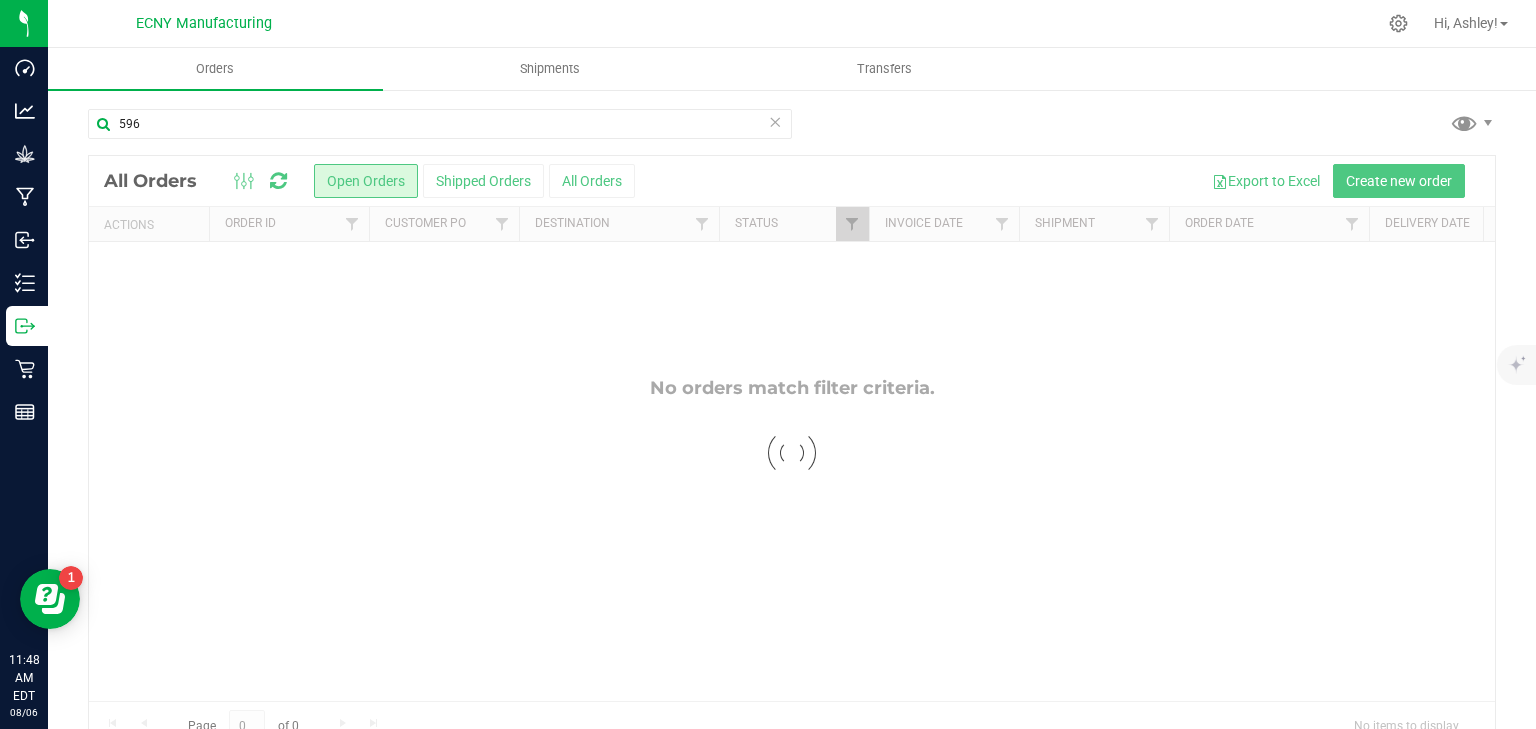 click on "All Orders" at bounding box center (592, 181) 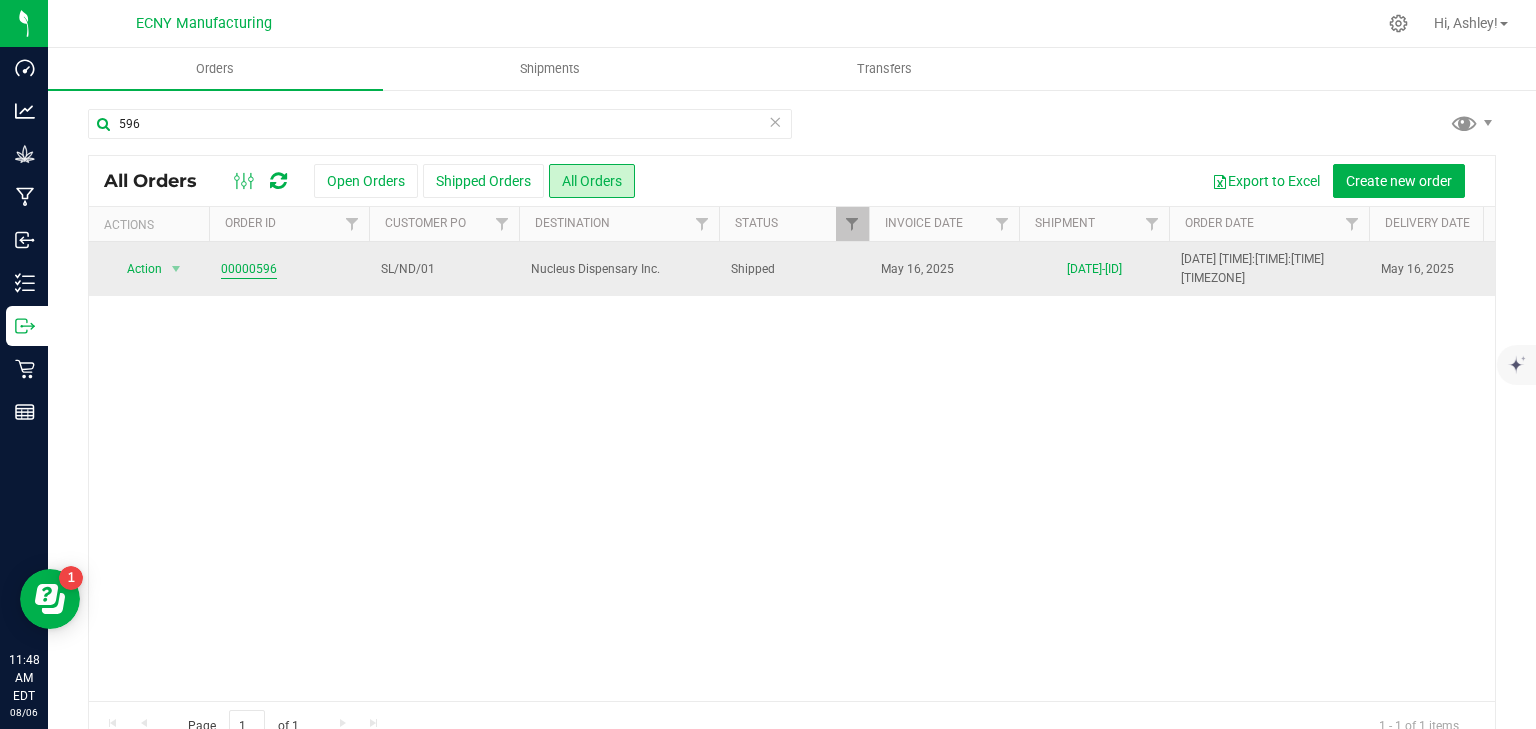 click on "00000596" at bounding box center [249, 269] 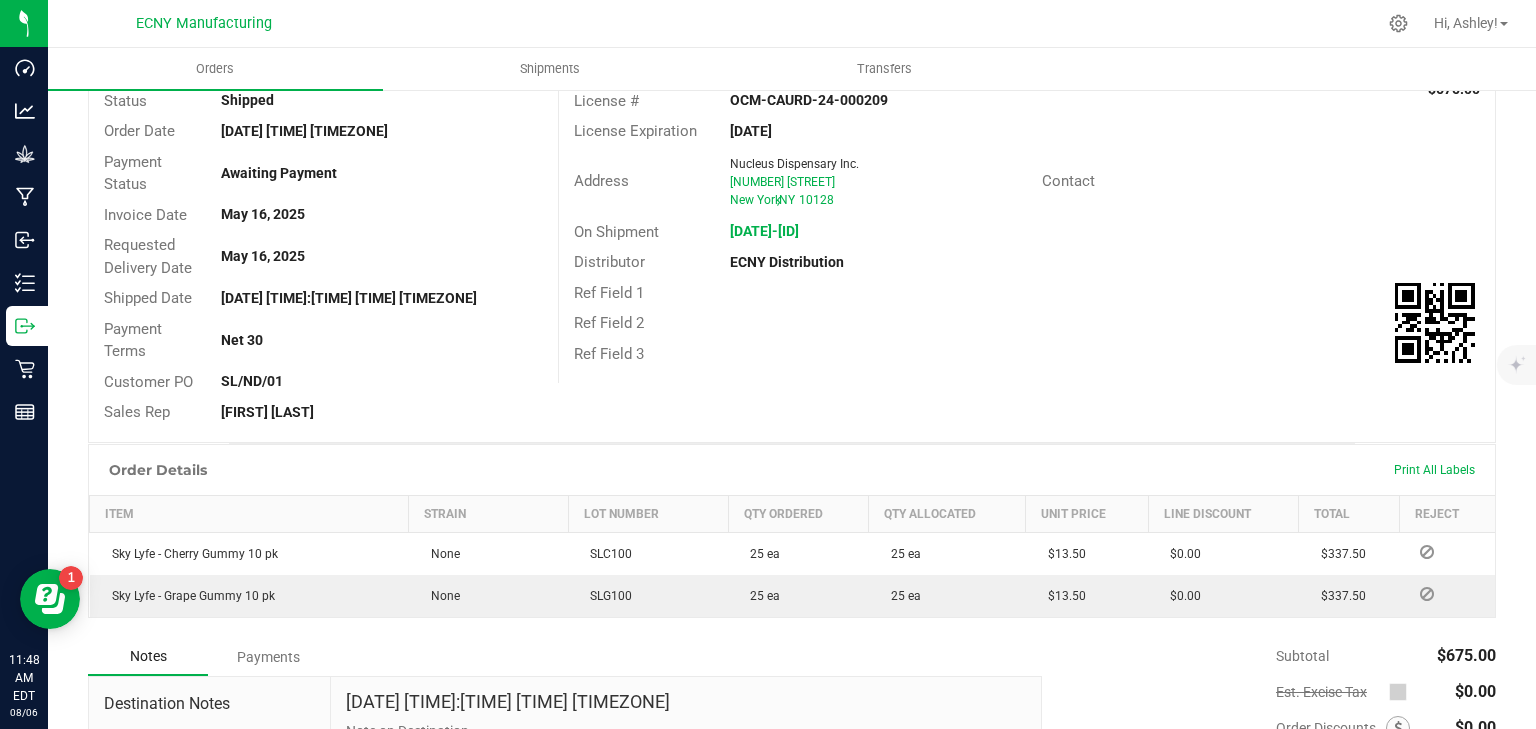 scroll, scrollTop: 406, scrollLeft: 0, axis: vertical 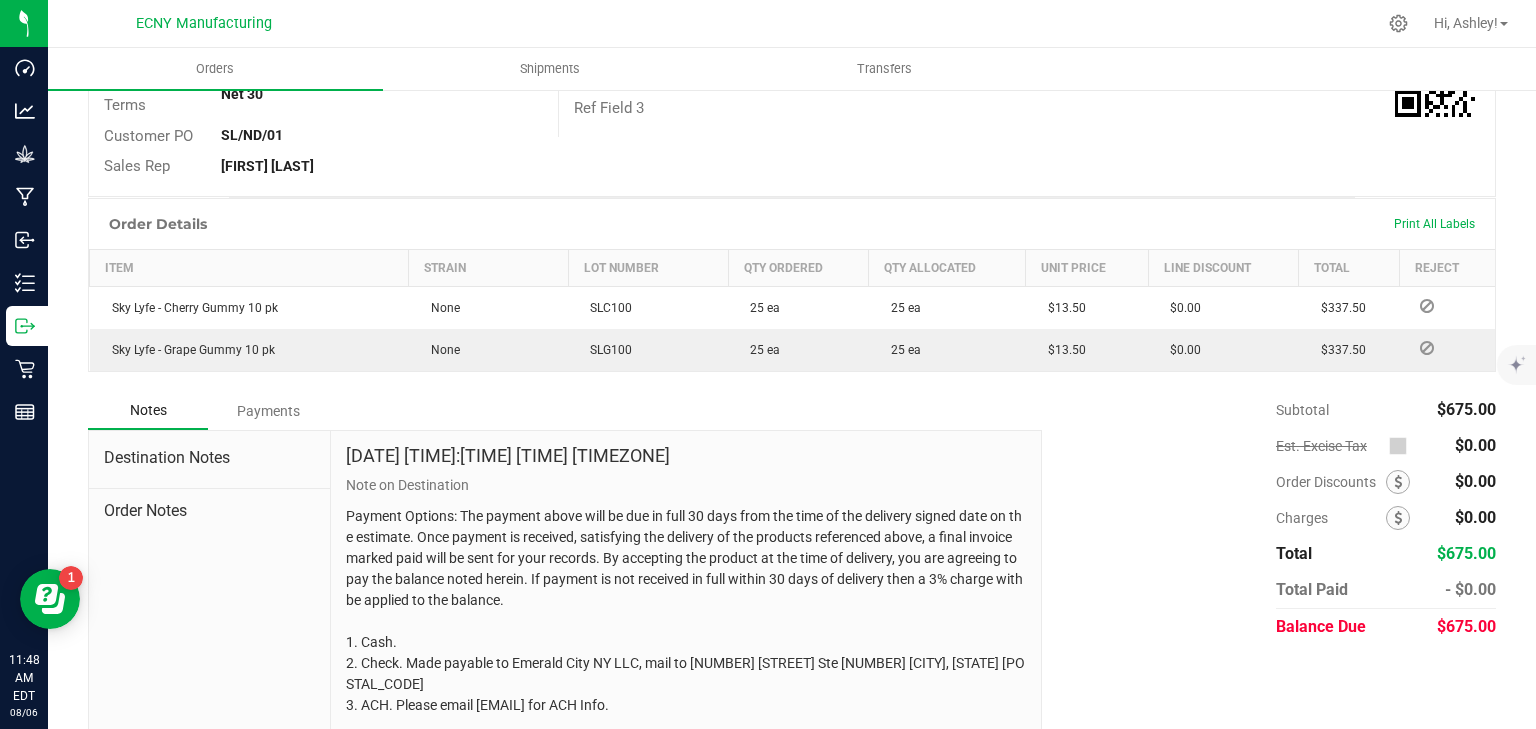 click on "Payments" at bounding box center (268, 411) 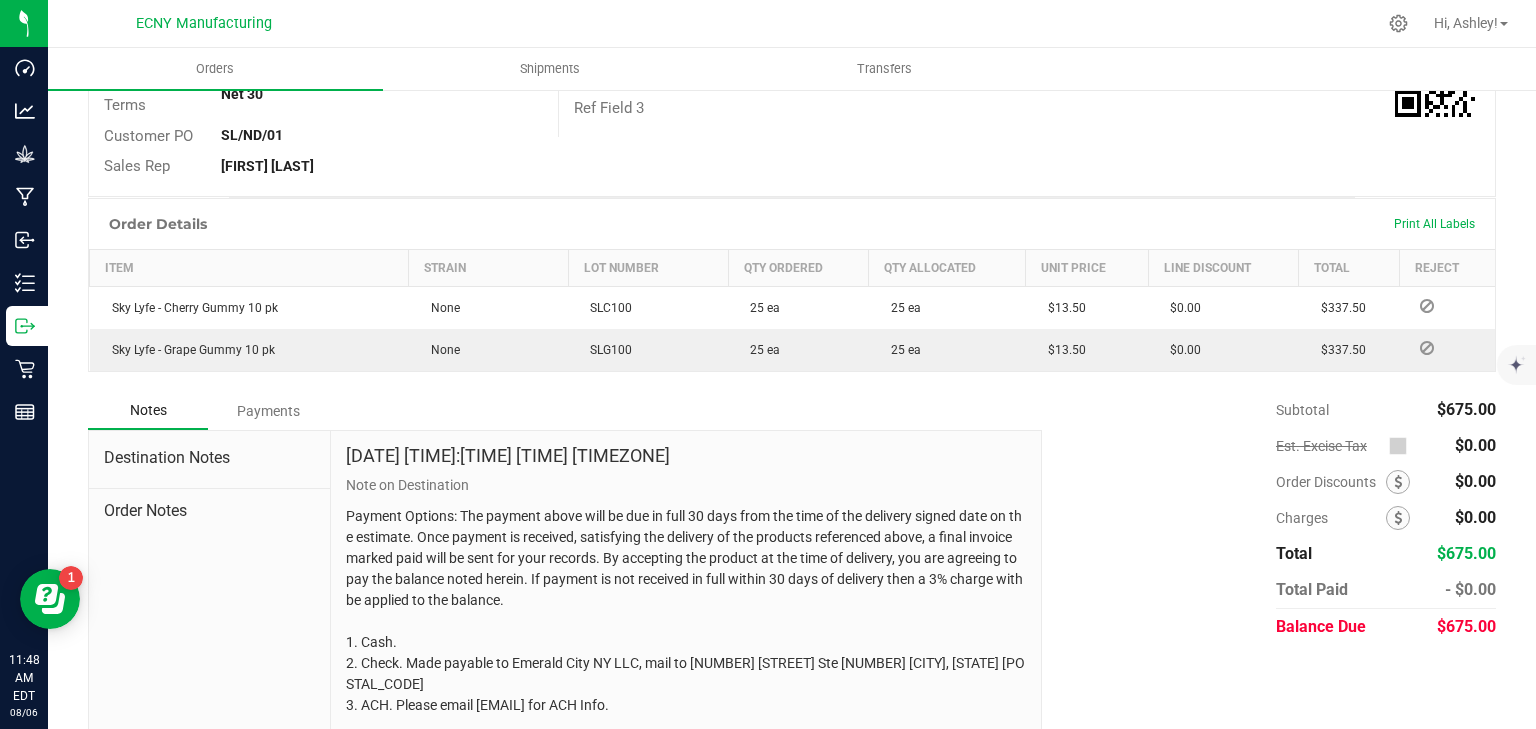scroll, scrollTop: 340, scrollLeft: 0, axis: vertical 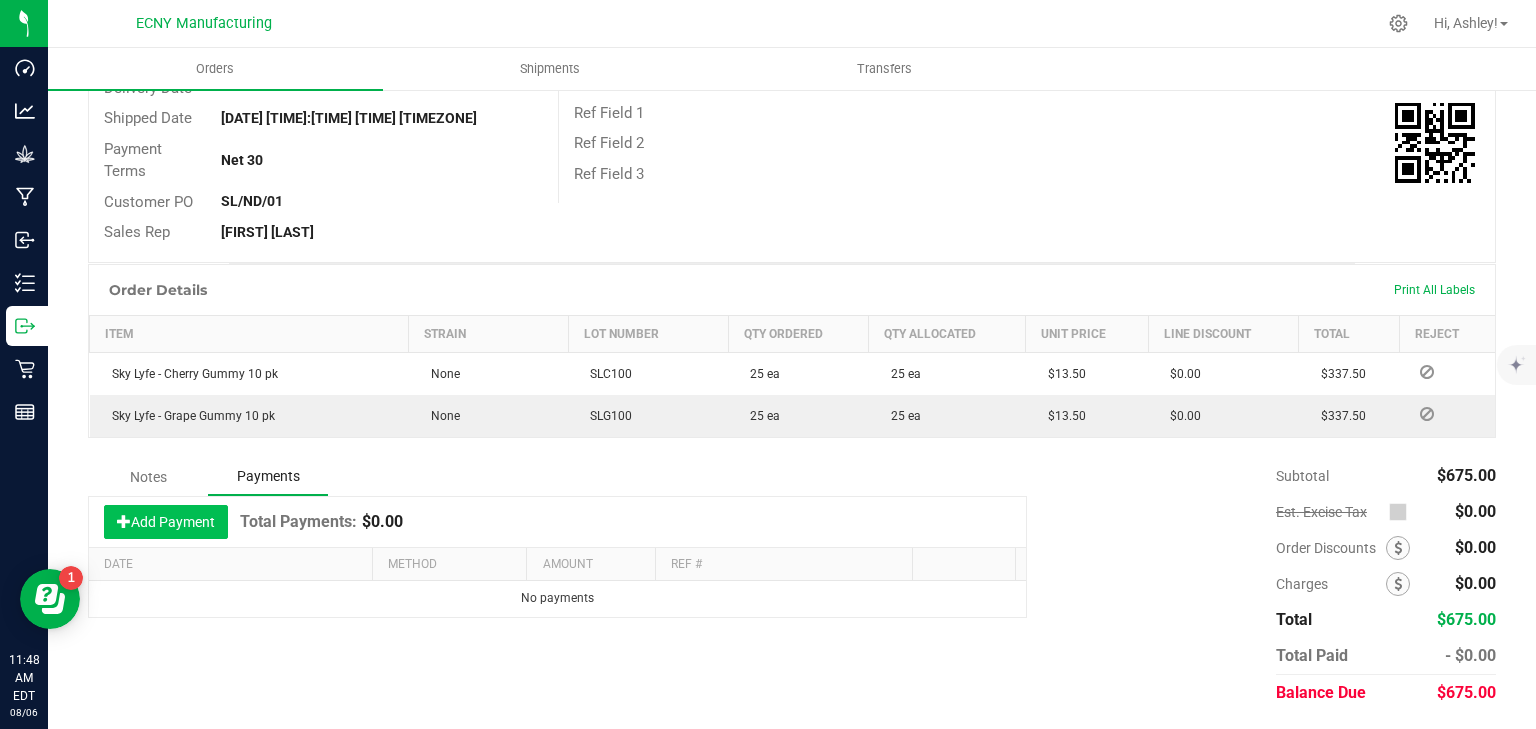 click on "Add Payment" at bounding box center (166, 522) 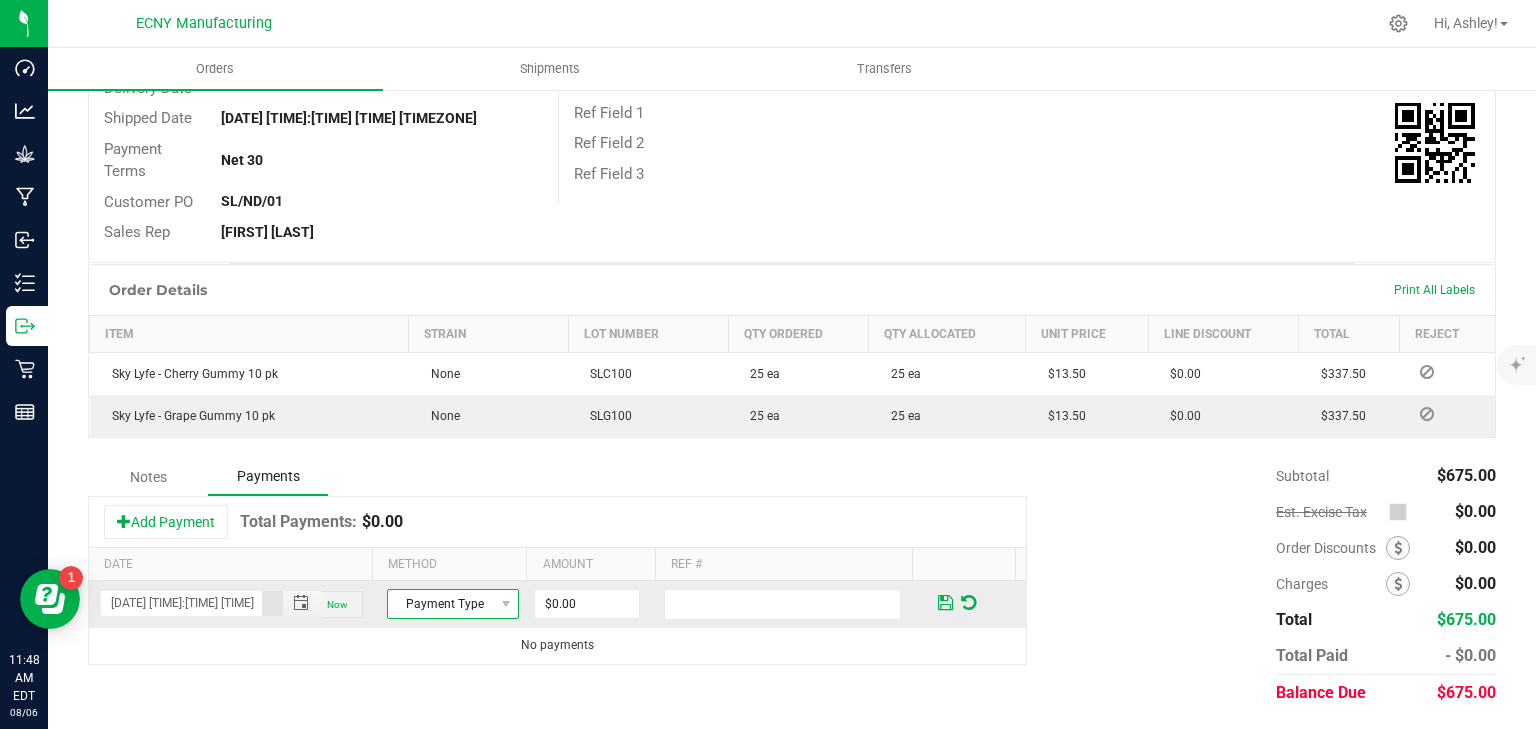 click on "Payment Type" at bounding box center (440, 604) 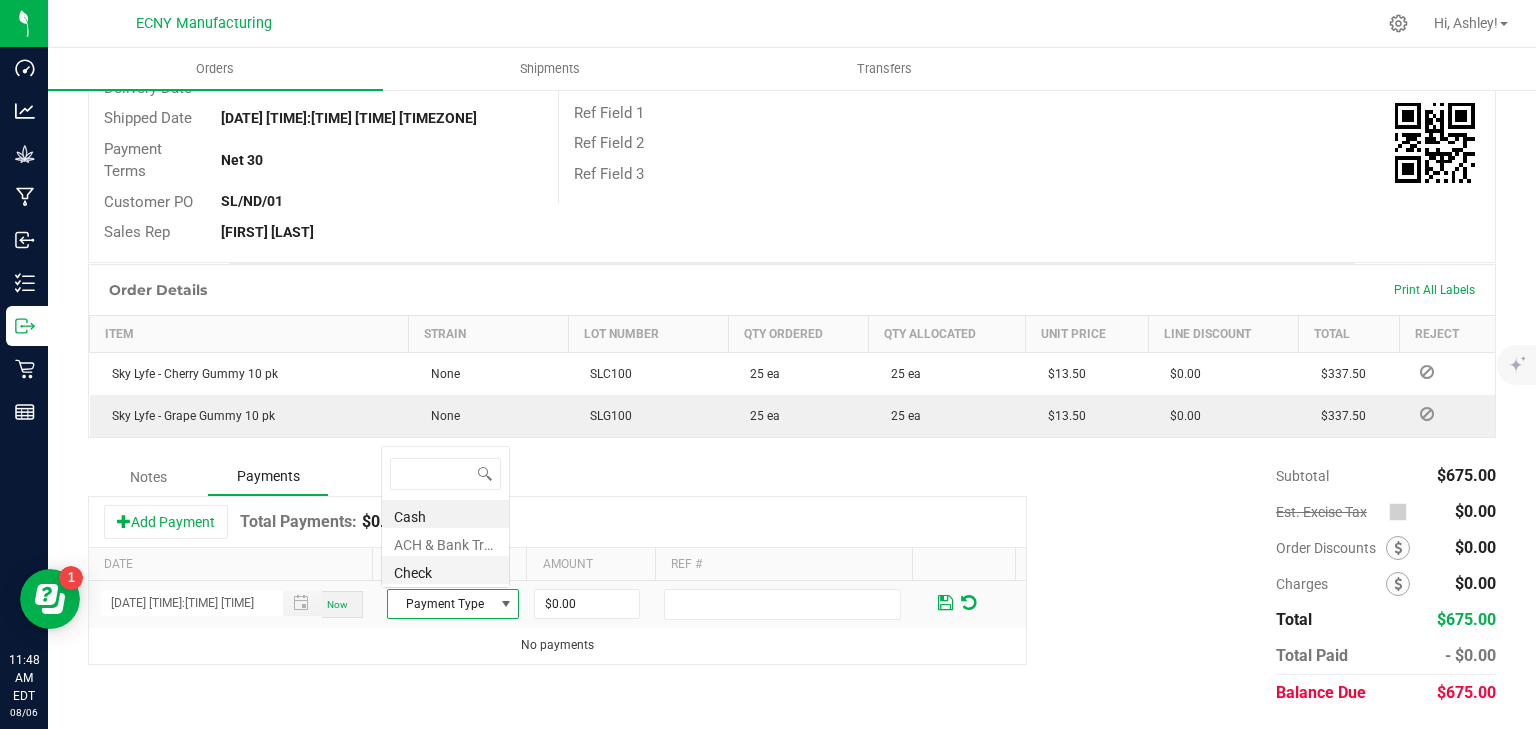 scroll, scrollTop: 0, scrollLeft: 0, axis: both 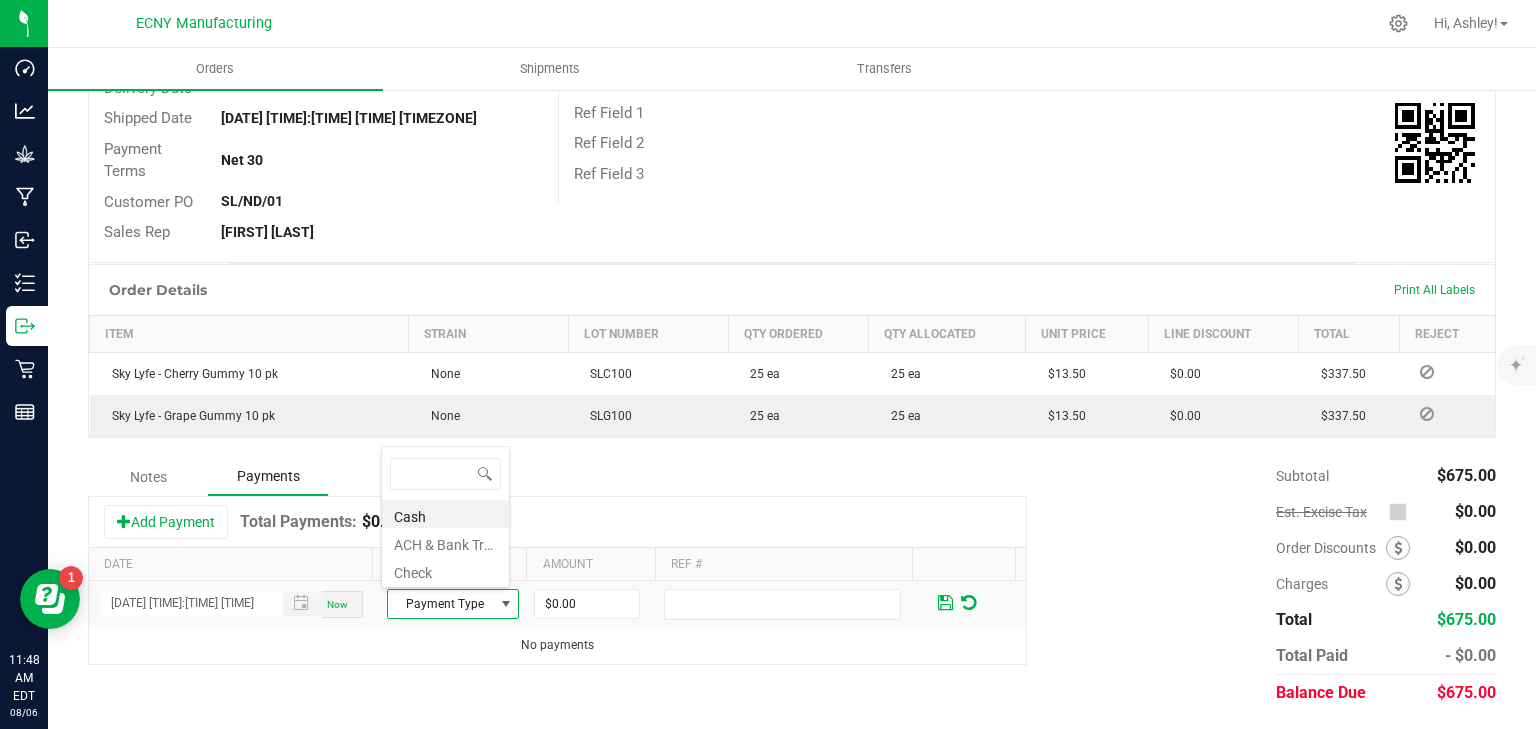 click on "ACH & Bank Transfer" at bounding box center (445, 542) 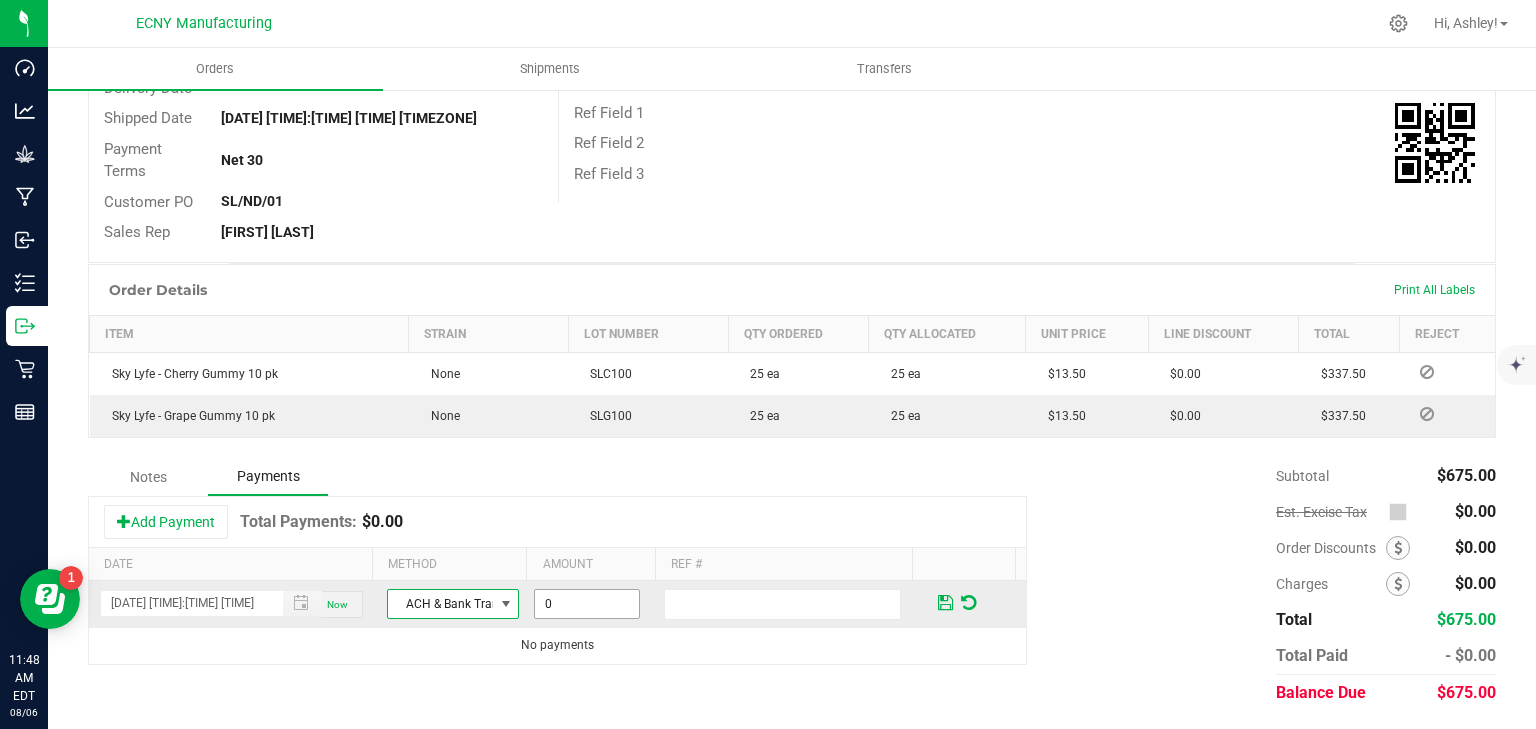 click on "0" at bounding box center [587, 604] 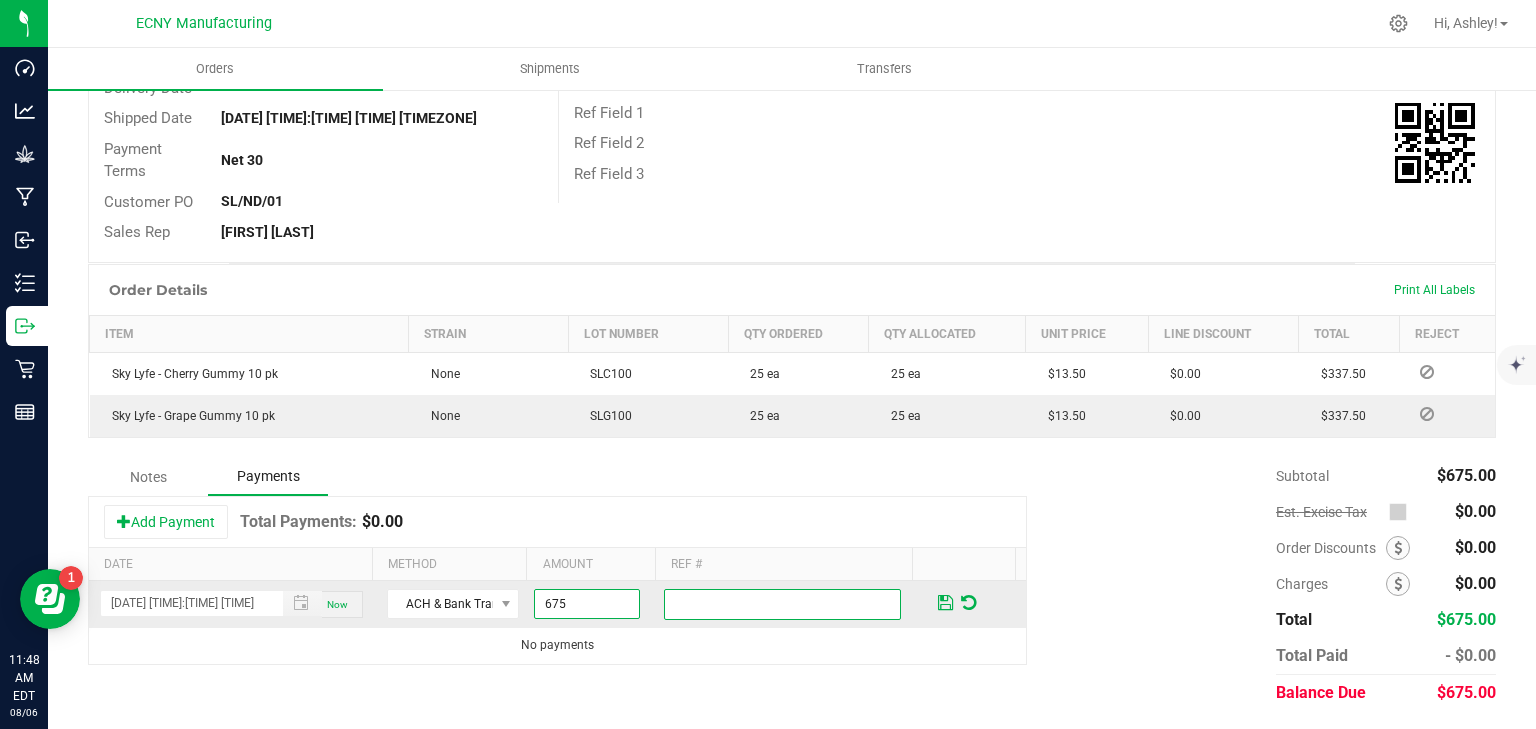 type on "$675.00" 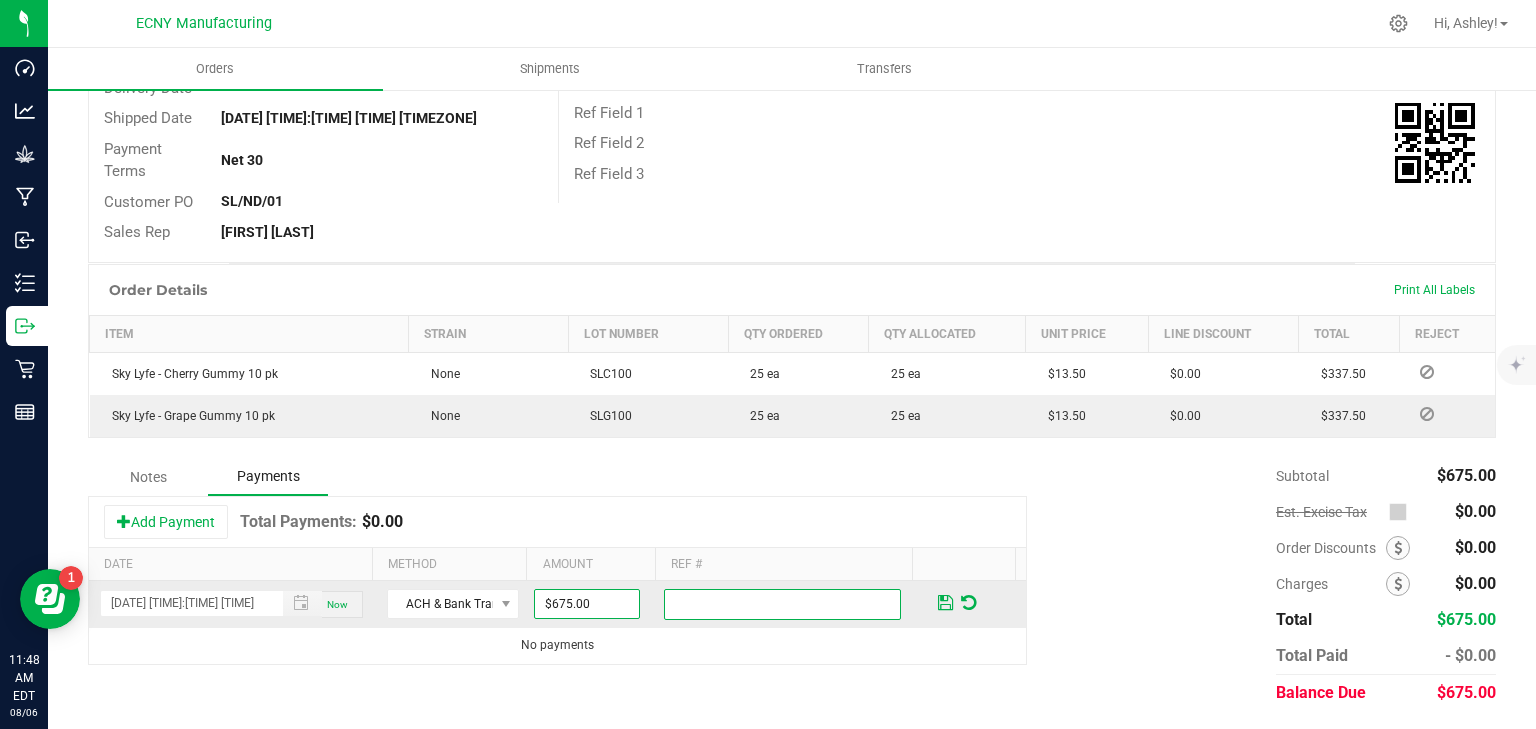click at bounding box center [782, 604] 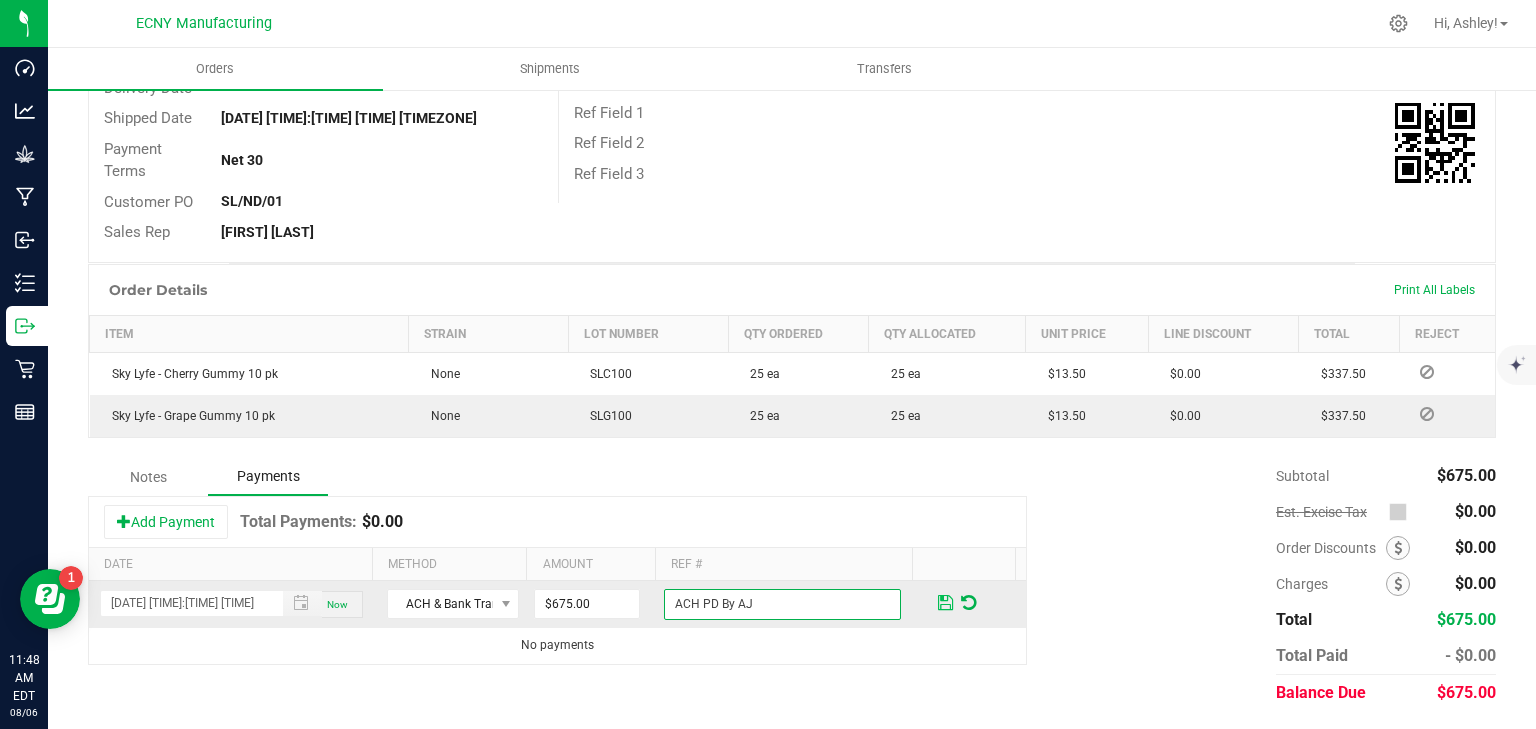 type on "ACH PD By AJ" 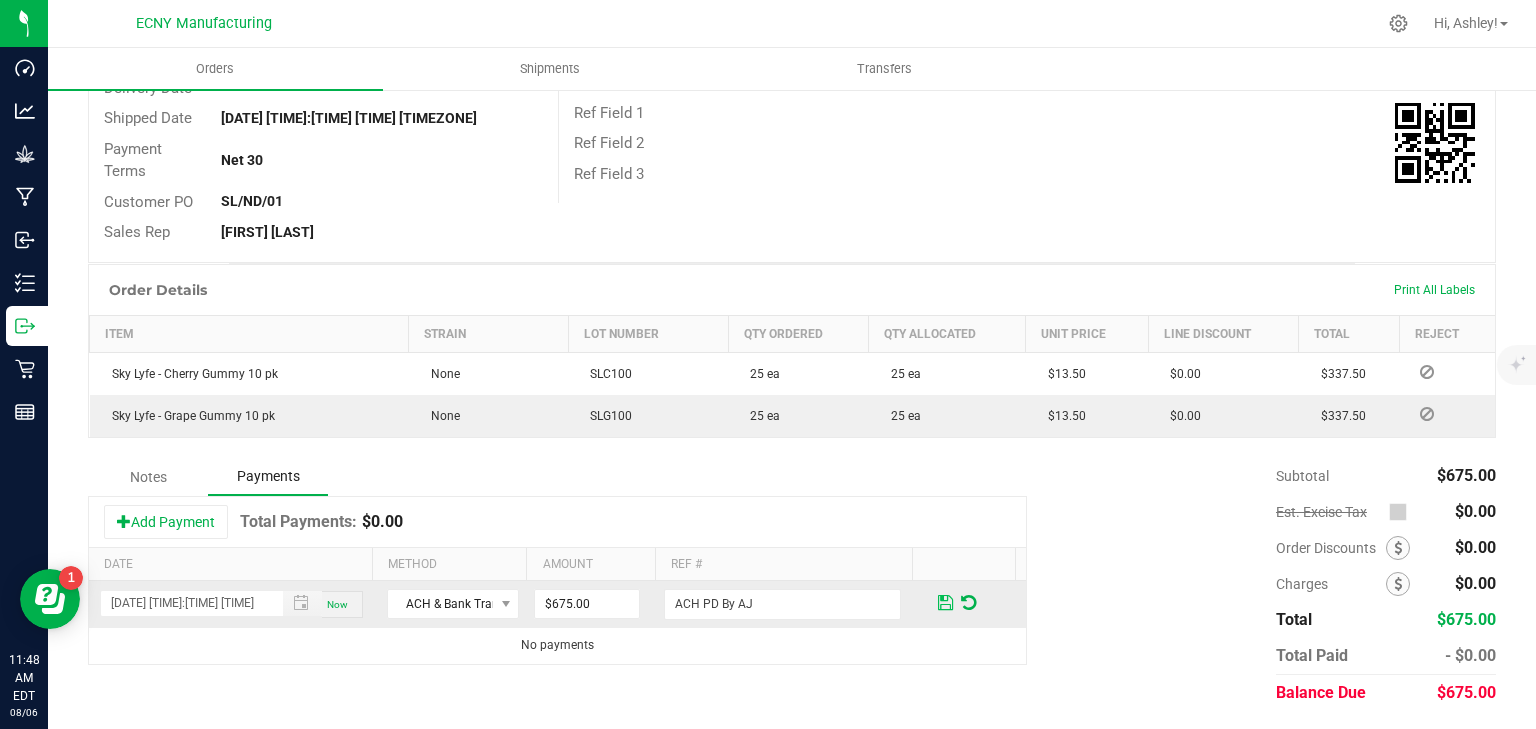 click at bounding box center (945, 603) 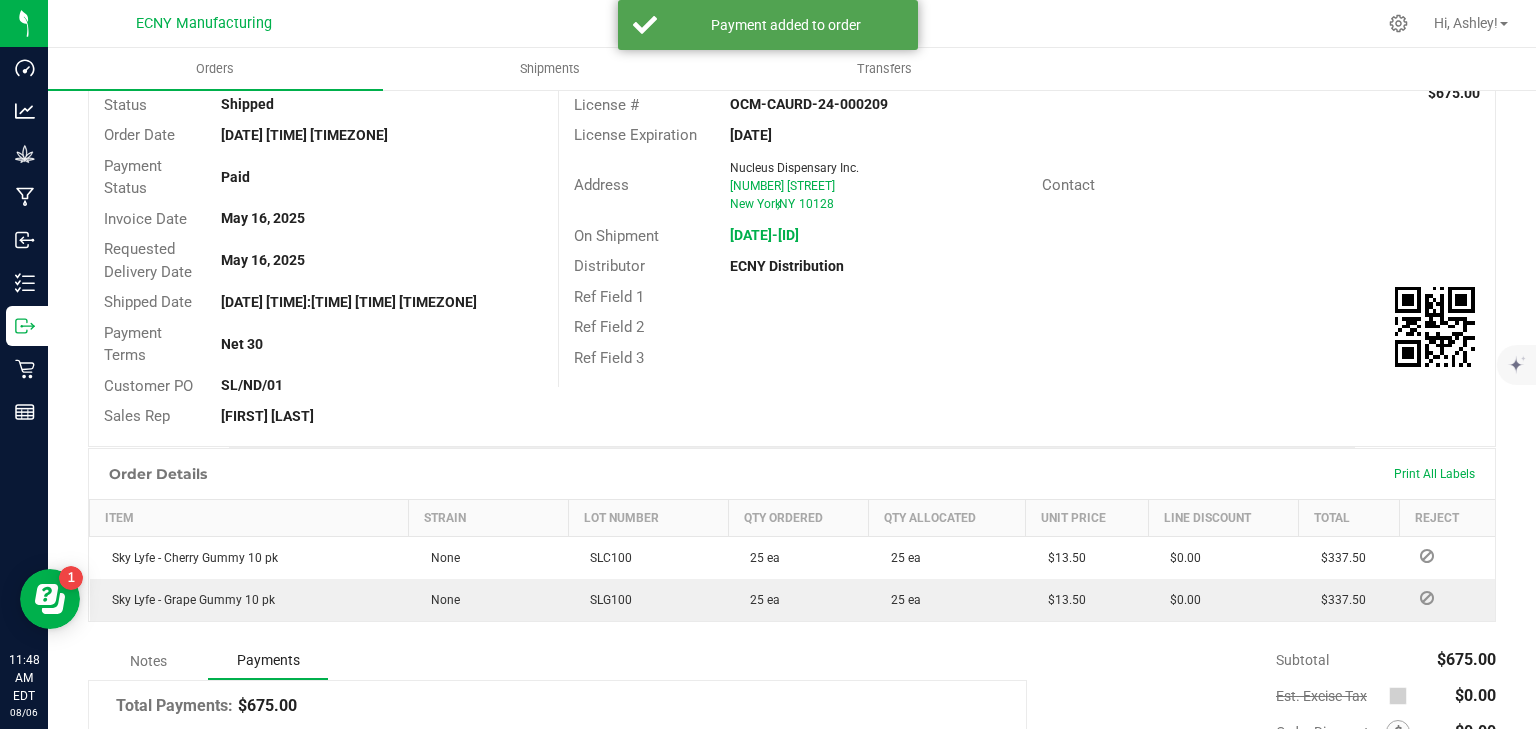 scroll, scrollTop: 0, scrollLeft: 0, axis: both 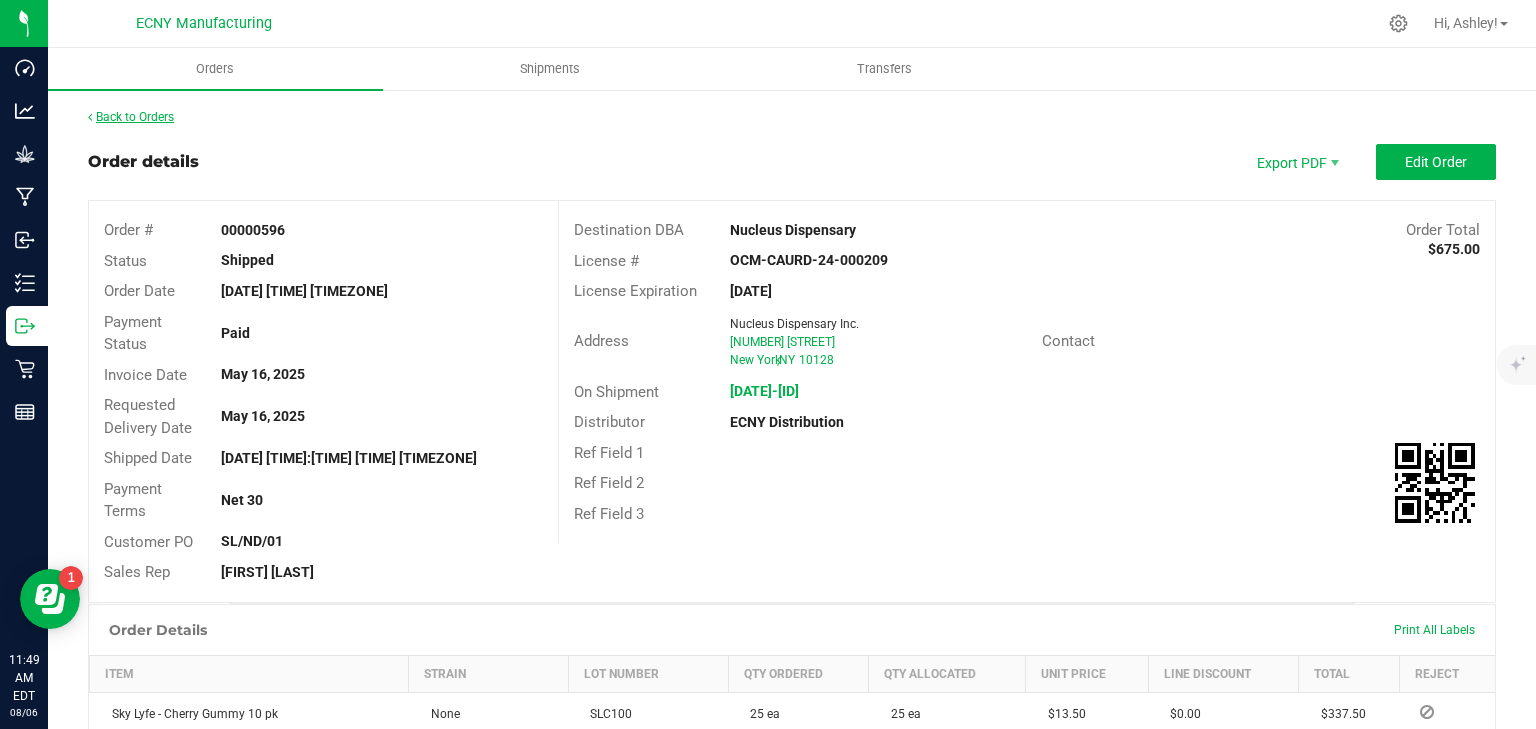 click on "Back to Orders" at bounding box center [131, 117] 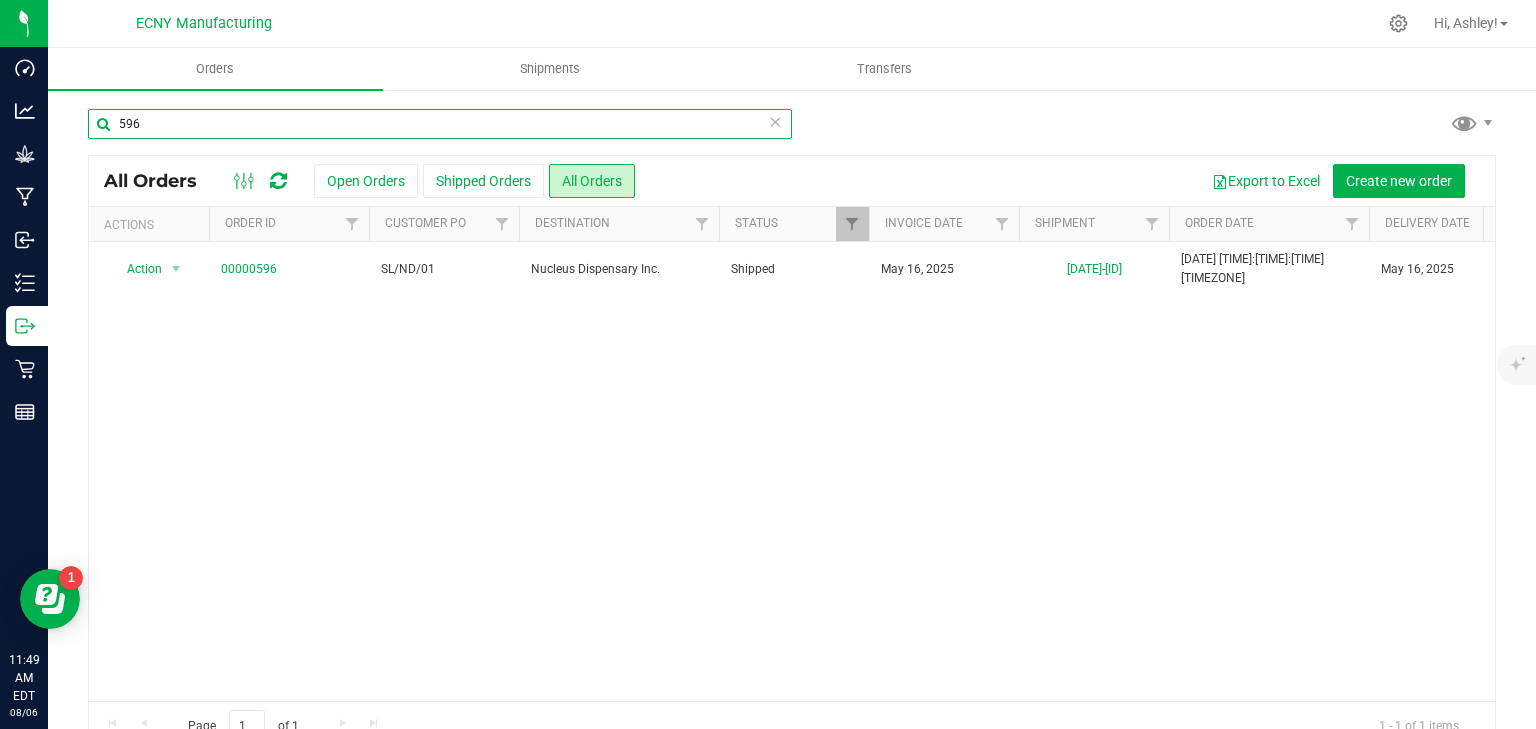 click on "596" at bounding box center (440, 124) 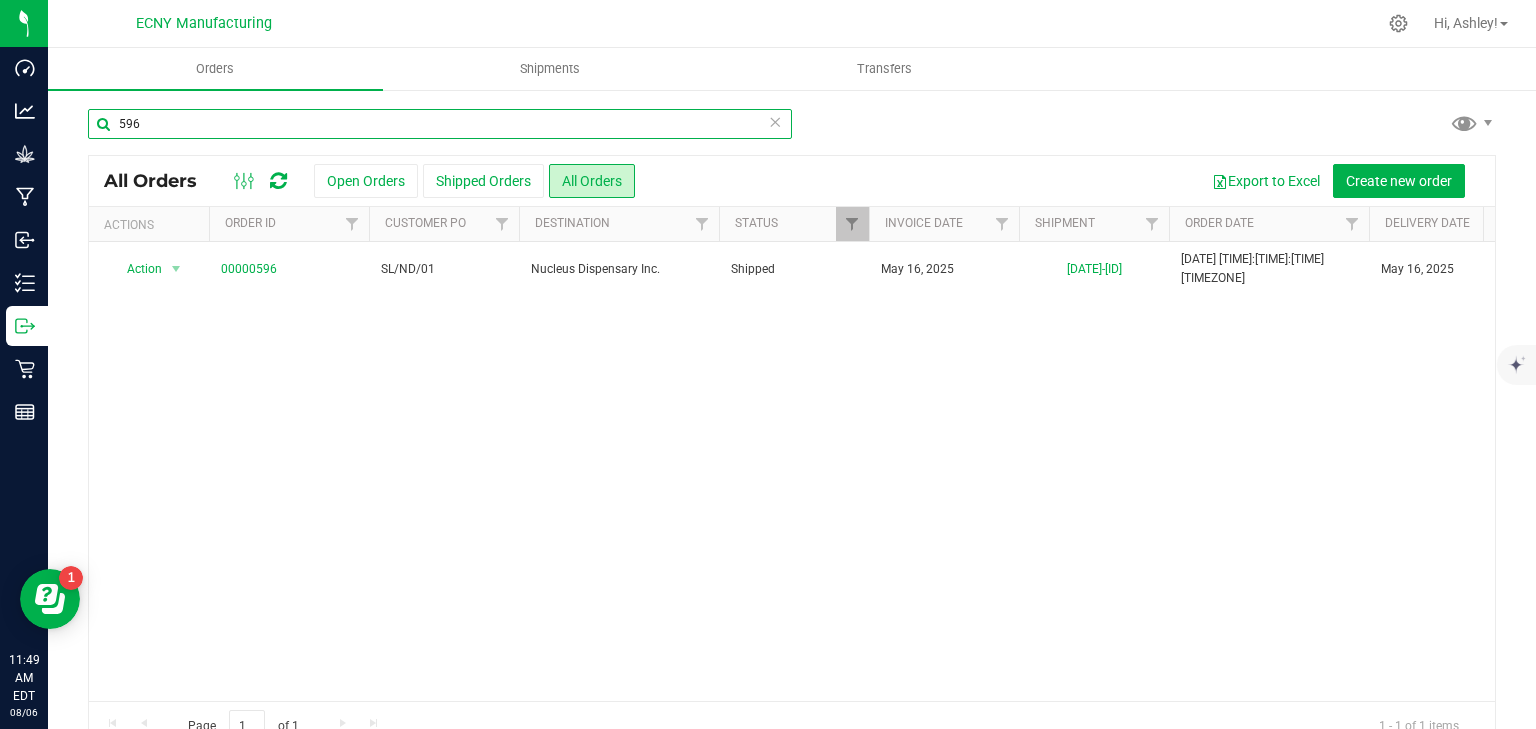 click on "596" at bounding box center (440, 124) 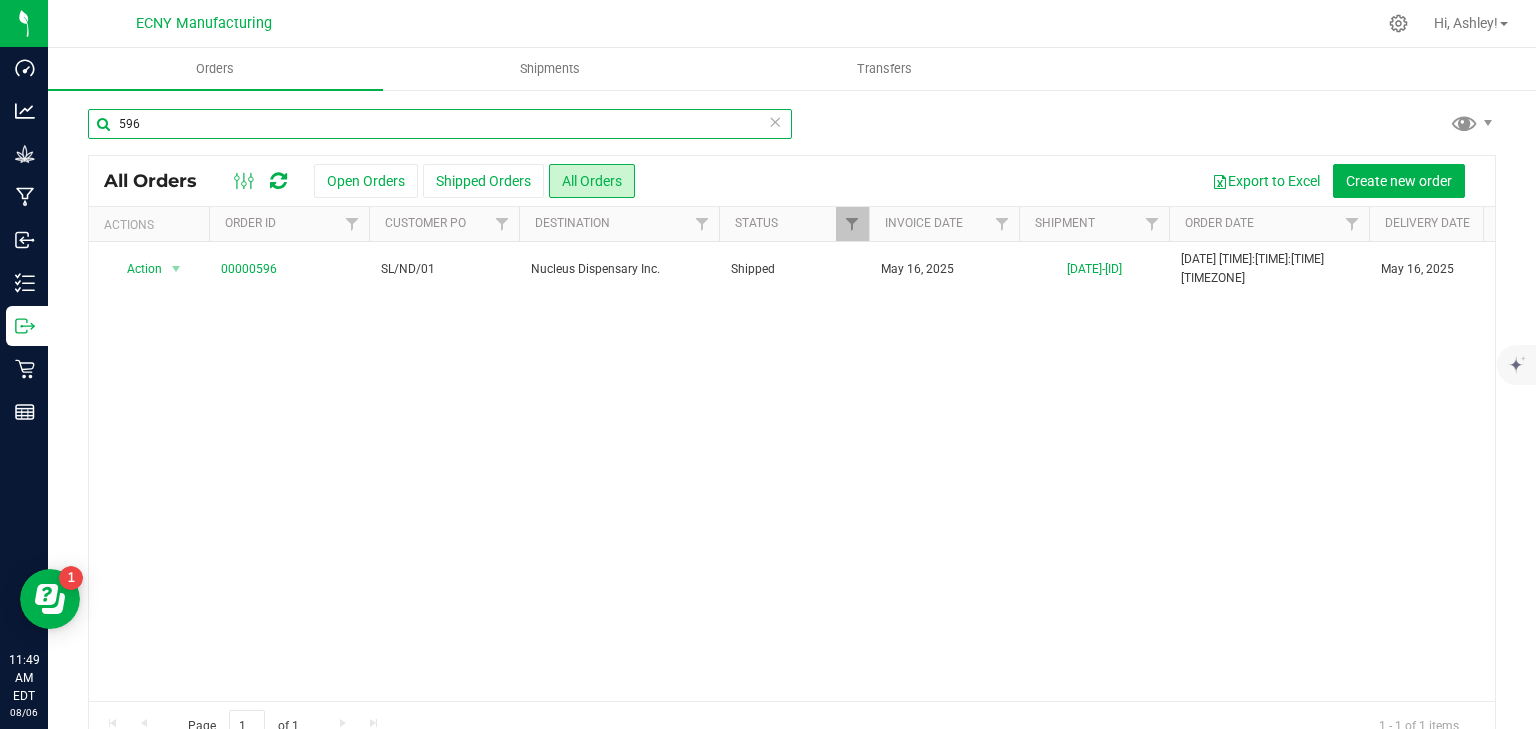 click on "596" at bounding box center (440, 124) 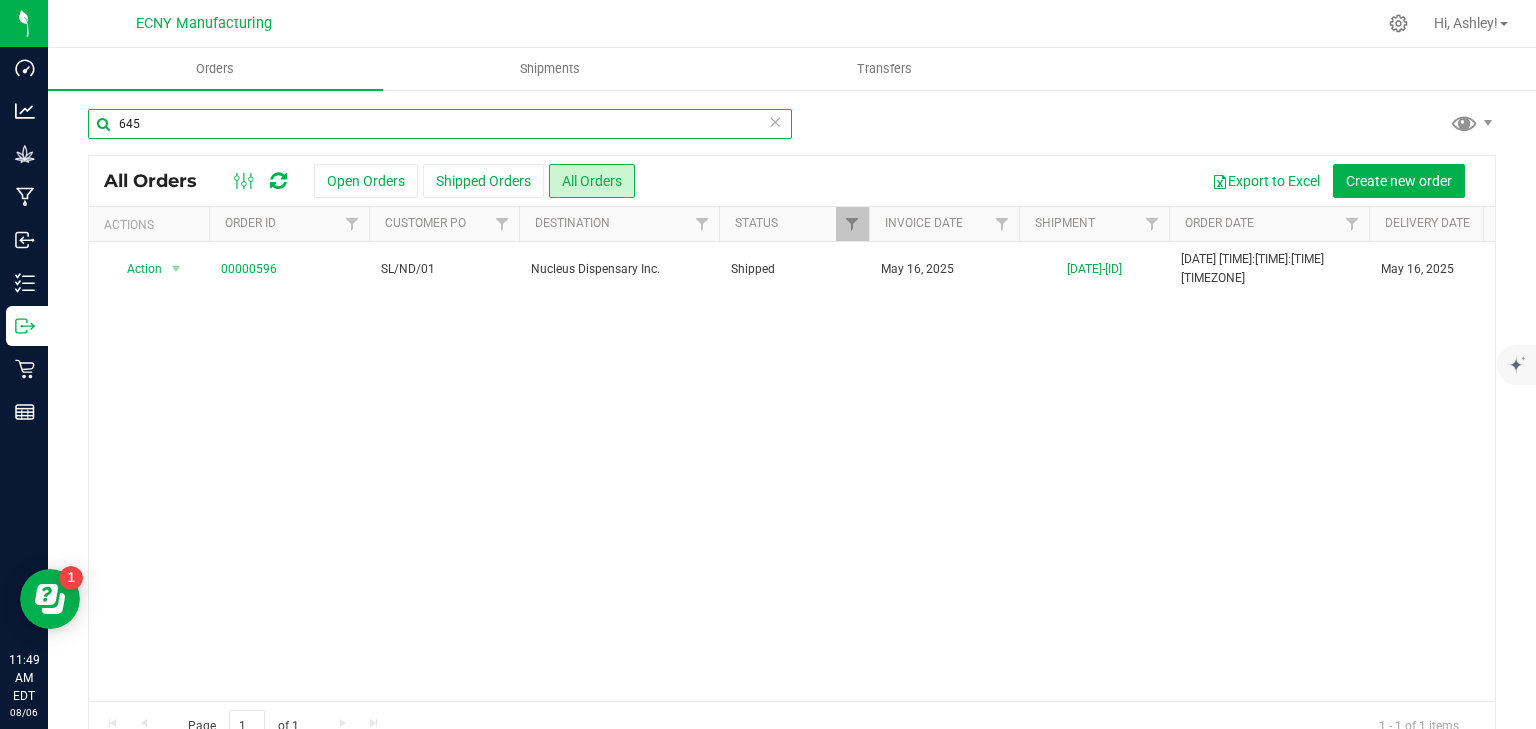 type on "645" 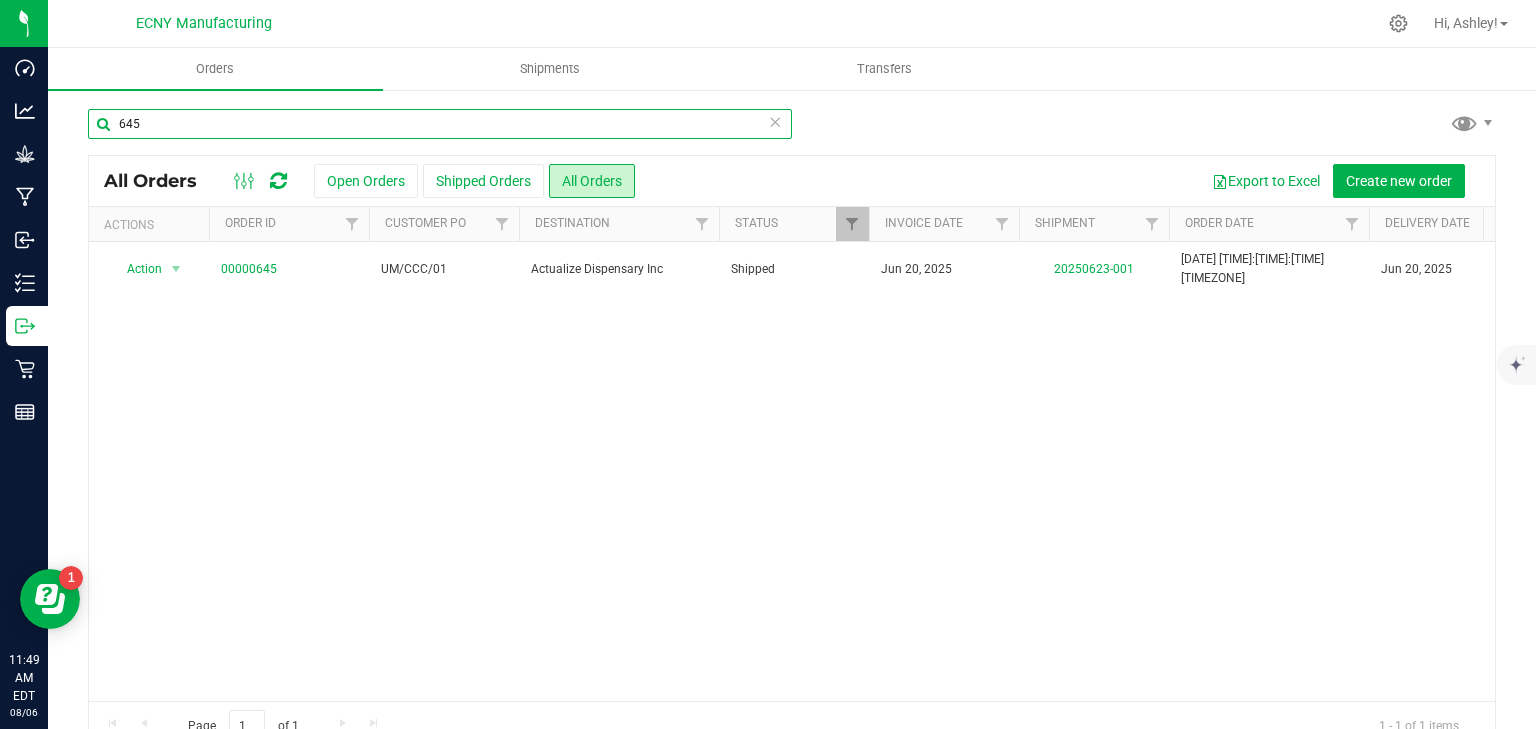 scroll, scrollTop: 0, scrollLeft: 715, axis: horizontal 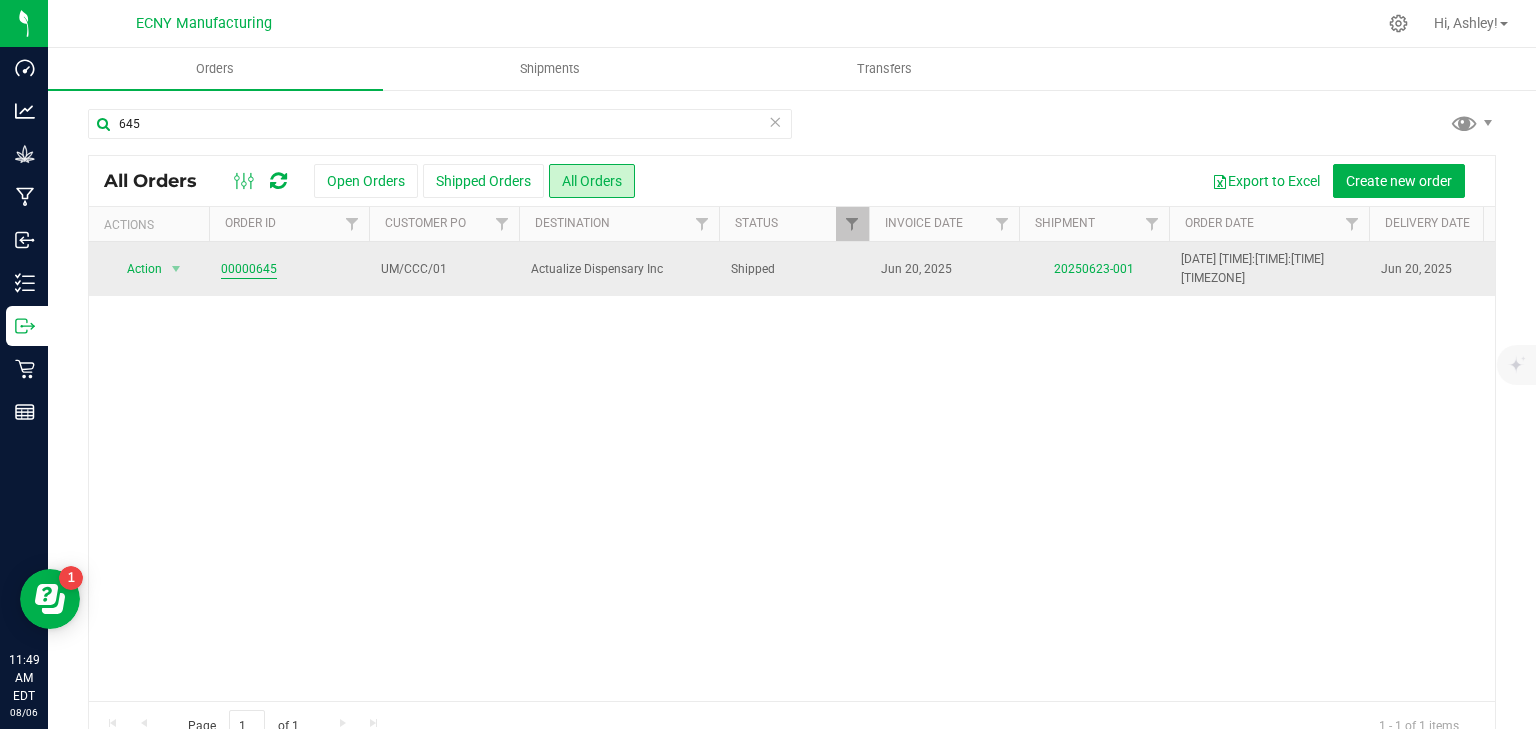 click on "00000645" at bounding box center (249, 269) 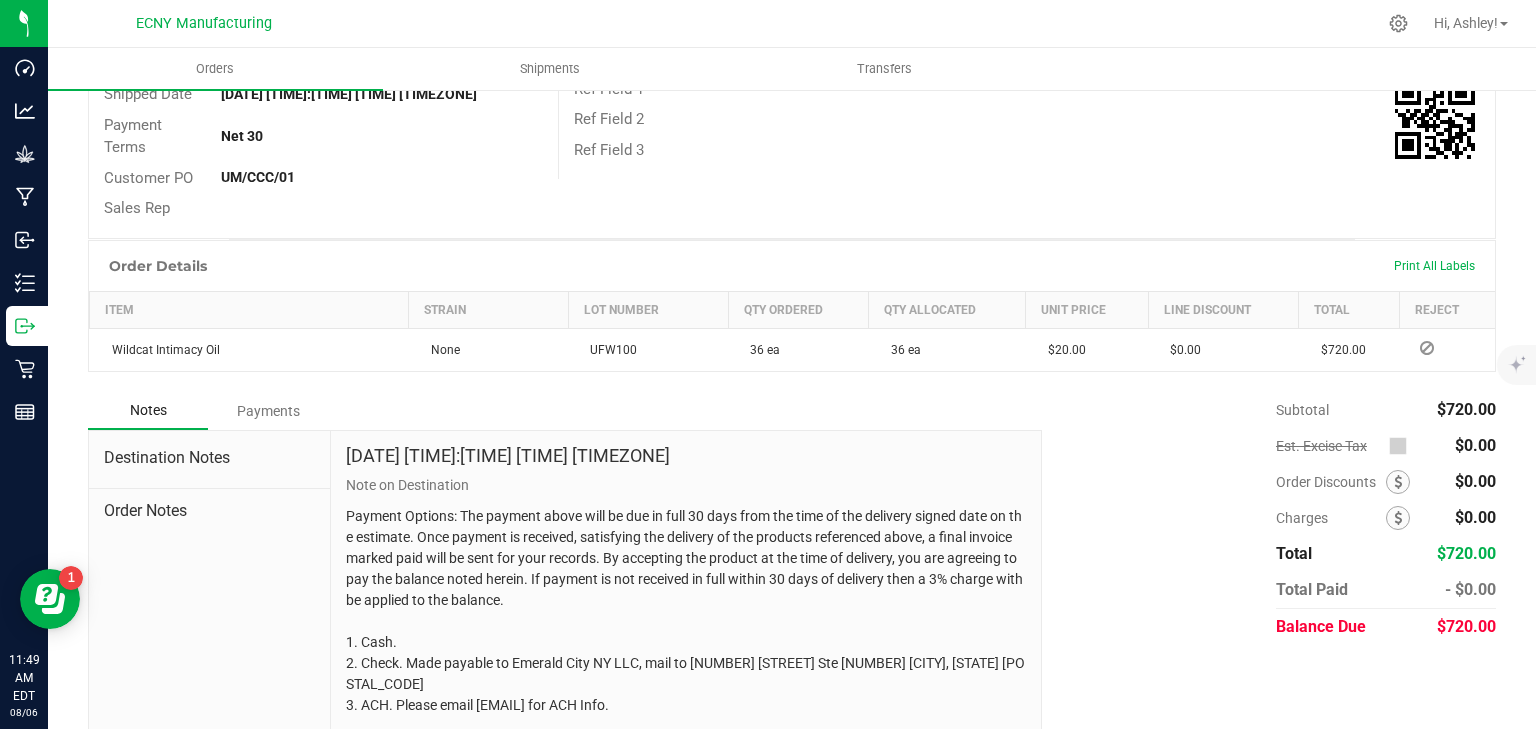 click on "Payments" at bounding box center [268, 411] 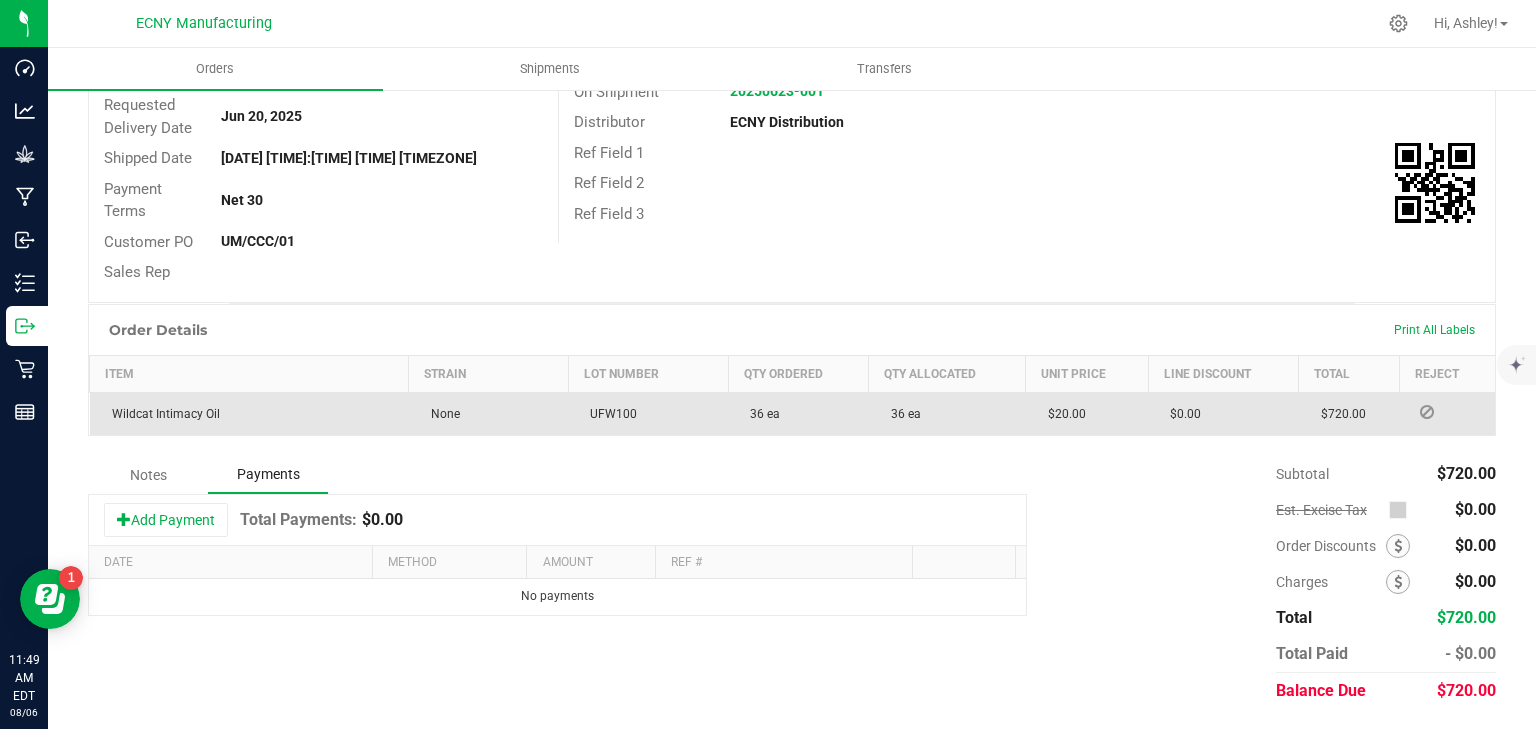 scroll, scrollTop: 298, scrollLeft: 0, axis: vertical 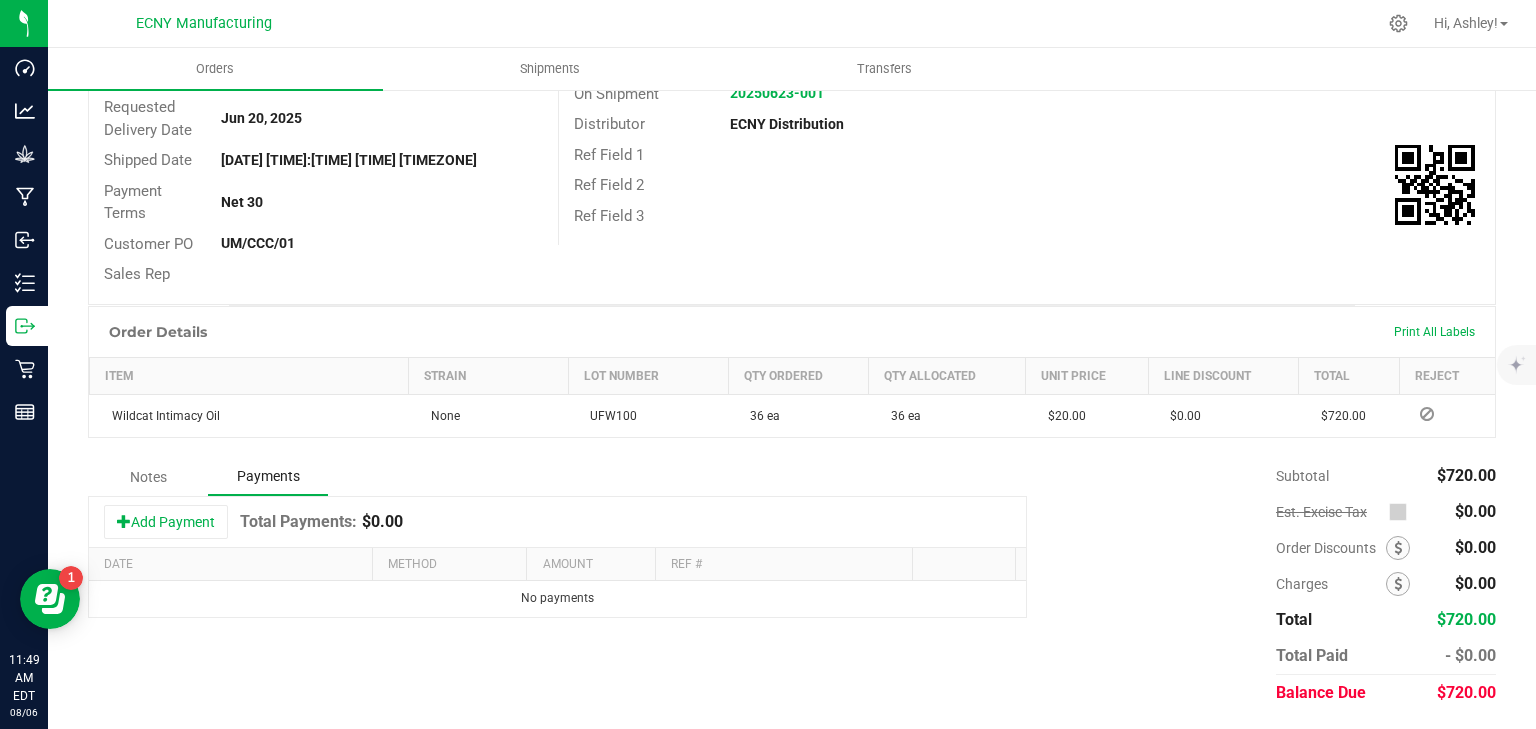 click on "Add Payment  Total Payments:     $0.00" at bounding box center [557, 522] 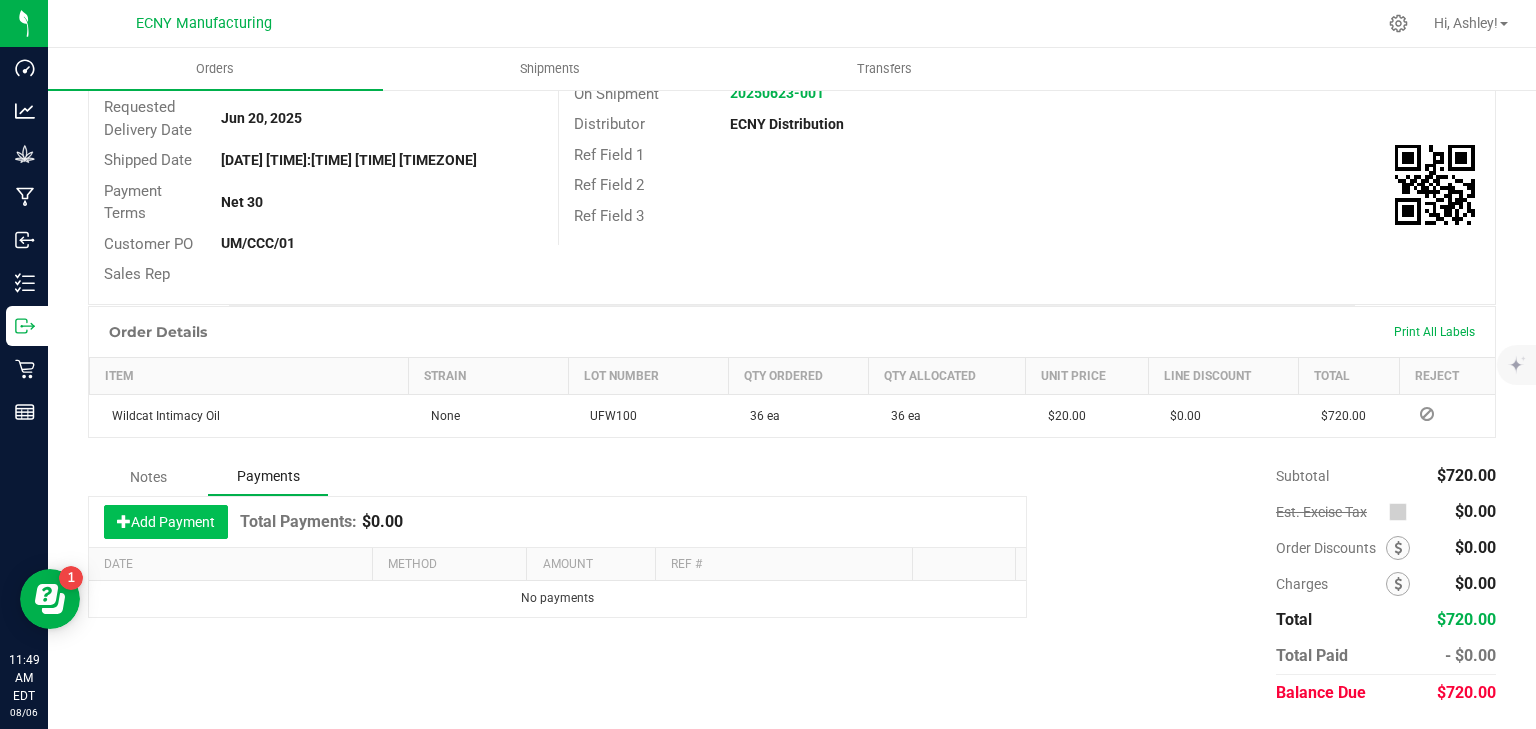 click on "Add Payment" at bounding box center [166, 522] 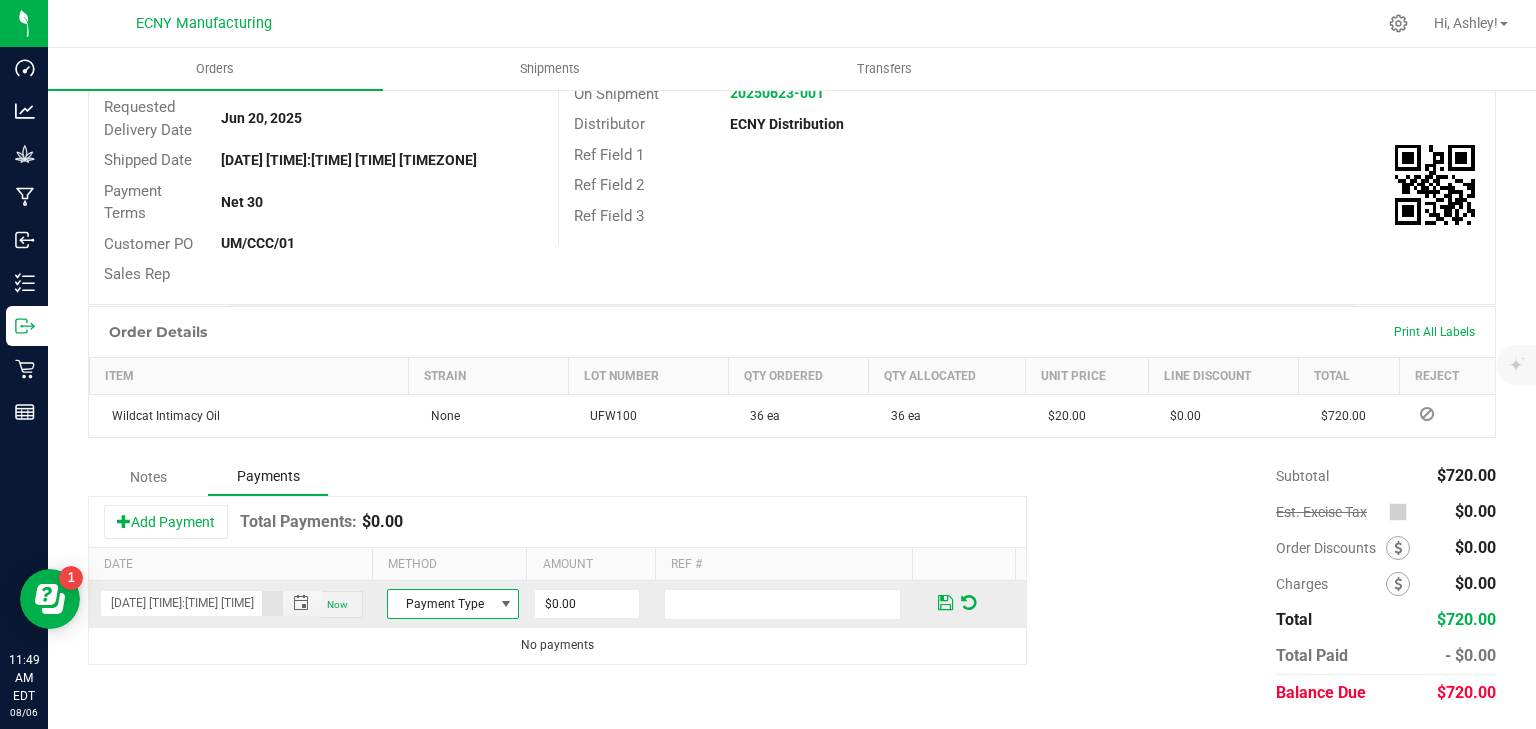 click at bounding box center [506, 604] 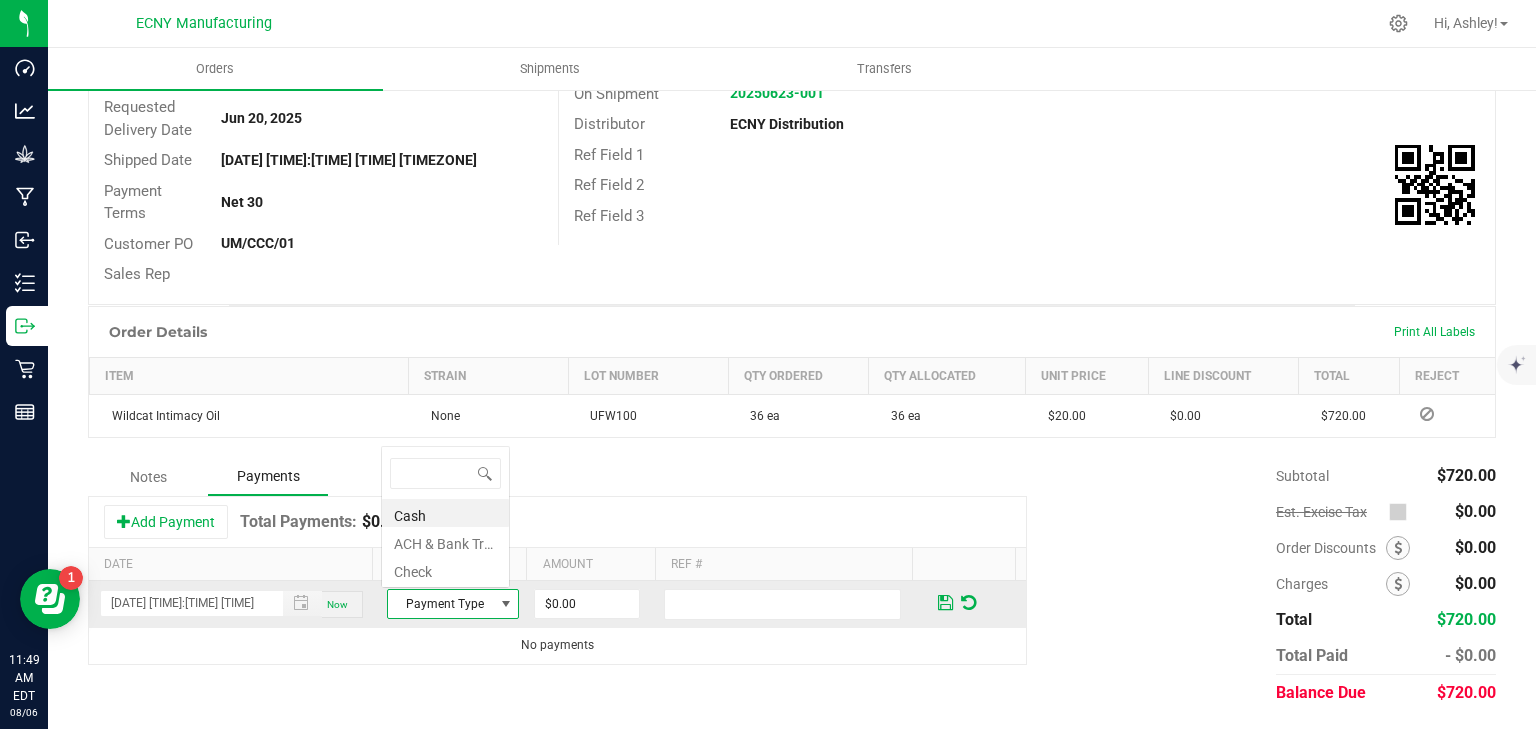 scroll, scrollTop: 0, scrollLeft: 0, axis: both 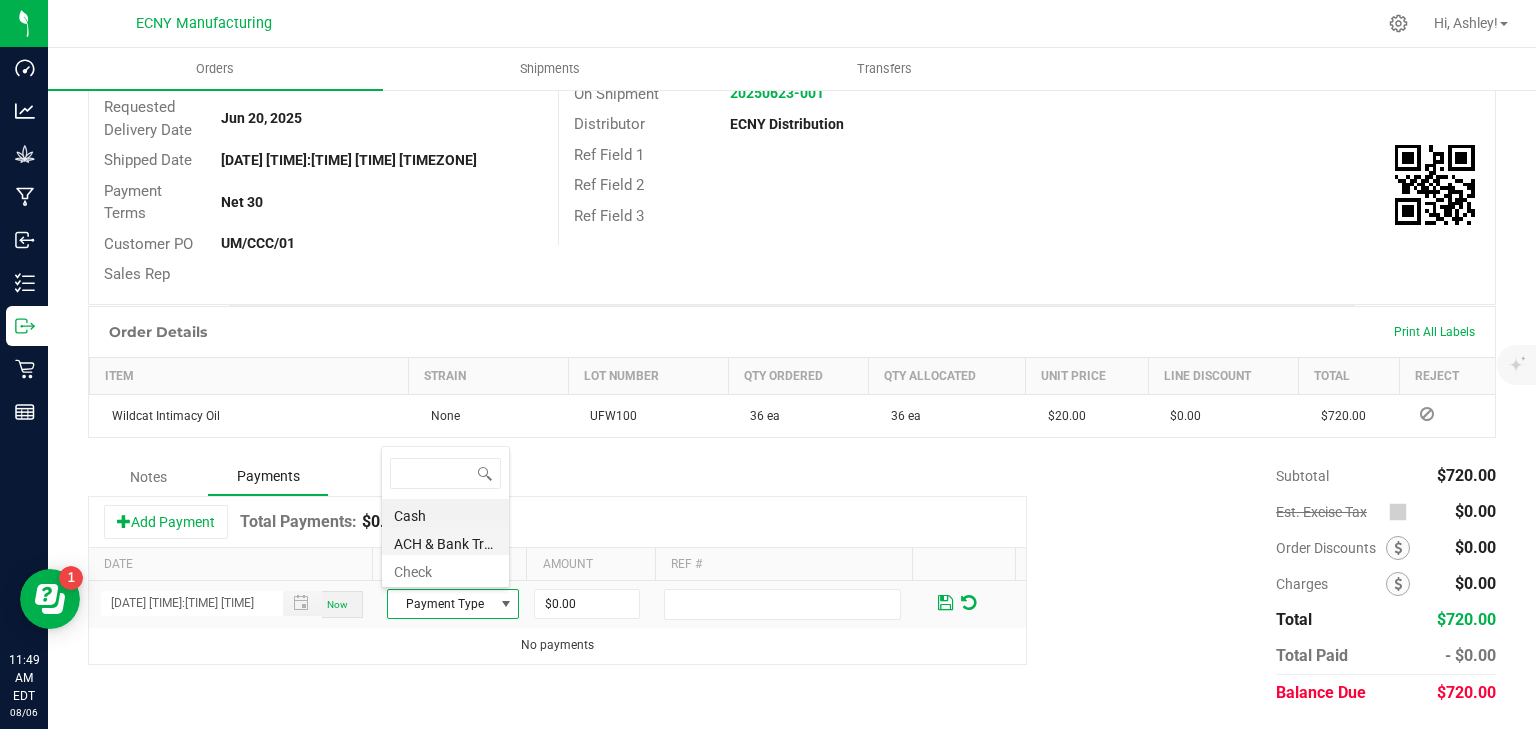 click on "ACH & Bank Transfer" at bounding box center (445, 541) 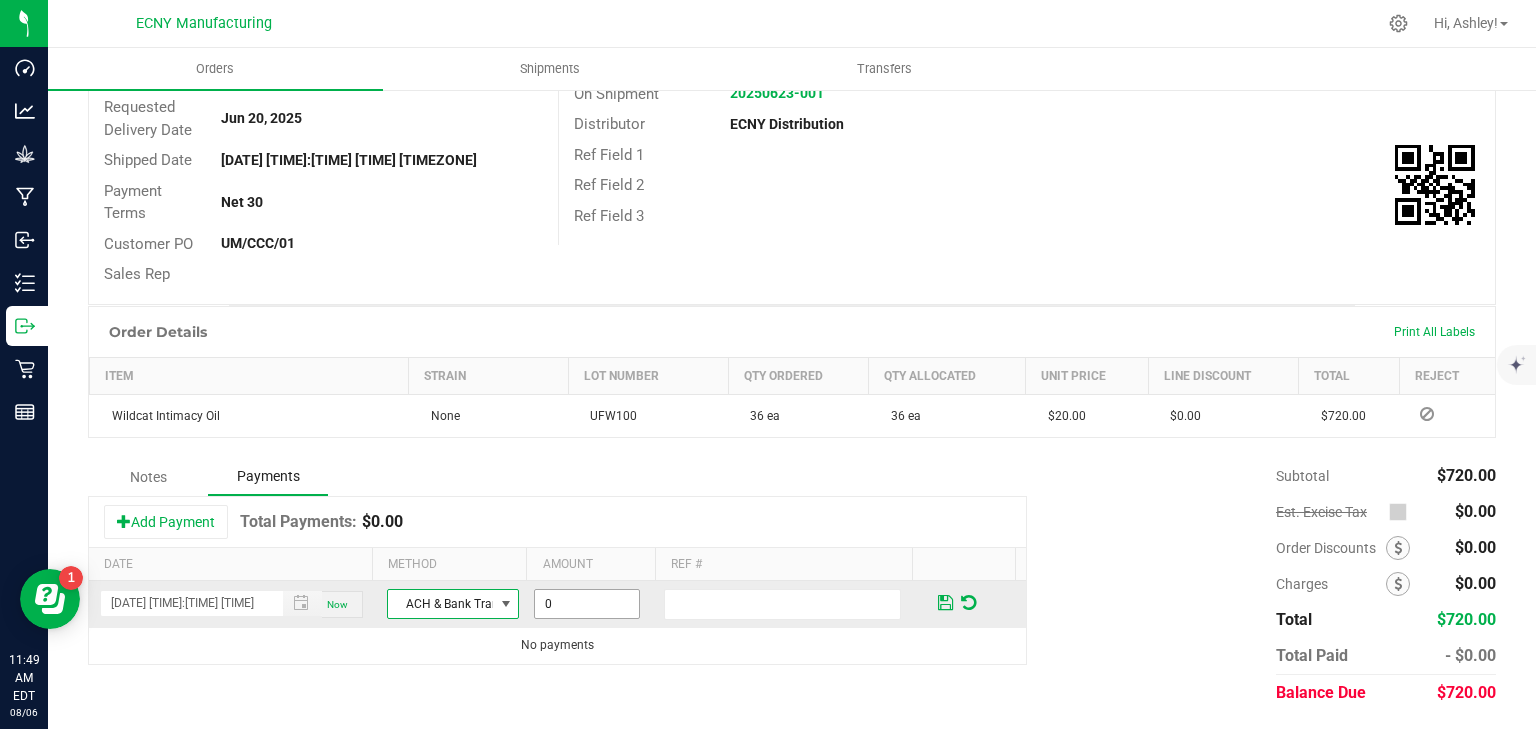 click on "0" at bounding box center [587, 604] 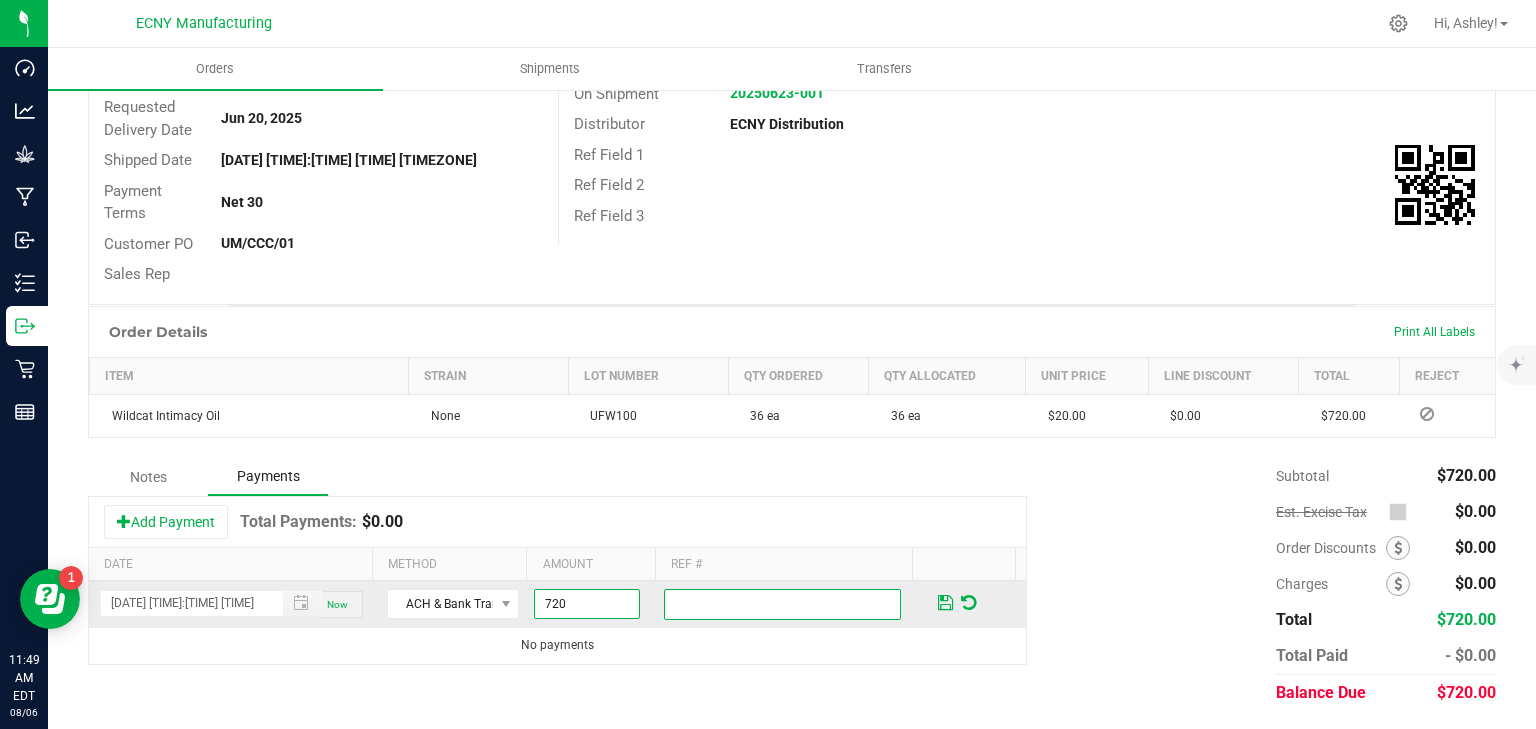 type on "$720.00" 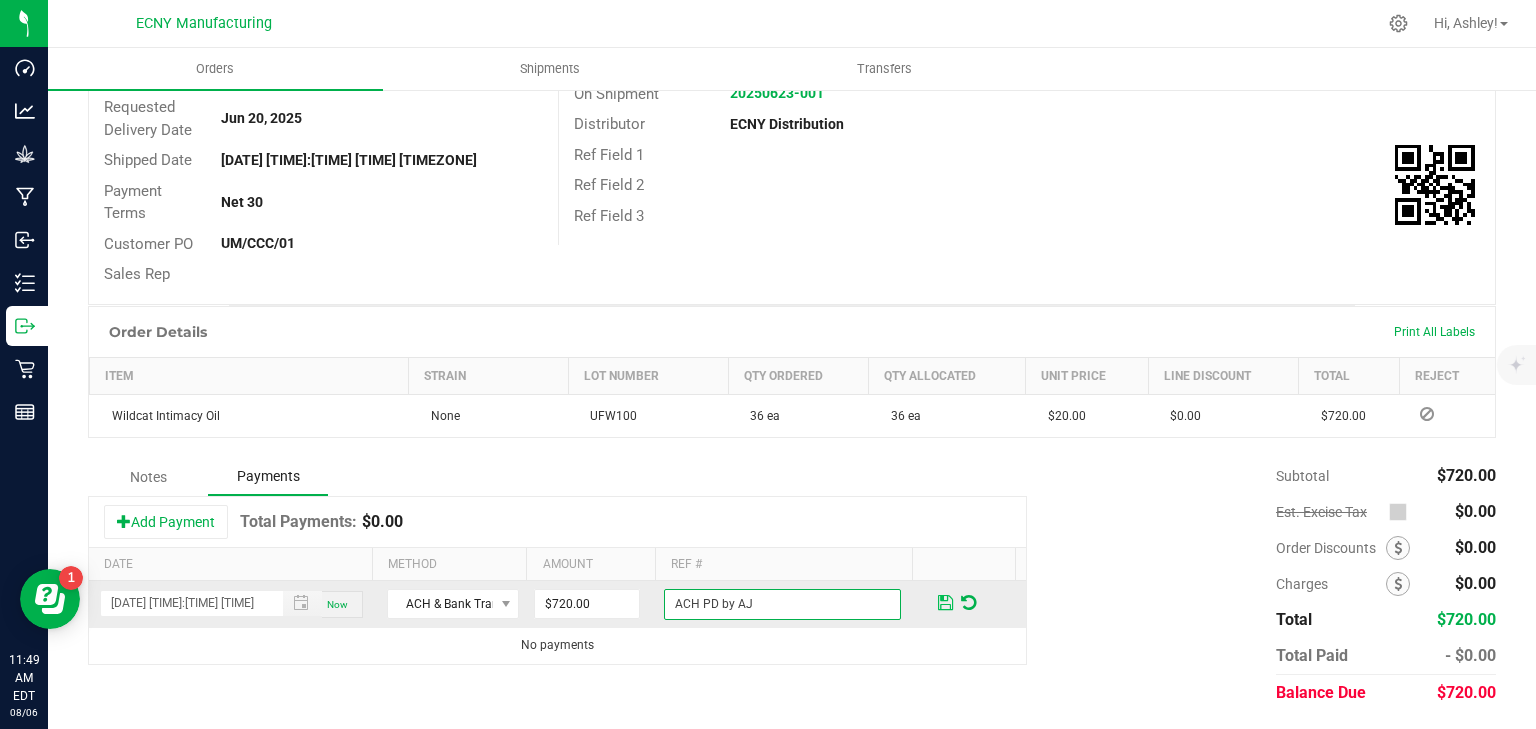 type on "ACH PD by AJ" 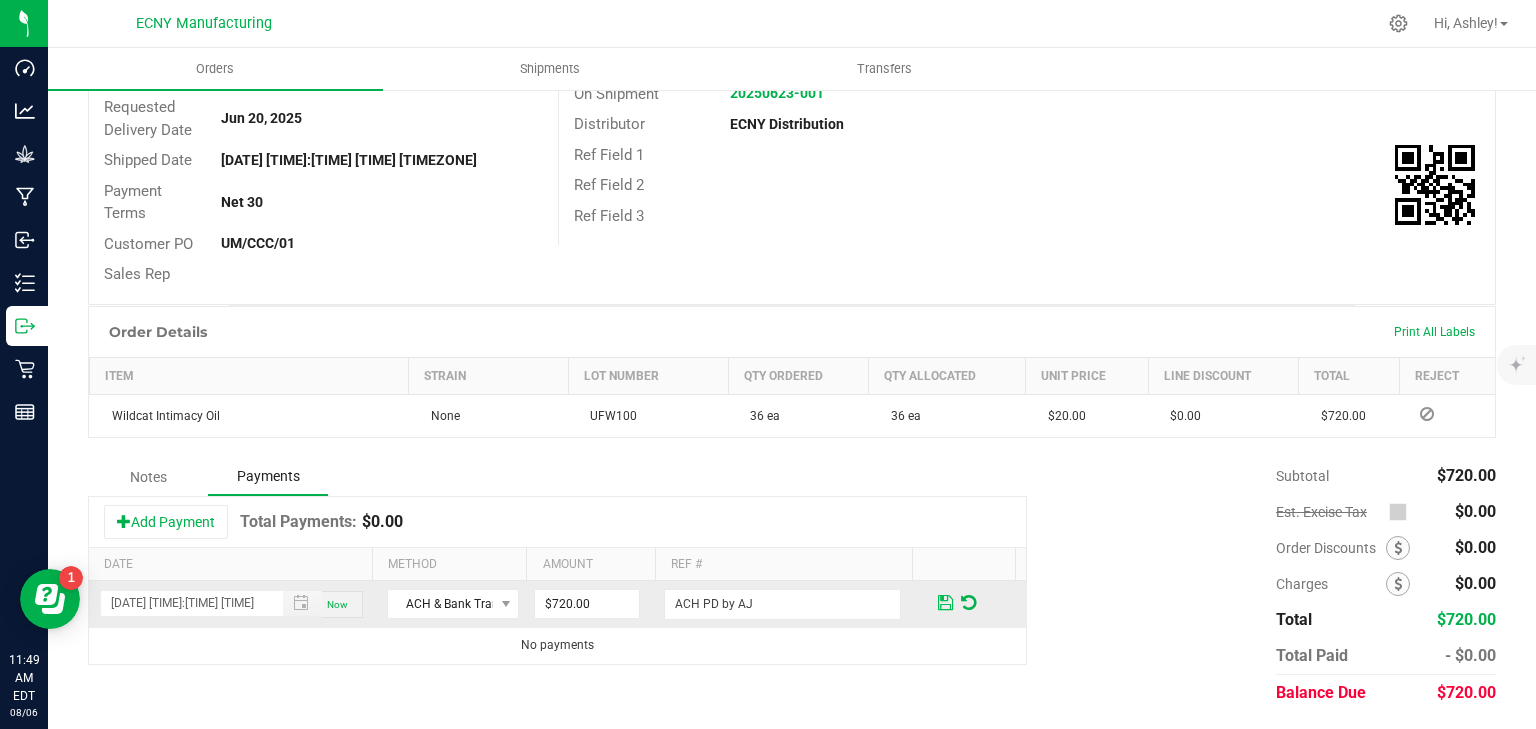 click at bounding box center [945, 603] 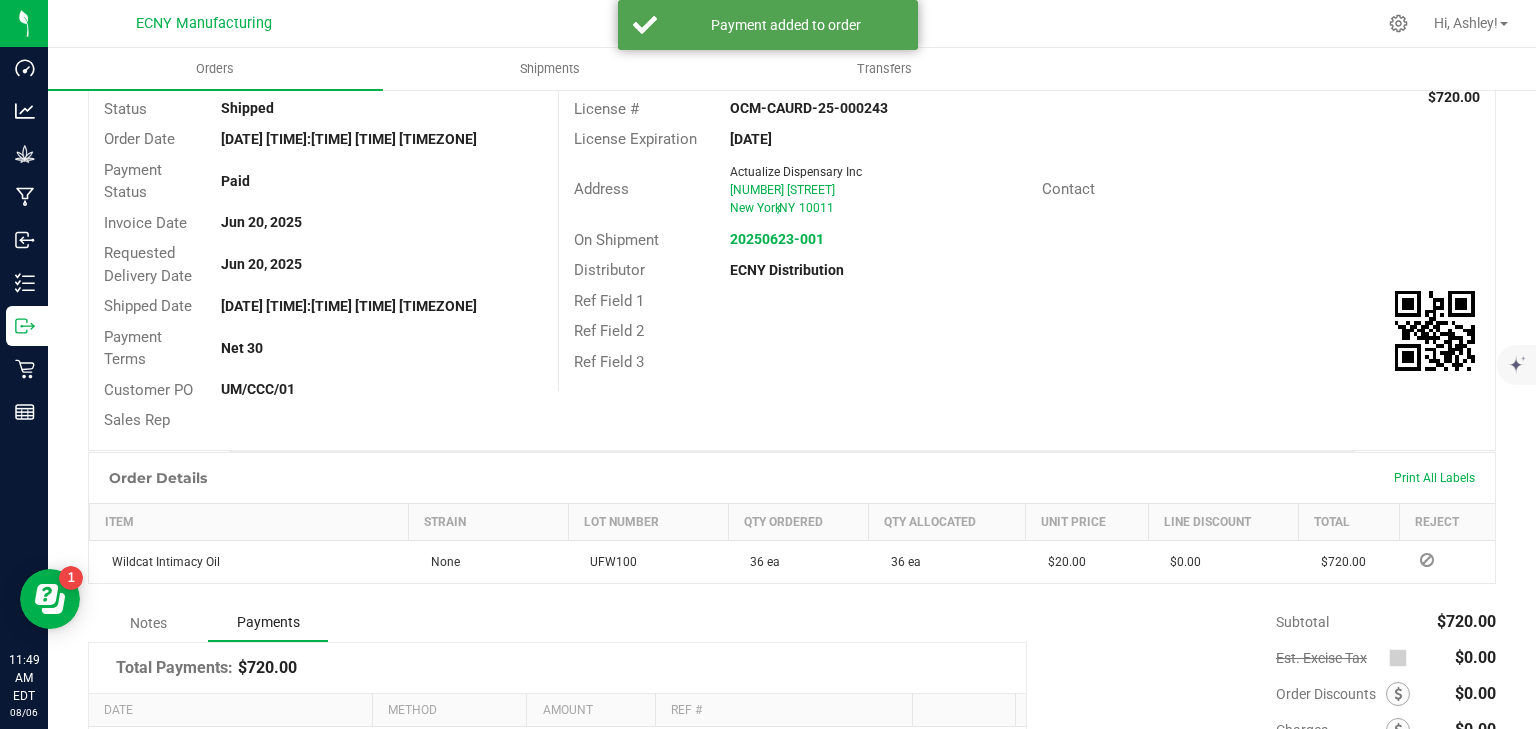 scroll, scrollTop: 0, scrollLeft: 0, axis: both 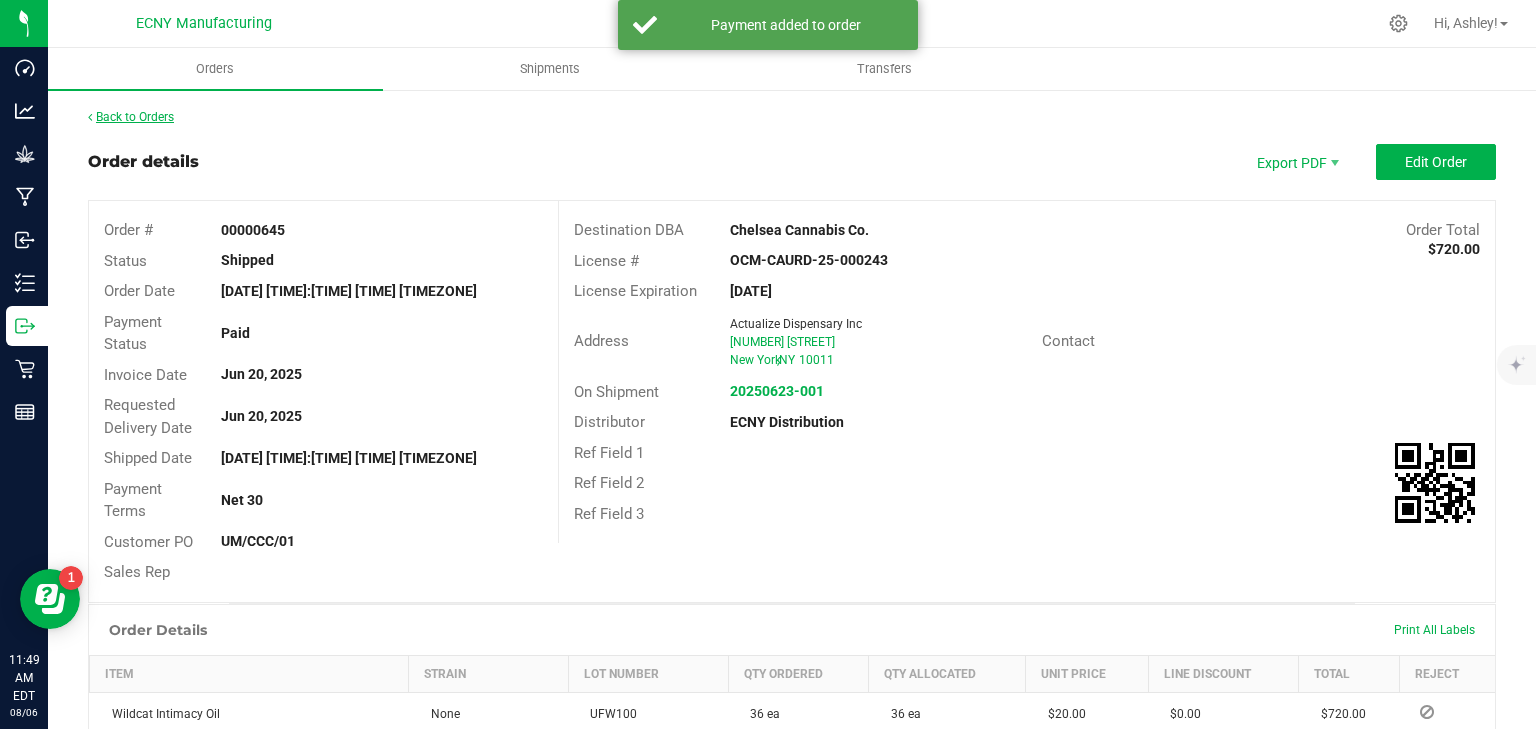click on "Back to Orders" at bounding box center [131, 117] 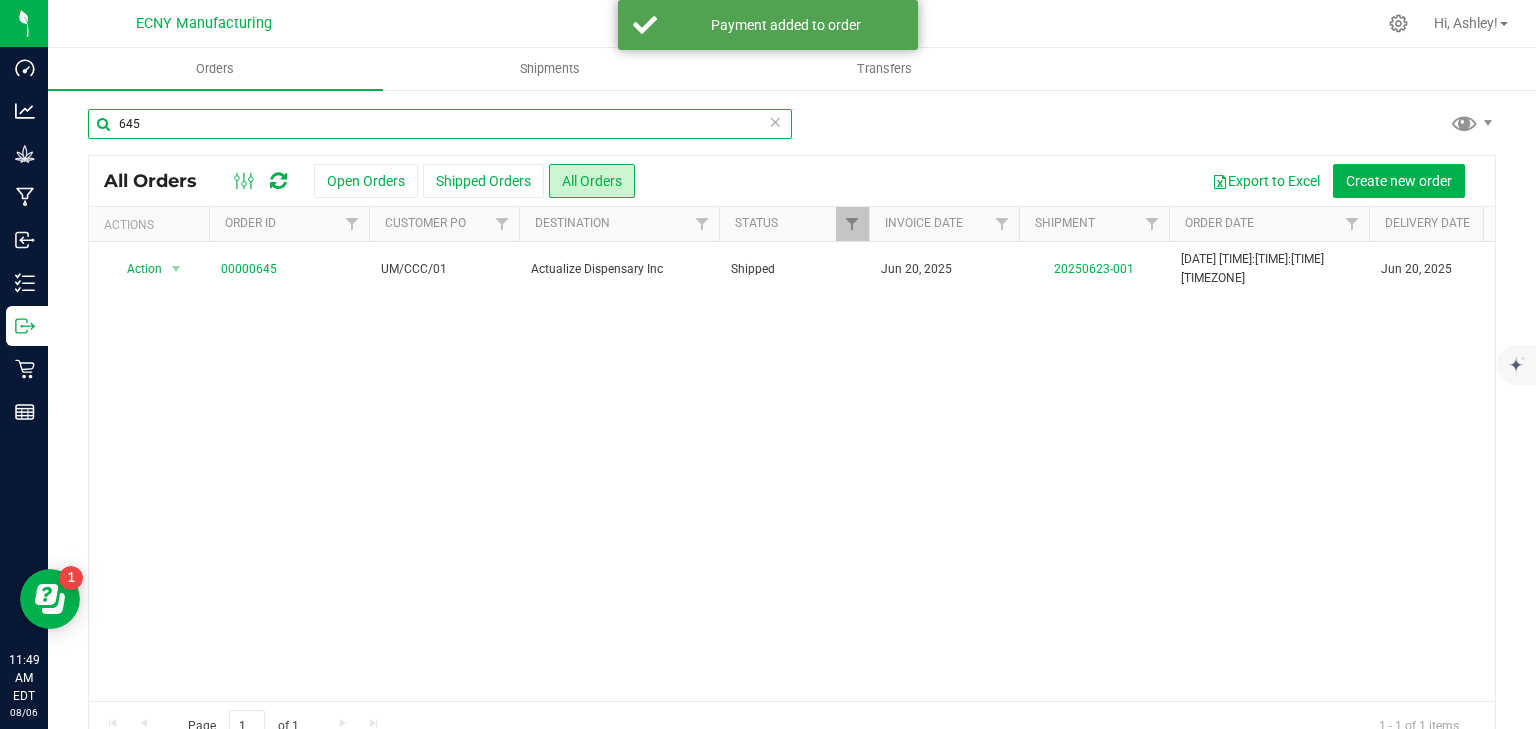 click on "645" at bounding box center [440, 124] 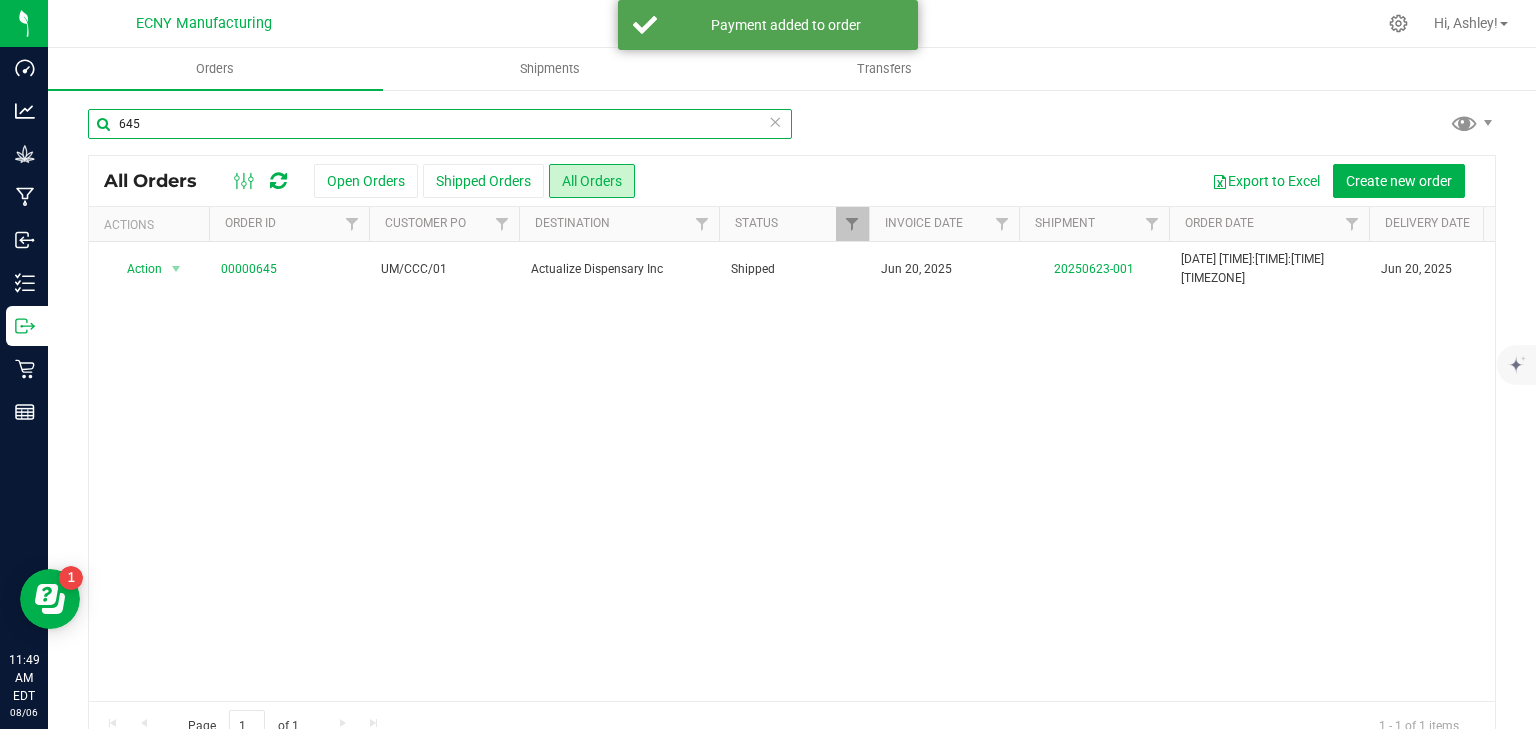 click on "645" at bounding box center [440, 124] 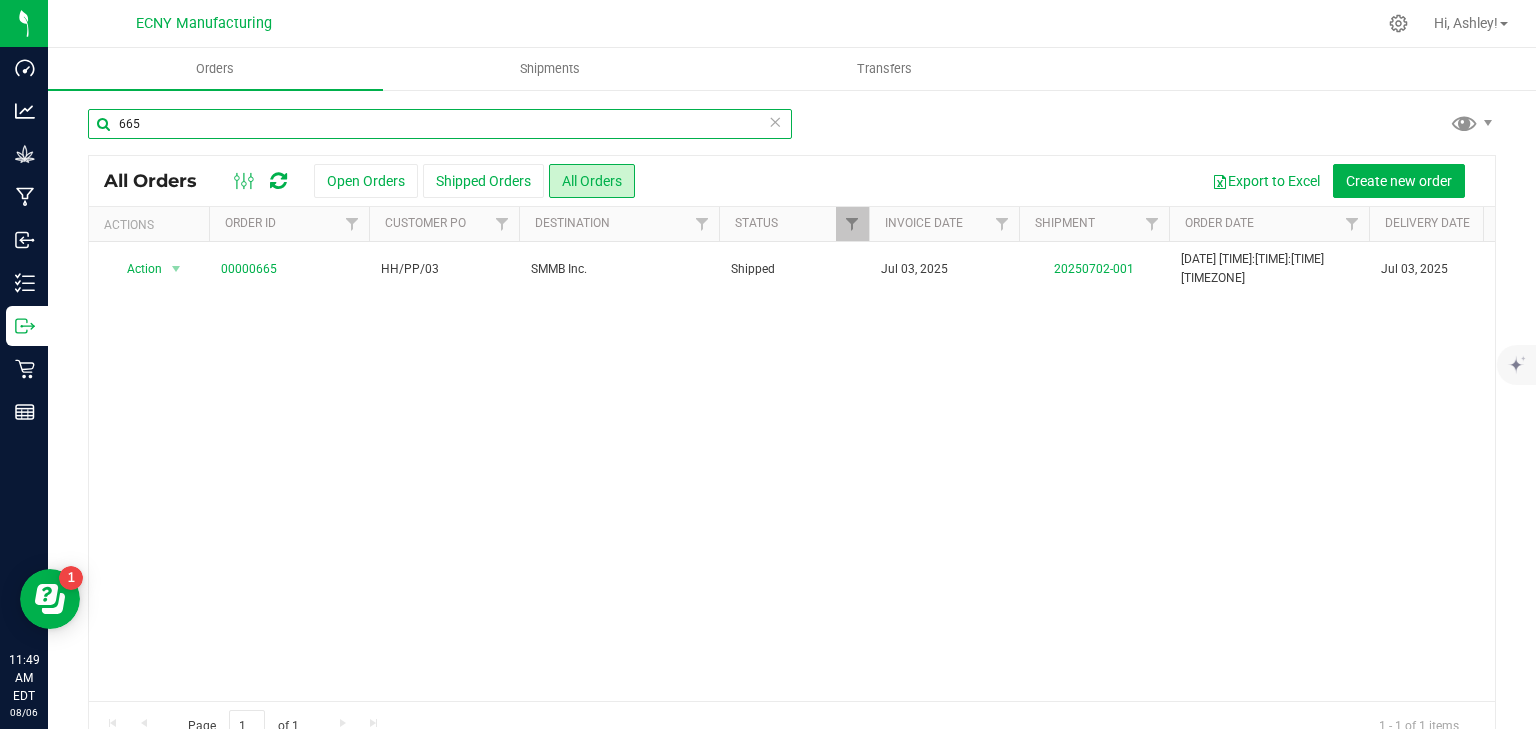 scroll, scrollTop: 0, scrollLeft: 420, axis: horizontal 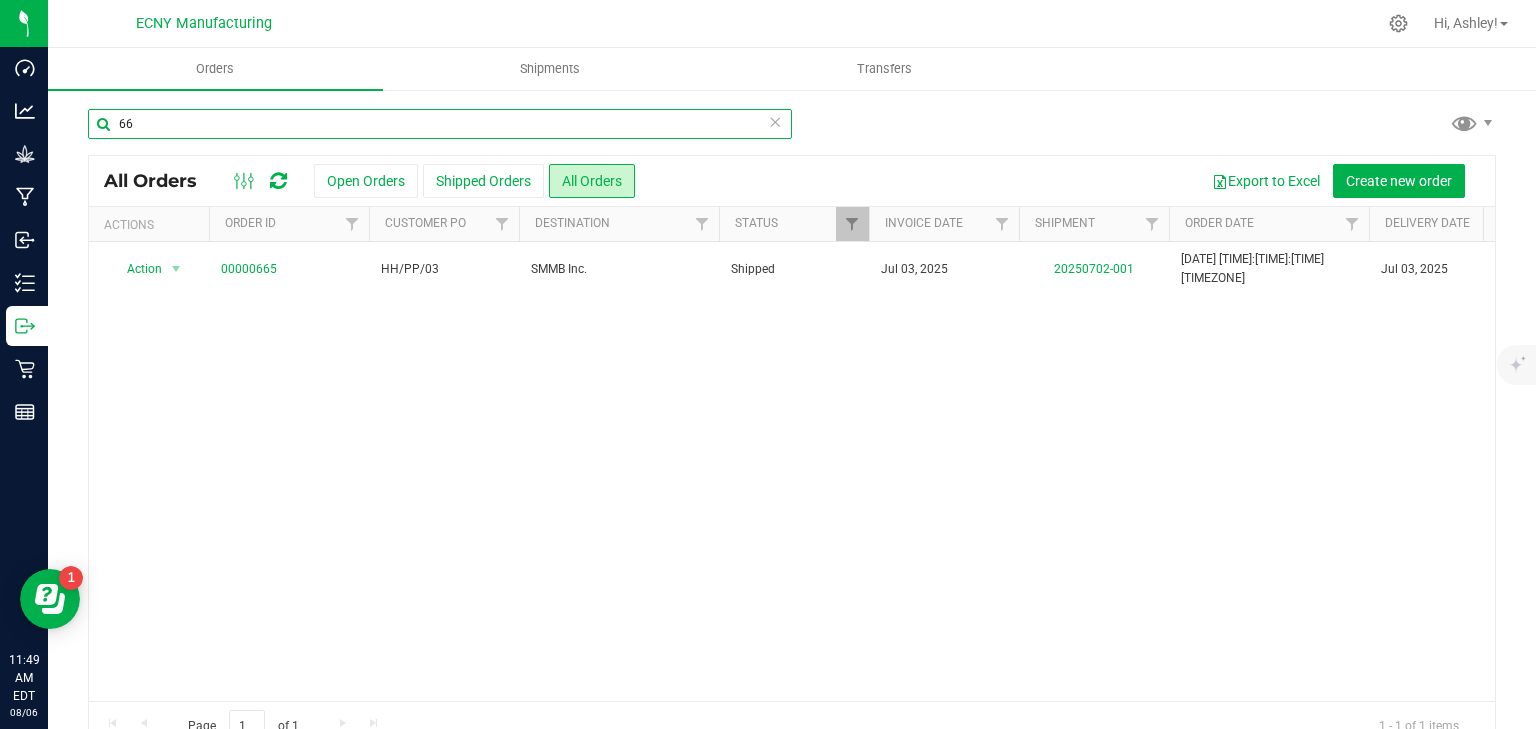 type on "6" 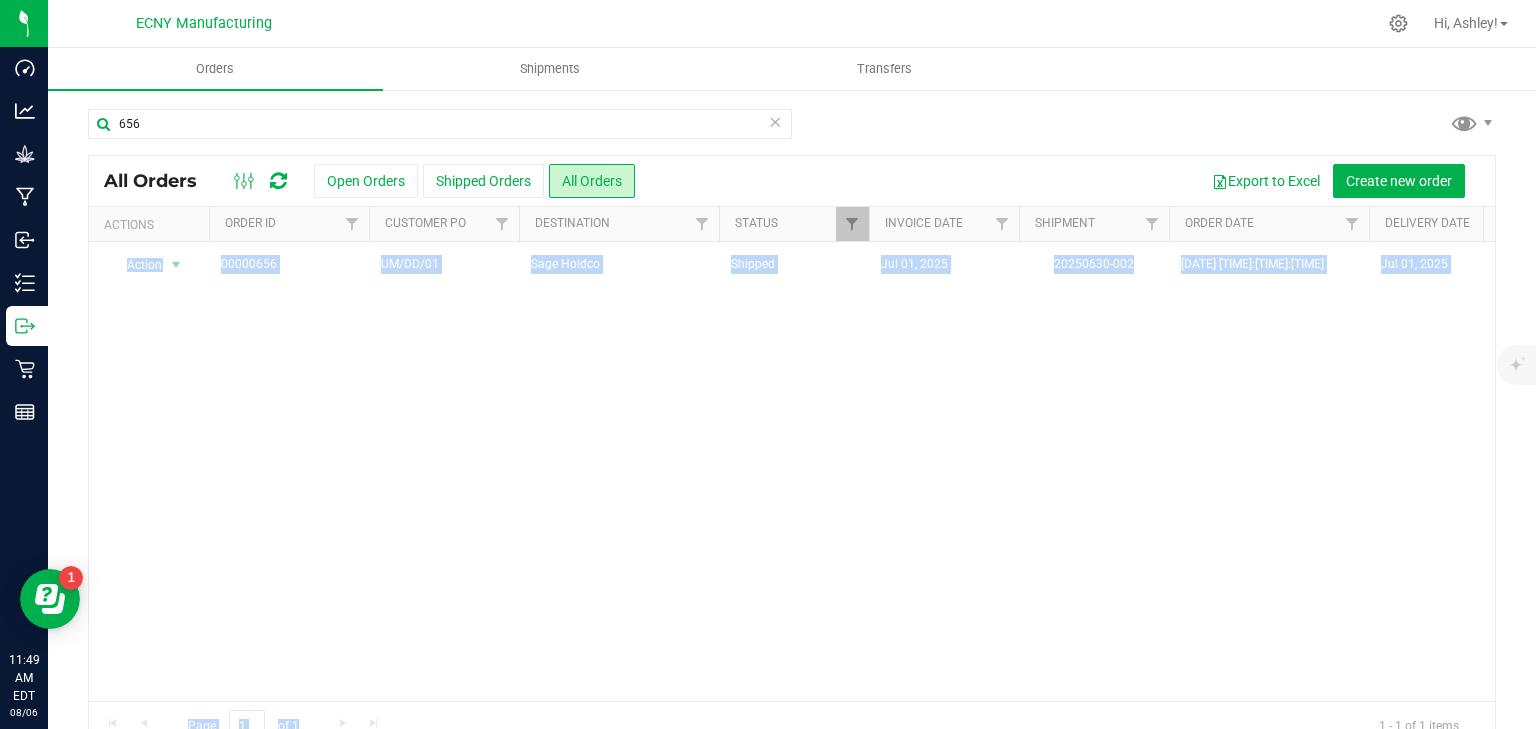 drag, startPoint x: 677, startPoint y: 704, endPoint x: 837, endPoint y: 692, distance: 160.44937 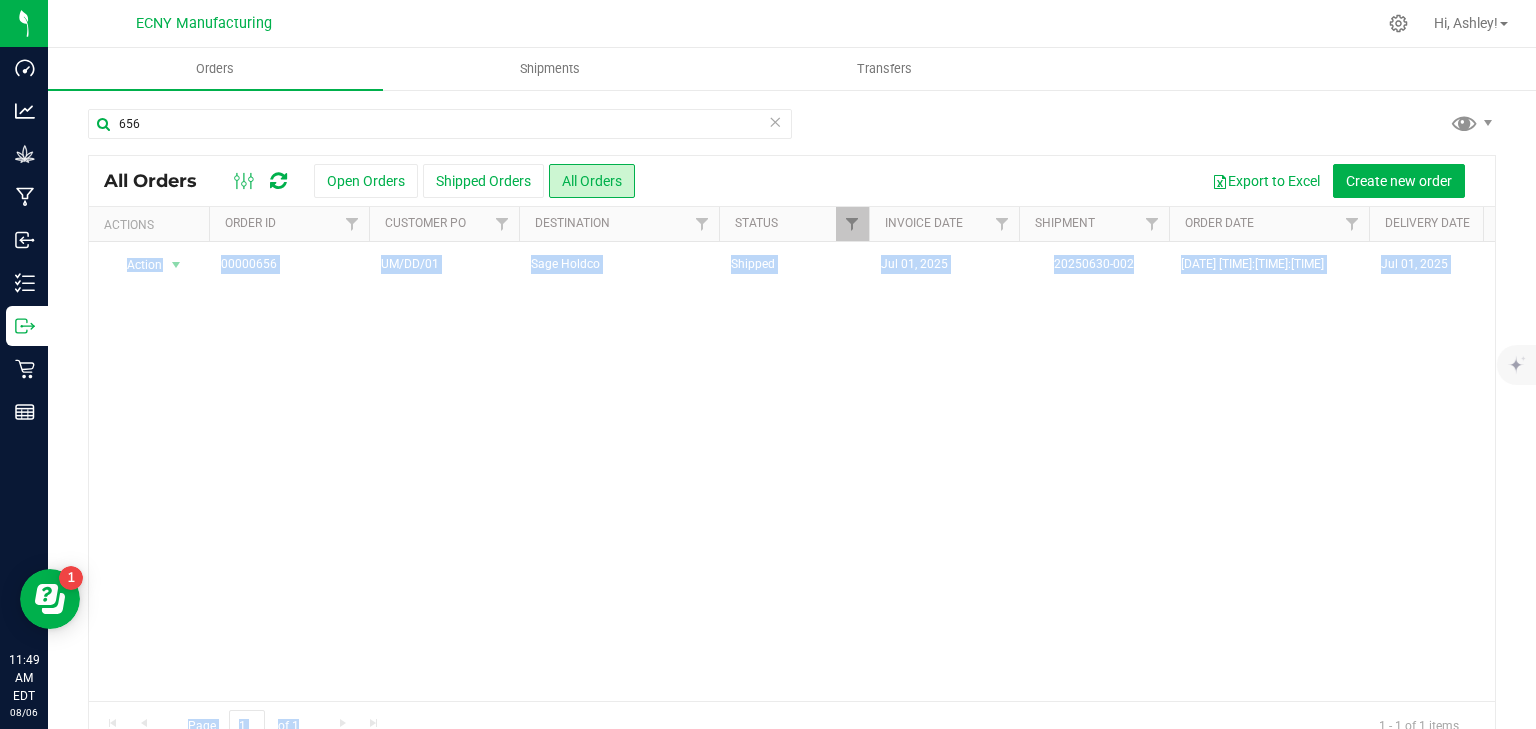 click on "All Orders
Open Orders
Shipped Orders
All Orders
Export to Excel
Create new order
Actions Order ID Customer PO Destination Status Invoice Date Shipment Order Date Delivery Date Ordered qty Total Price Total Balance Due Payment Status Sales Rep
Action Action Clone order Order audit log Print COAs (single PDF) Print COAs (zip) Print invoice
1" at bounding box center (792, 452) 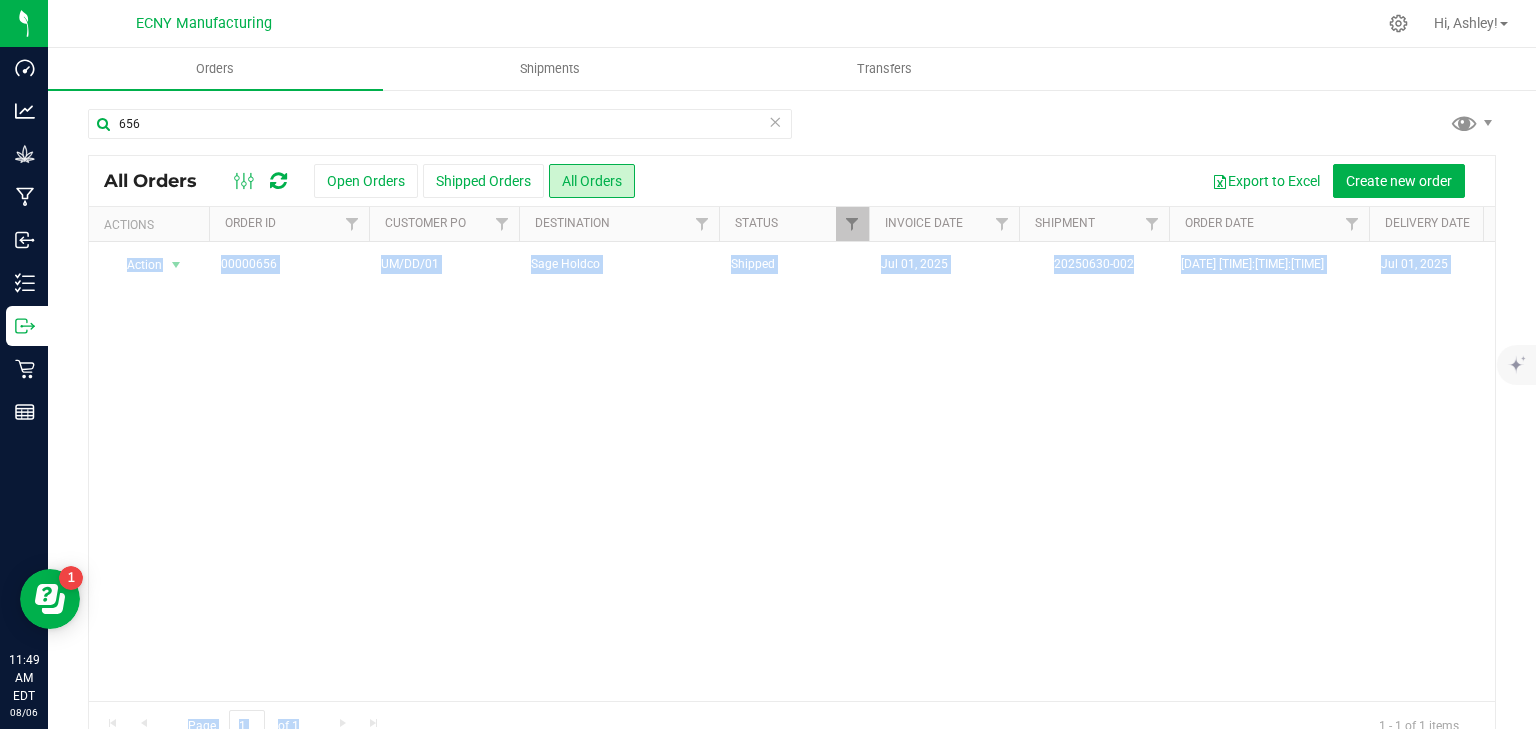 drag, startPoint x: 736, startPoint y: 642, endPoint x: 732, endPoint y: 692, distance: 50.159744 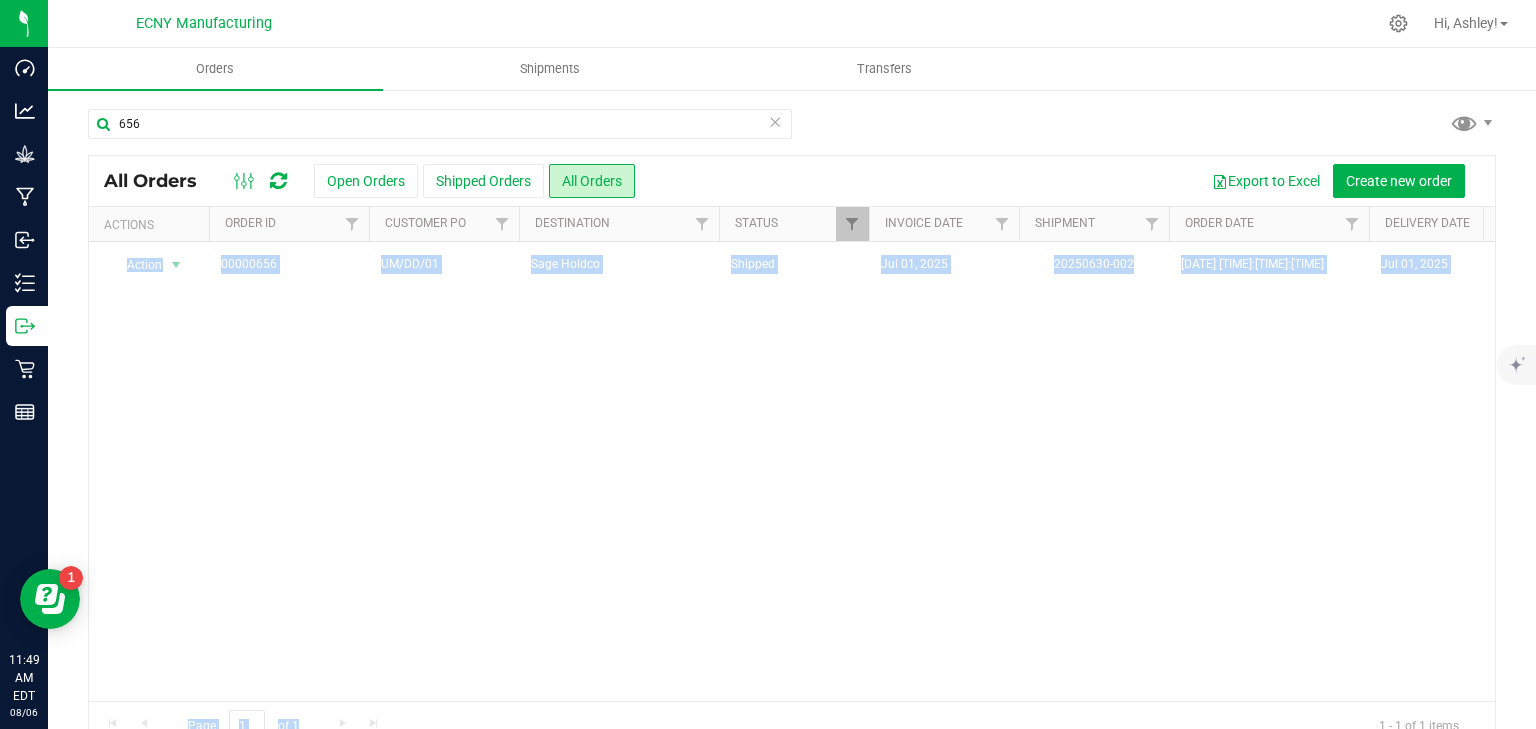 click on "Action Action Clone order Order audit log Print COAs (single PDF) Print COAs (zip) Print invoice Print packing list
00000656
UM/DD/01
Sage Holdco
Shipped
Jul 01, 2025 20250630-002 Jun 30, 2025 16:09:58 EDT Jul 01, 2025  12  $240.00 $0.00
Paid
Select sales rep" at bounding box center (792, 471) 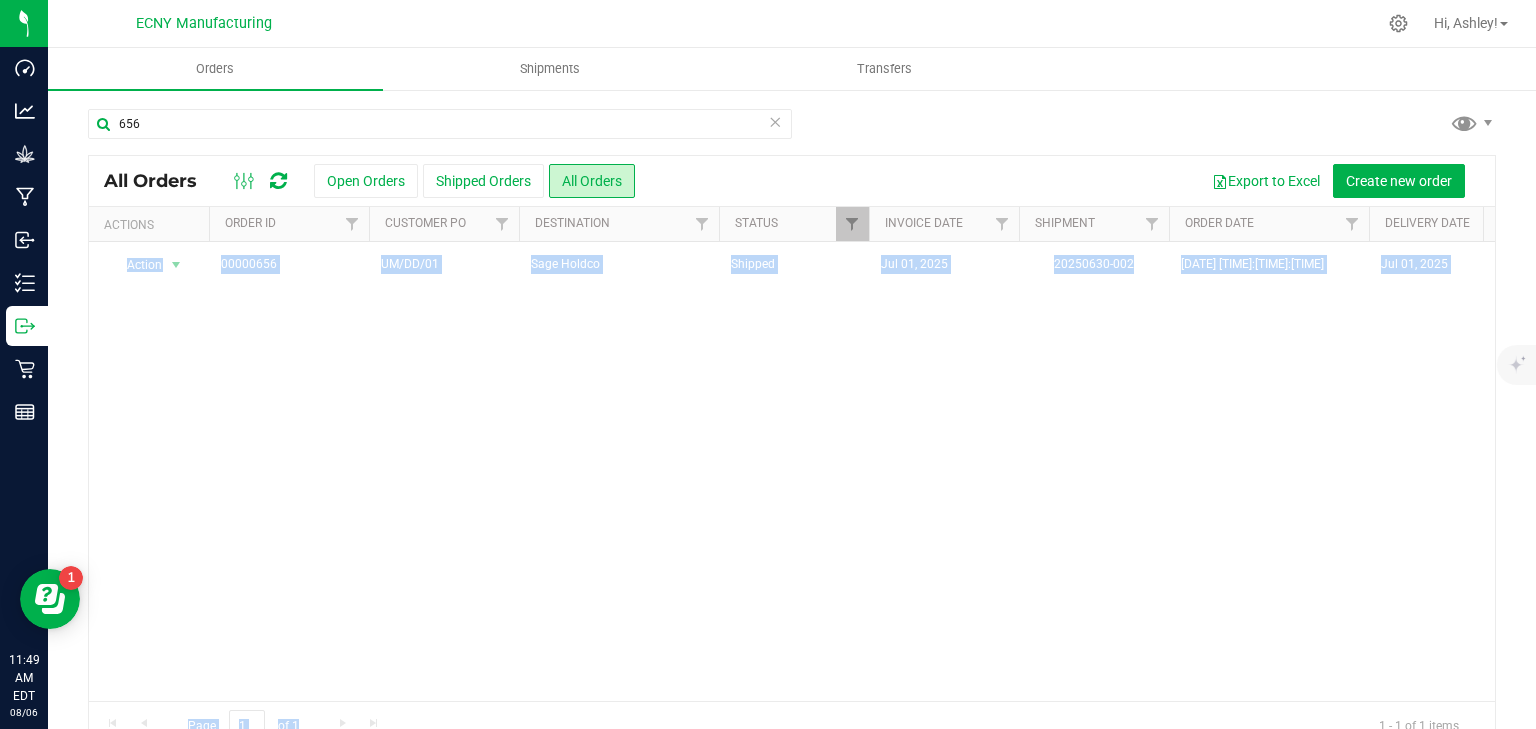scroll, scrollTop: 0, scrollLeft: 554, axis: horizontal 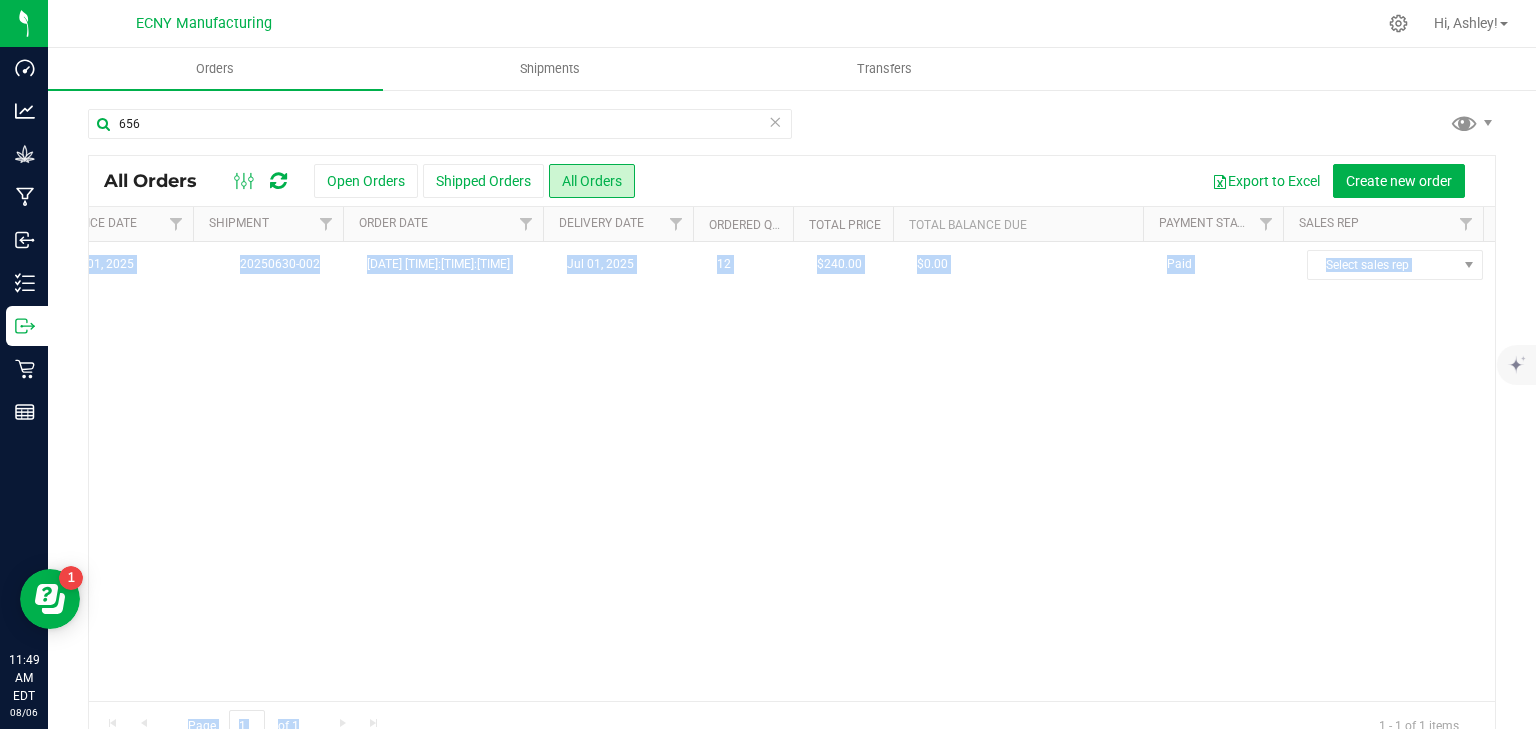 click on "Action Action Clone order Order audit log Print COAs (single PDF) Print COAs (zip) Print invoice Print packing list
00000656
UM/DD/01
Sage Holdco
Shipped
Jul 01, 2025 20250630-002 Jun 30, 2025 16:09:58 EDT Jul 01, 2025  12  $240.00 $0.00
Paid
Select sales rep" at bounding box center [792, 471] 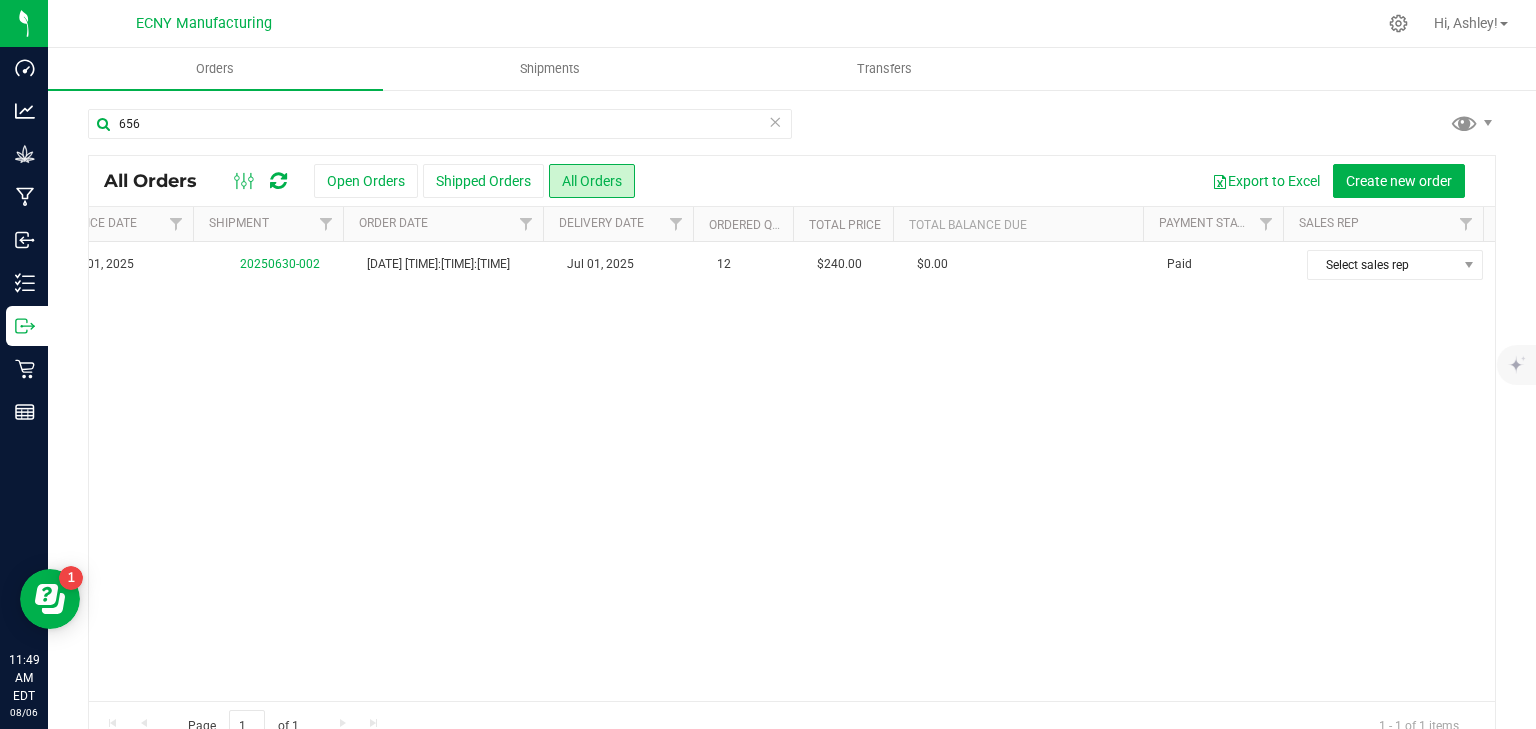 scroll, scrollTop: 0, scrollLeft: 225, axis: horizontal 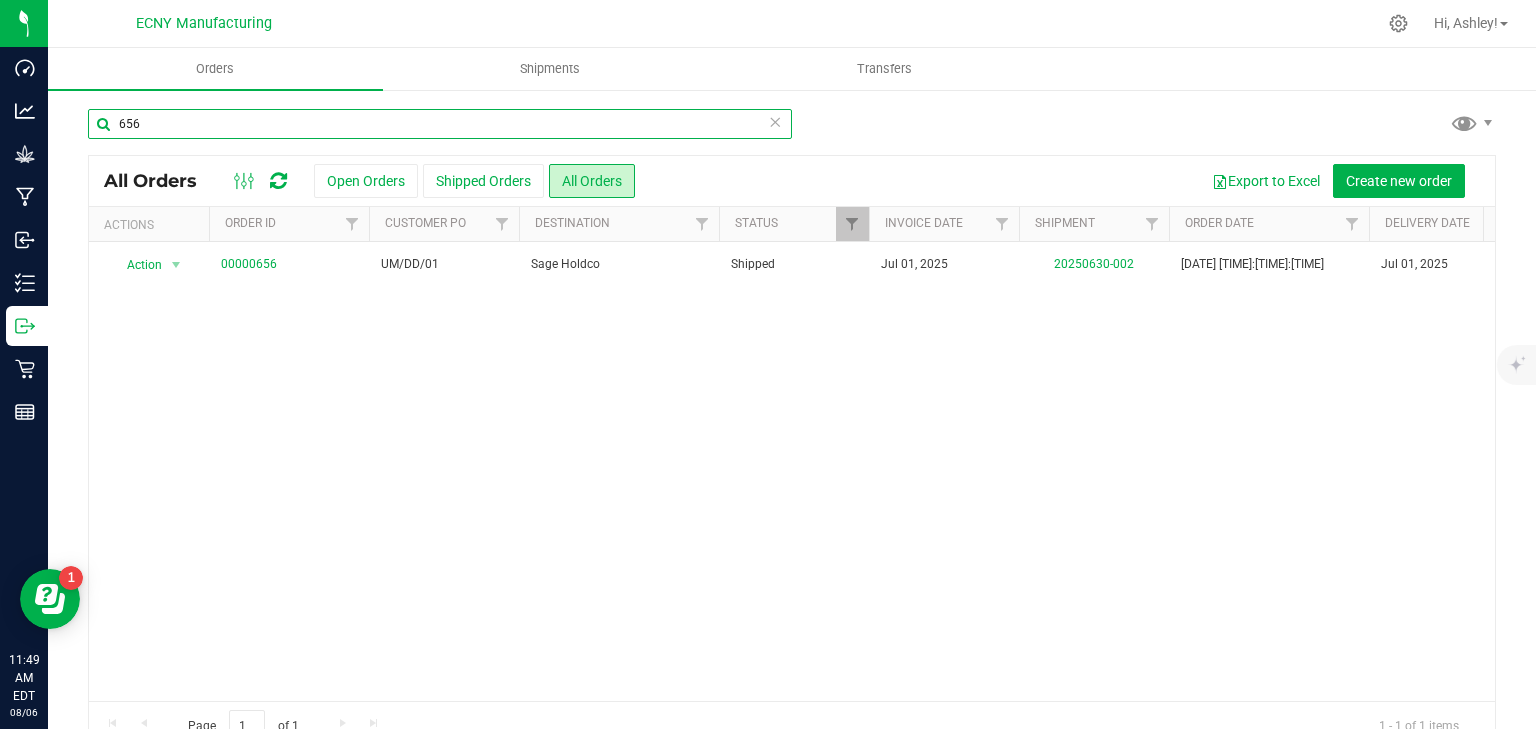 click on "656" at bounding box center [440, 124] 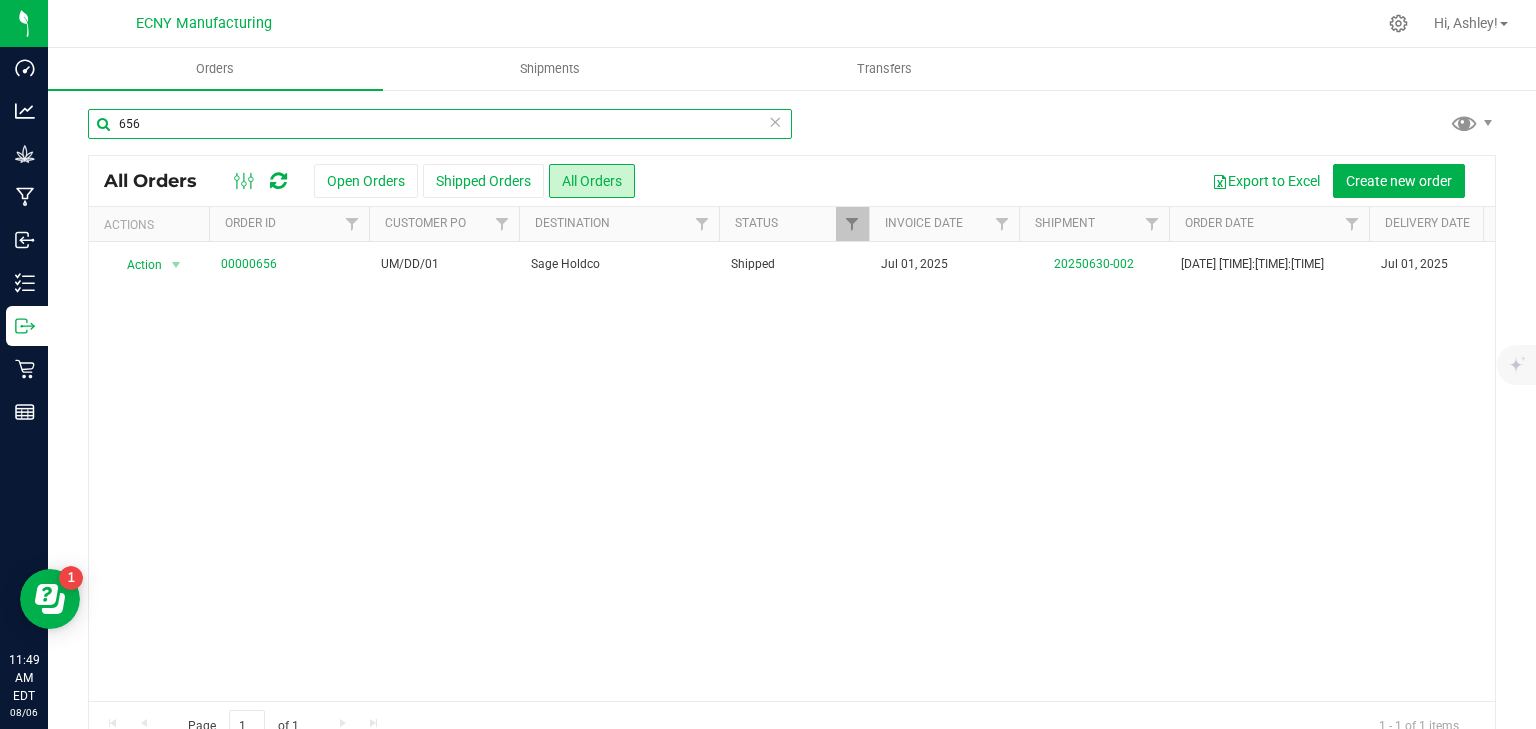 click on "656" at bounding box center (440, 124) 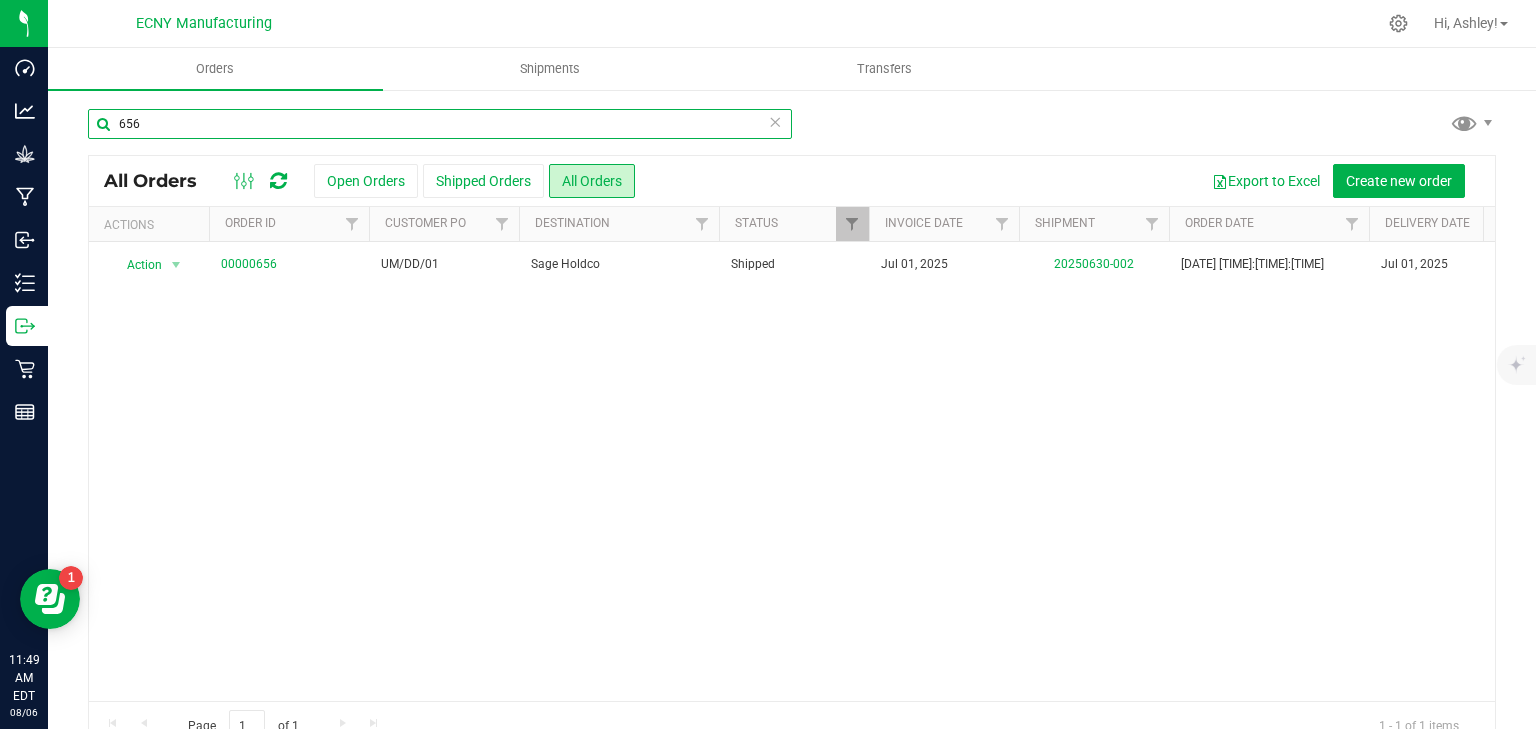 click on "656" at bounding box center (440, 124) 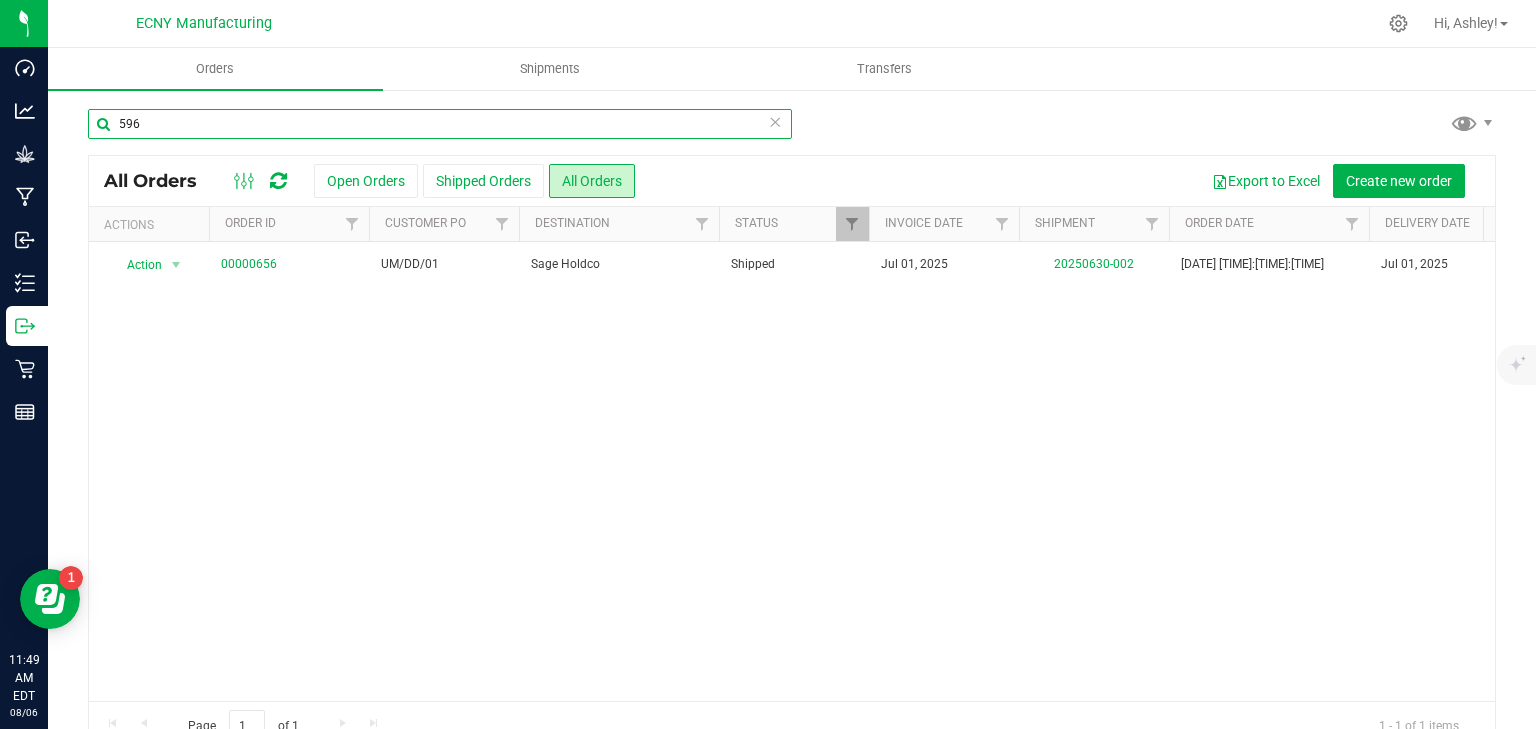 type on "596" 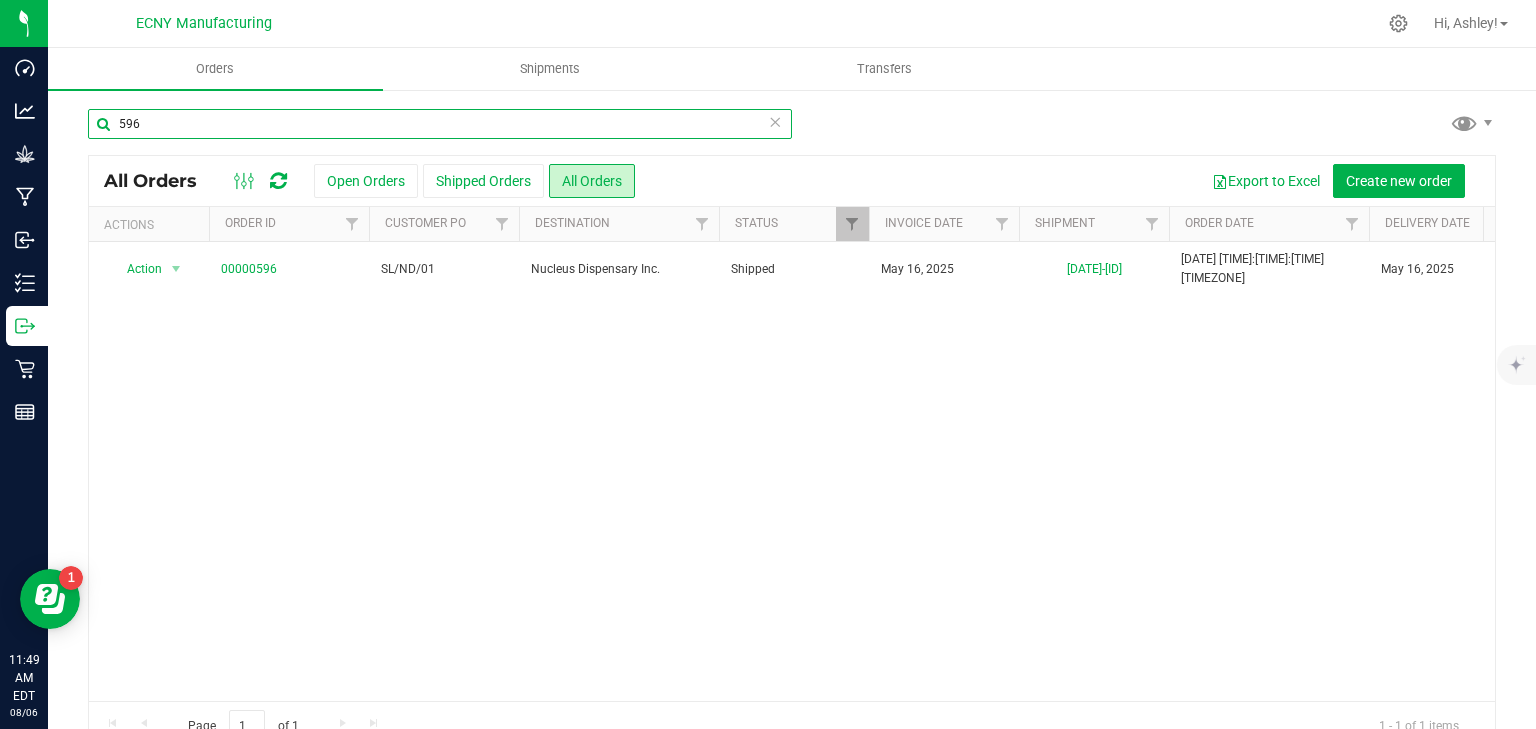 scroll, scrollTop: 0, scrollLeft: 772, axis: horizontal 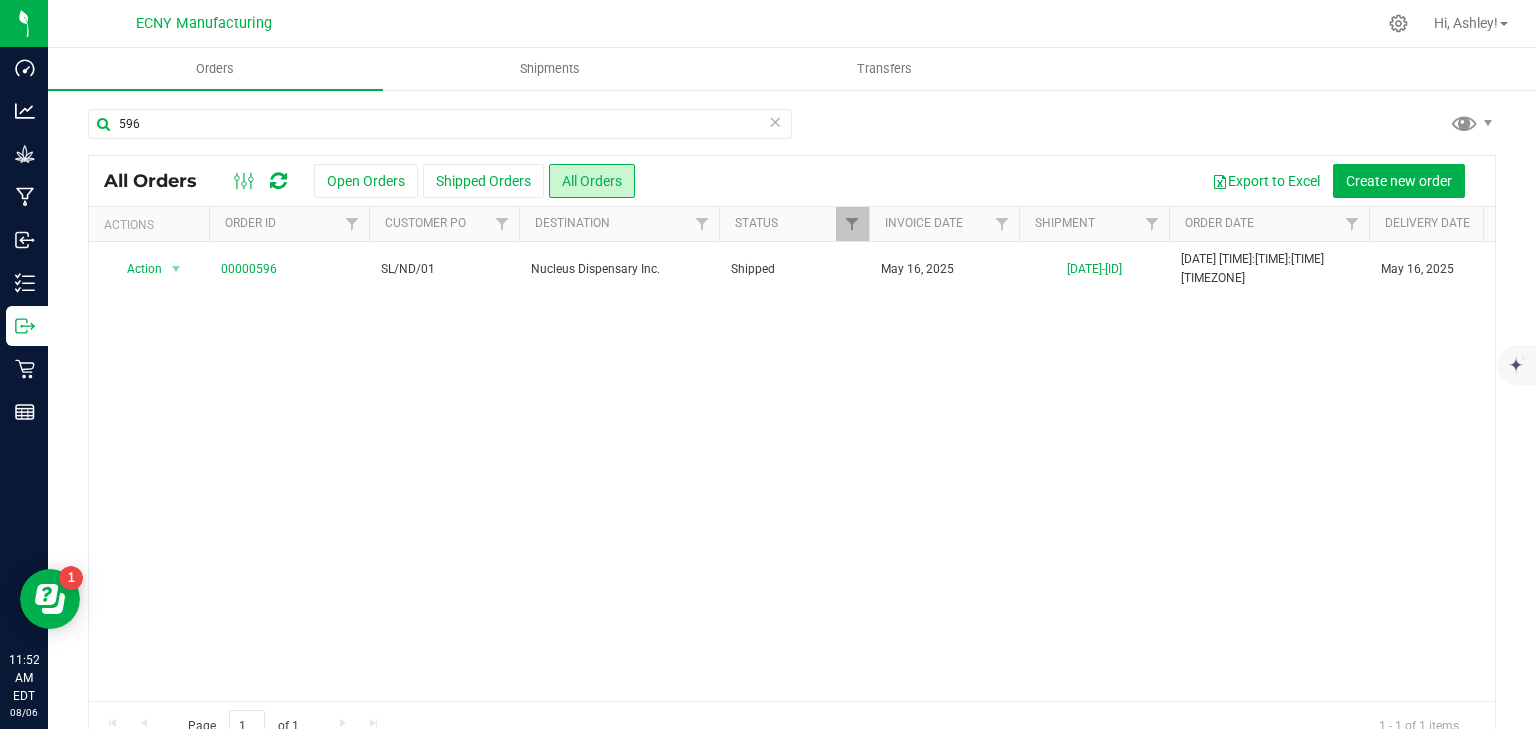 click on "All Orders
Open Orders
Shipped Orders
All Orders
Export to Excel
Create new order" at bounding box center [792, 181] 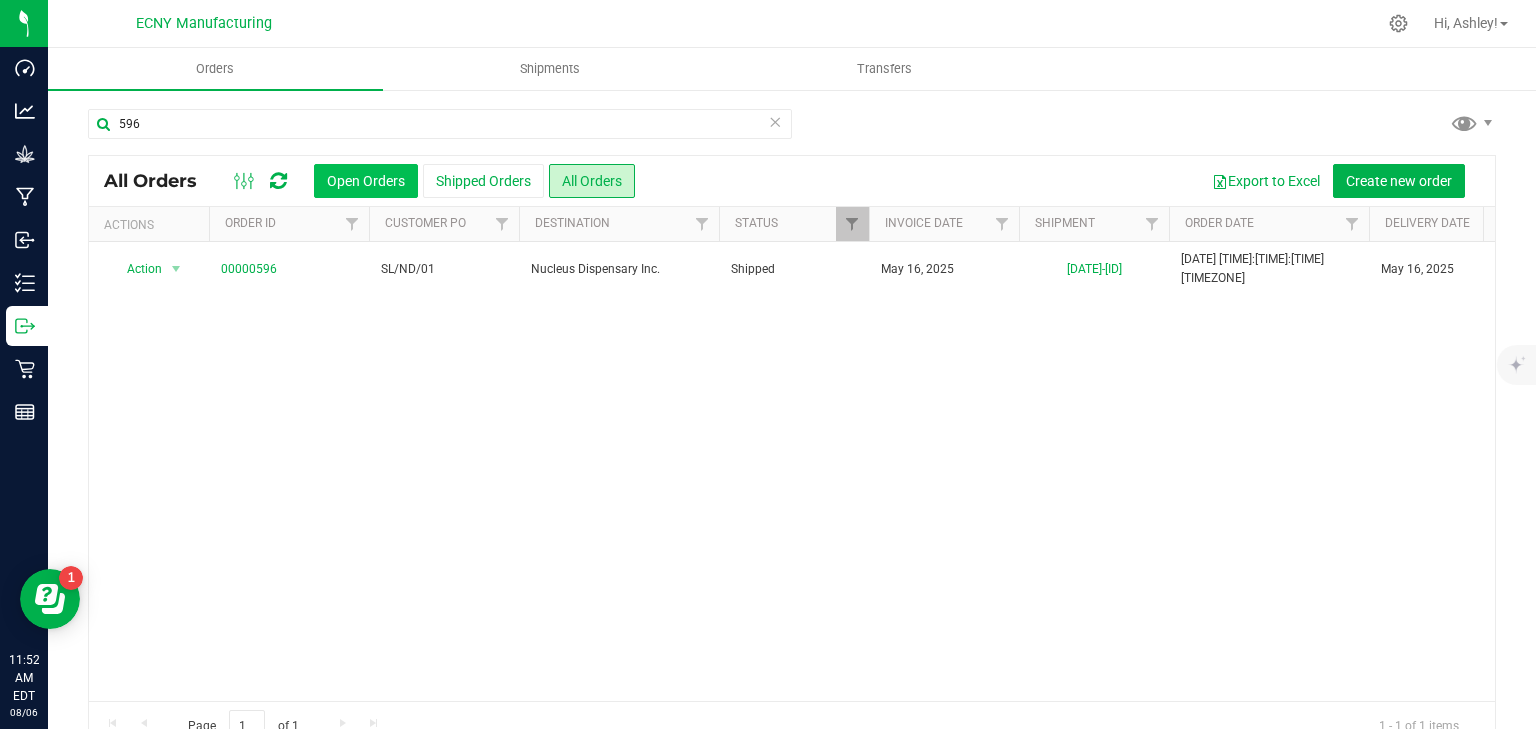 click on "Open Orders" at bounding box center (366, 181) 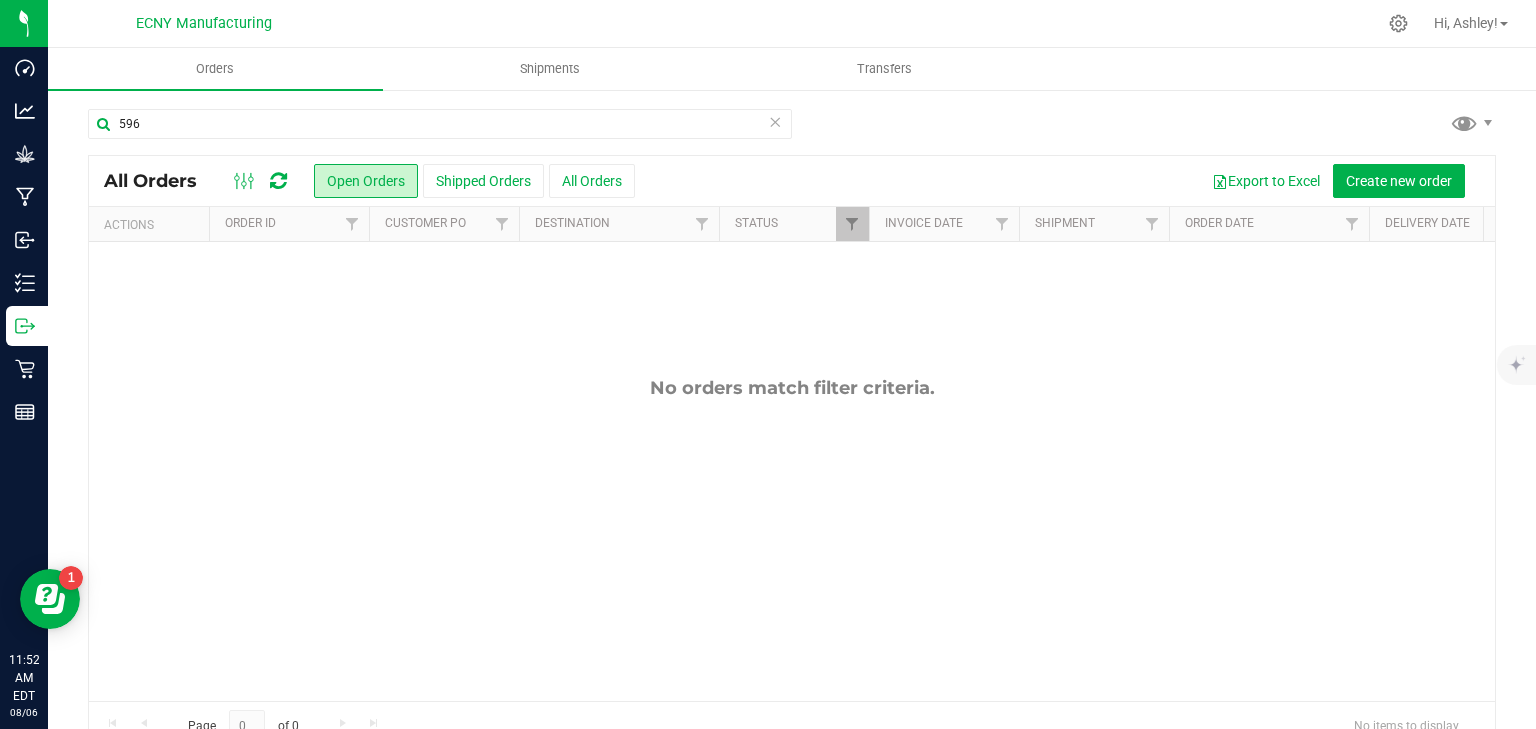 click at bounding box center (775, 121) 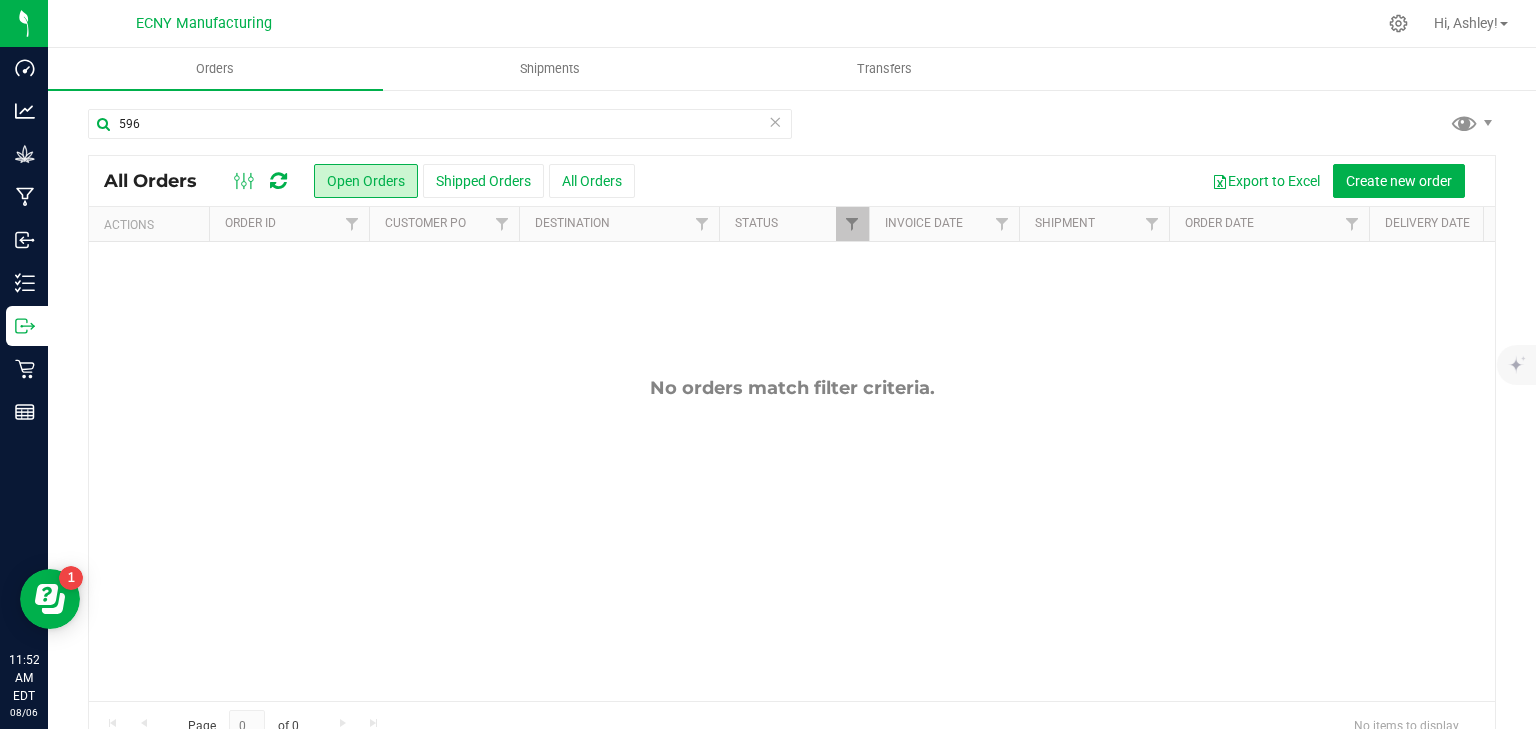 type 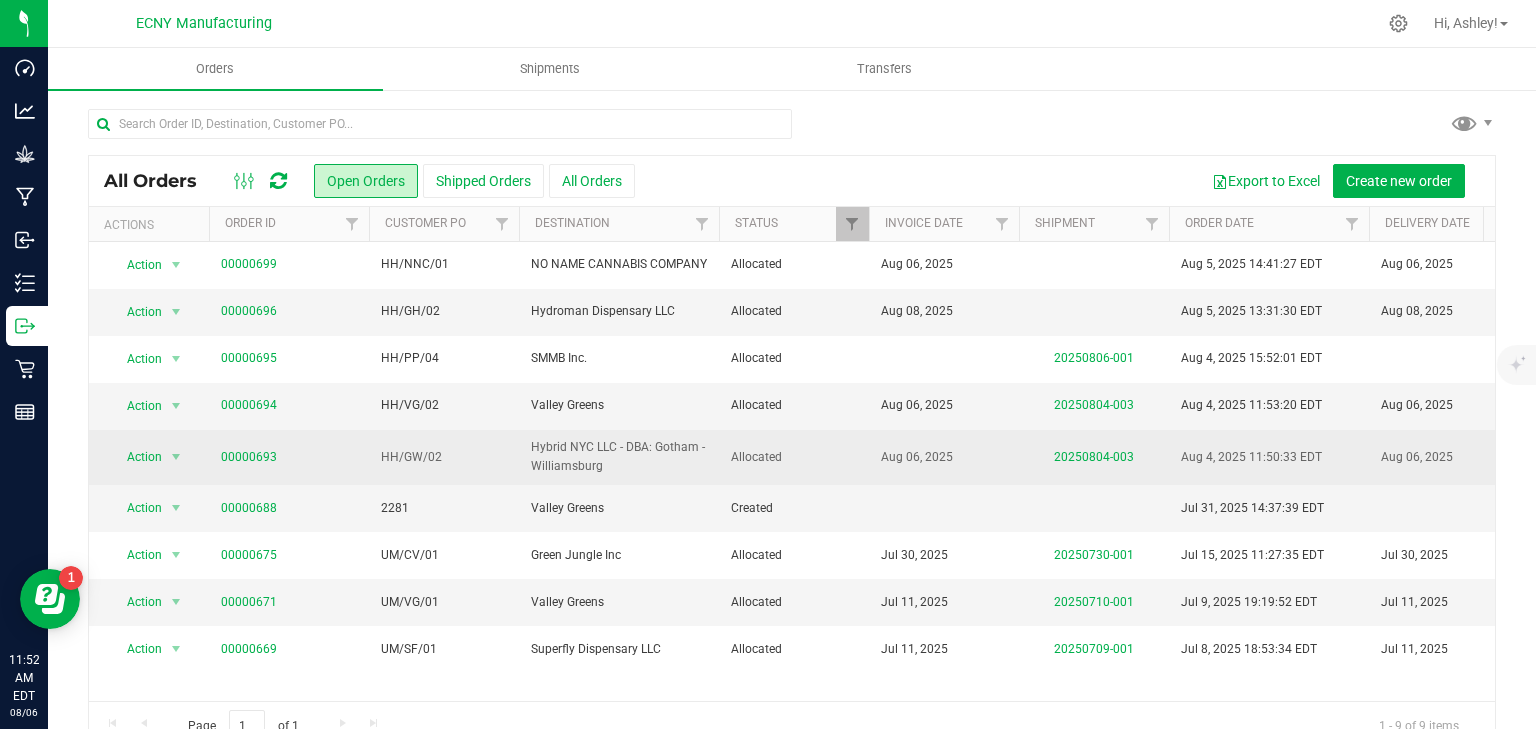 scroll, scrollTop: 40, scrollLeft: 0, axis: vertical 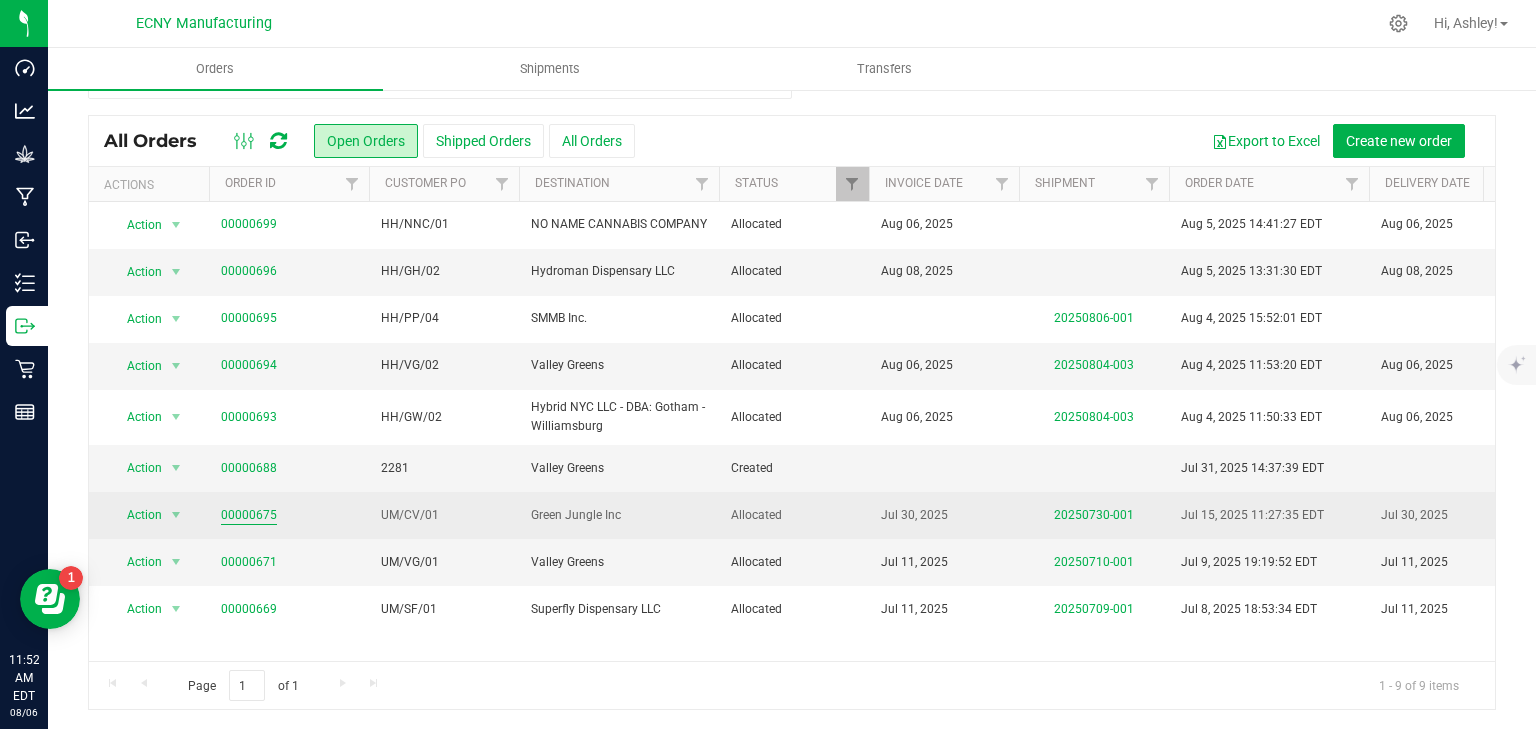 click on "00000675" at bounding box center (249, 515) 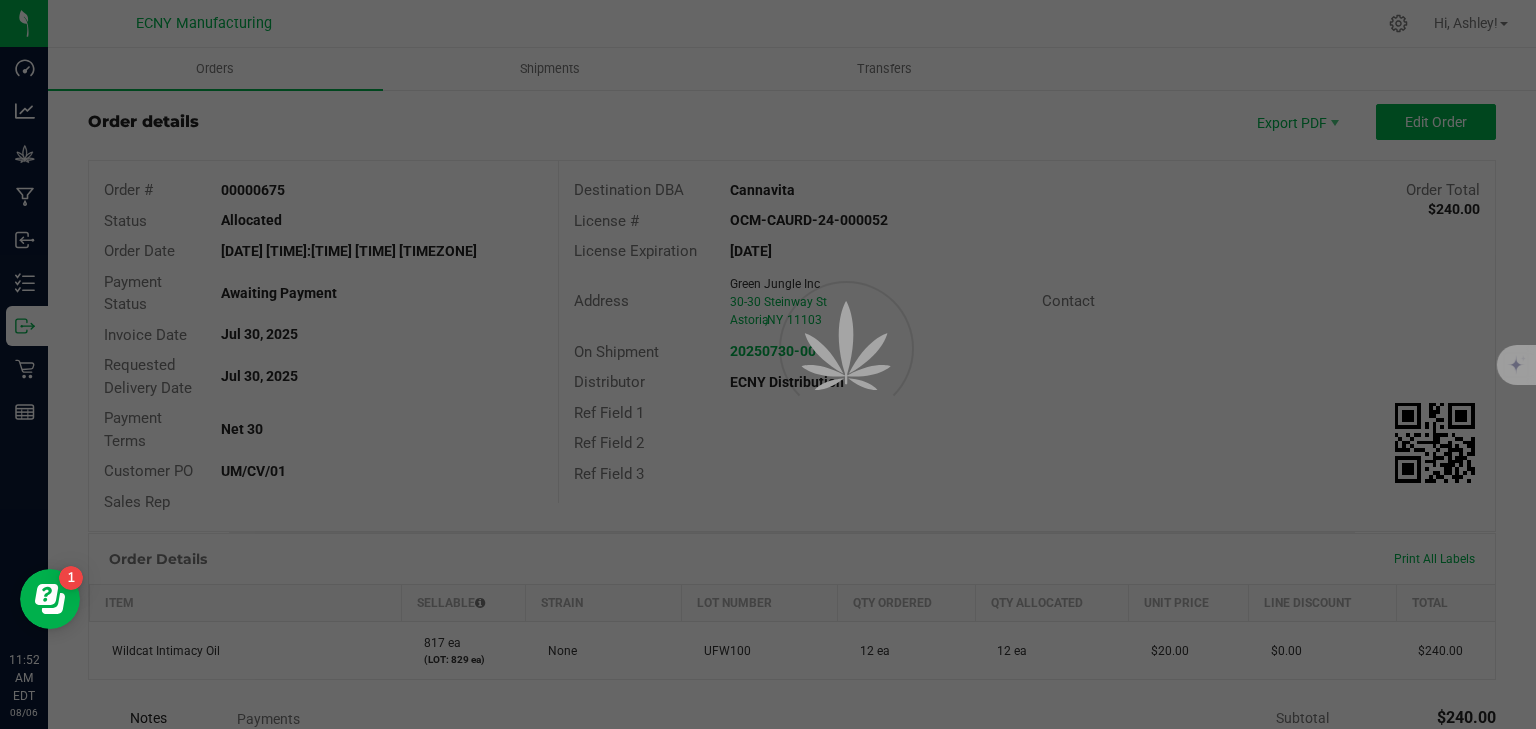 scroll, scrollTop: 0, scrollLeft: 0, axis: both 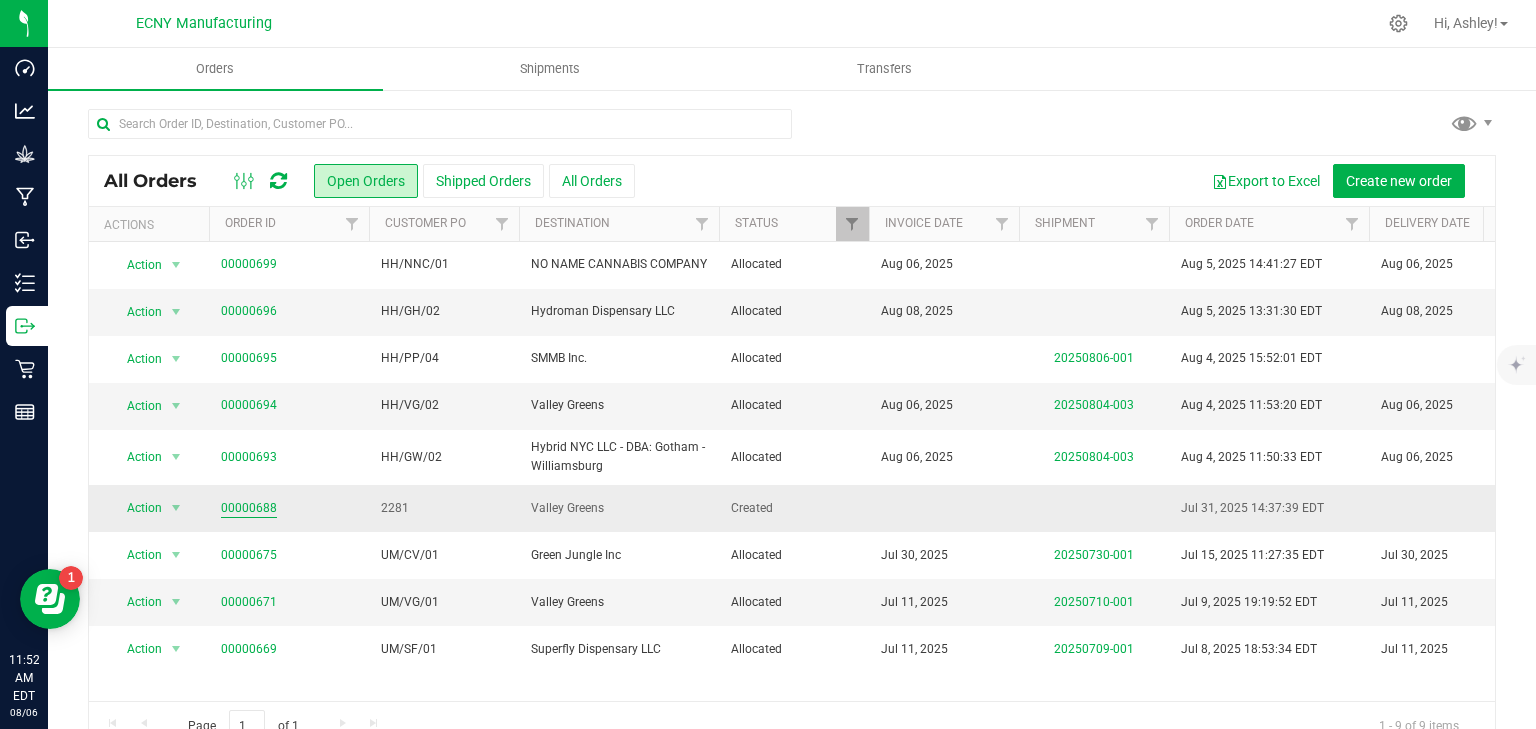 click on "00000688" at bounding box center [249, 508] 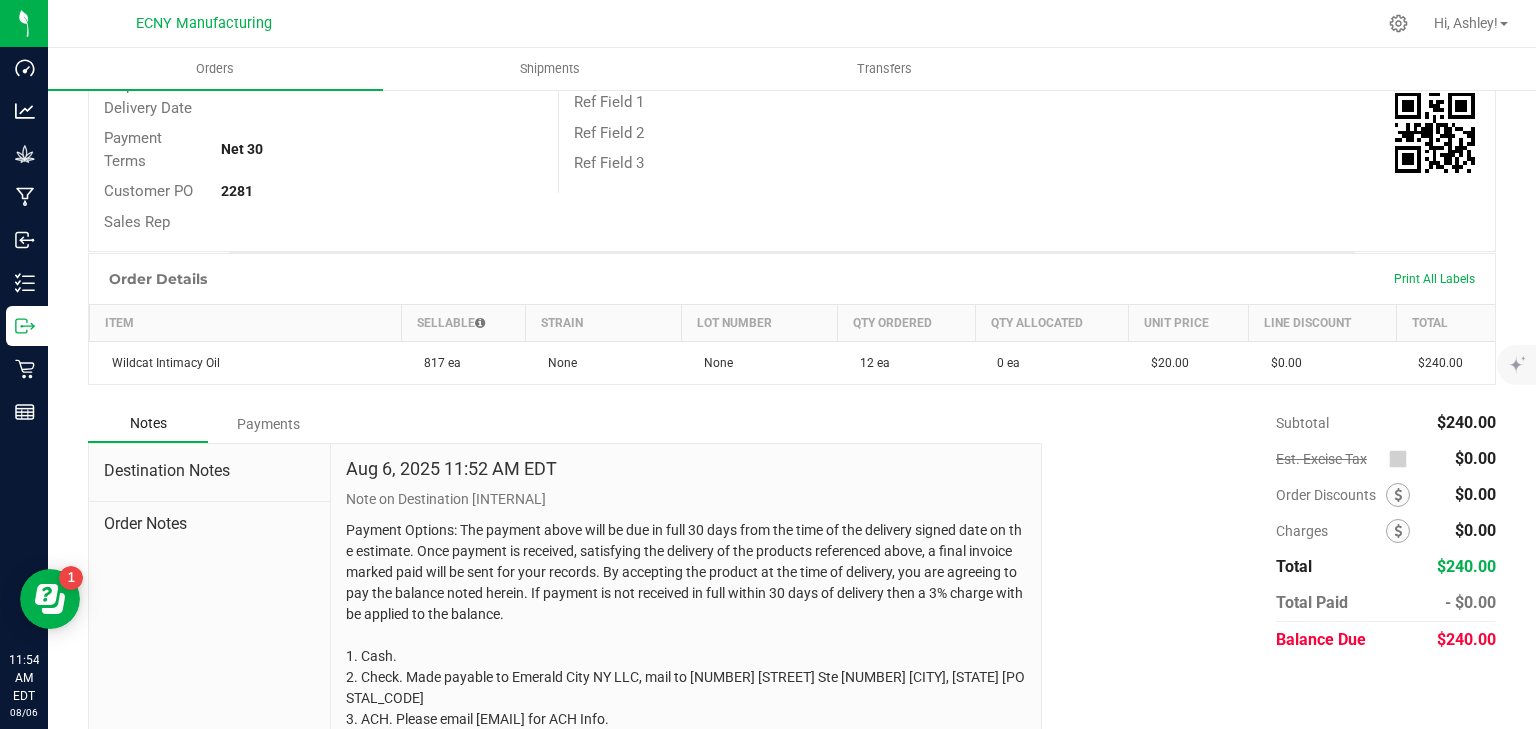 scroll, scrollTop: 0, scrollLeft: 0, axis: both 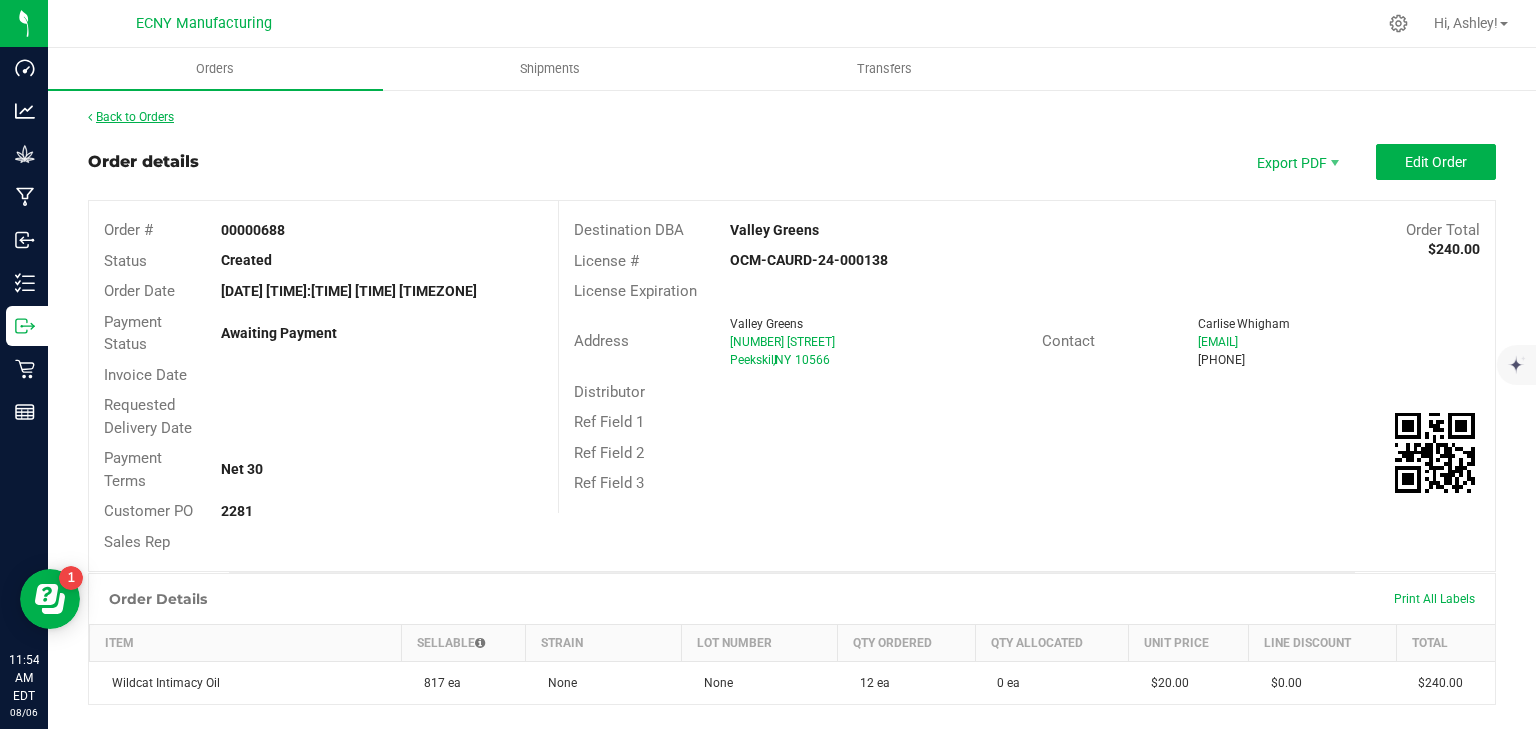 click on "Back to Orders" at bounding box center [131, 117] 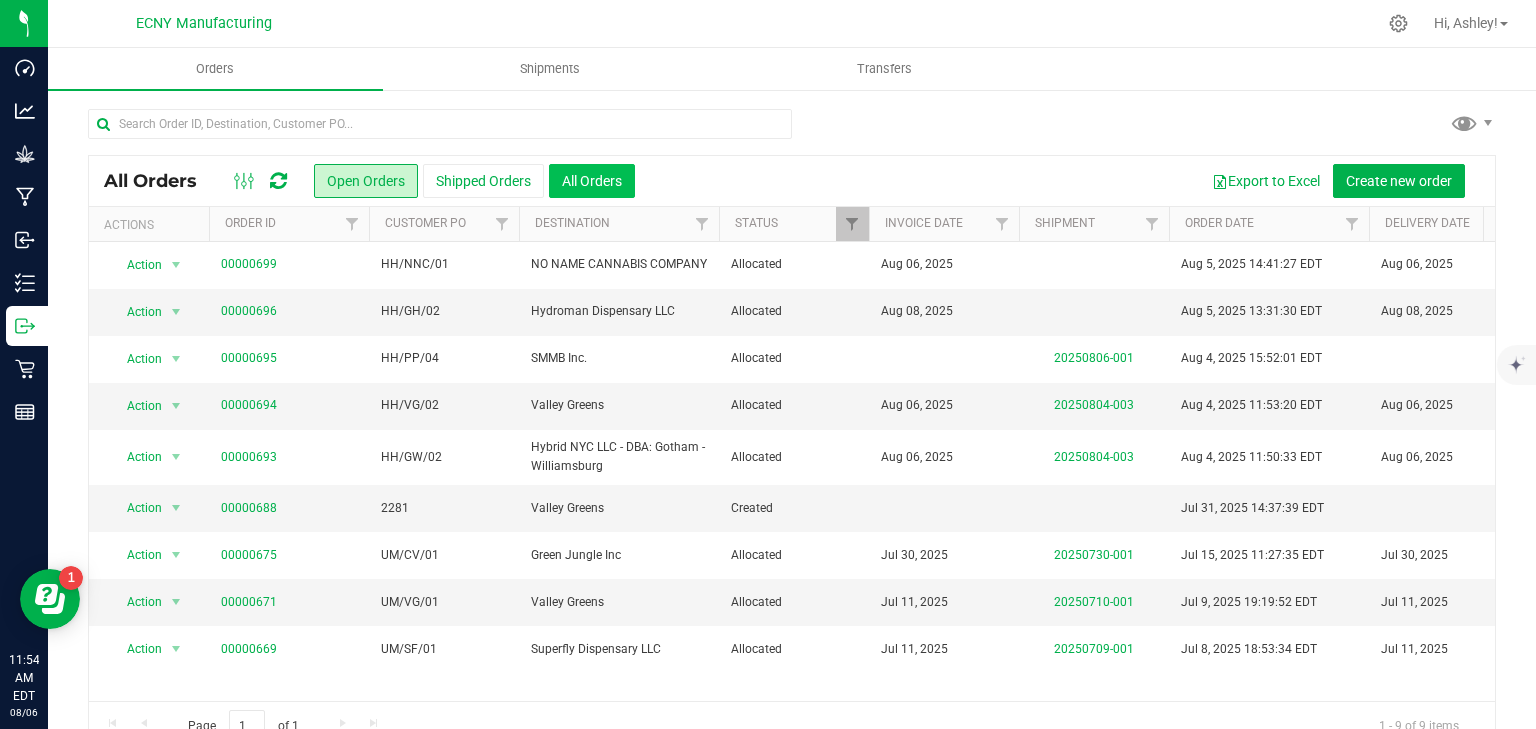 click on "All Orders" at bounding box center [592, 181] 